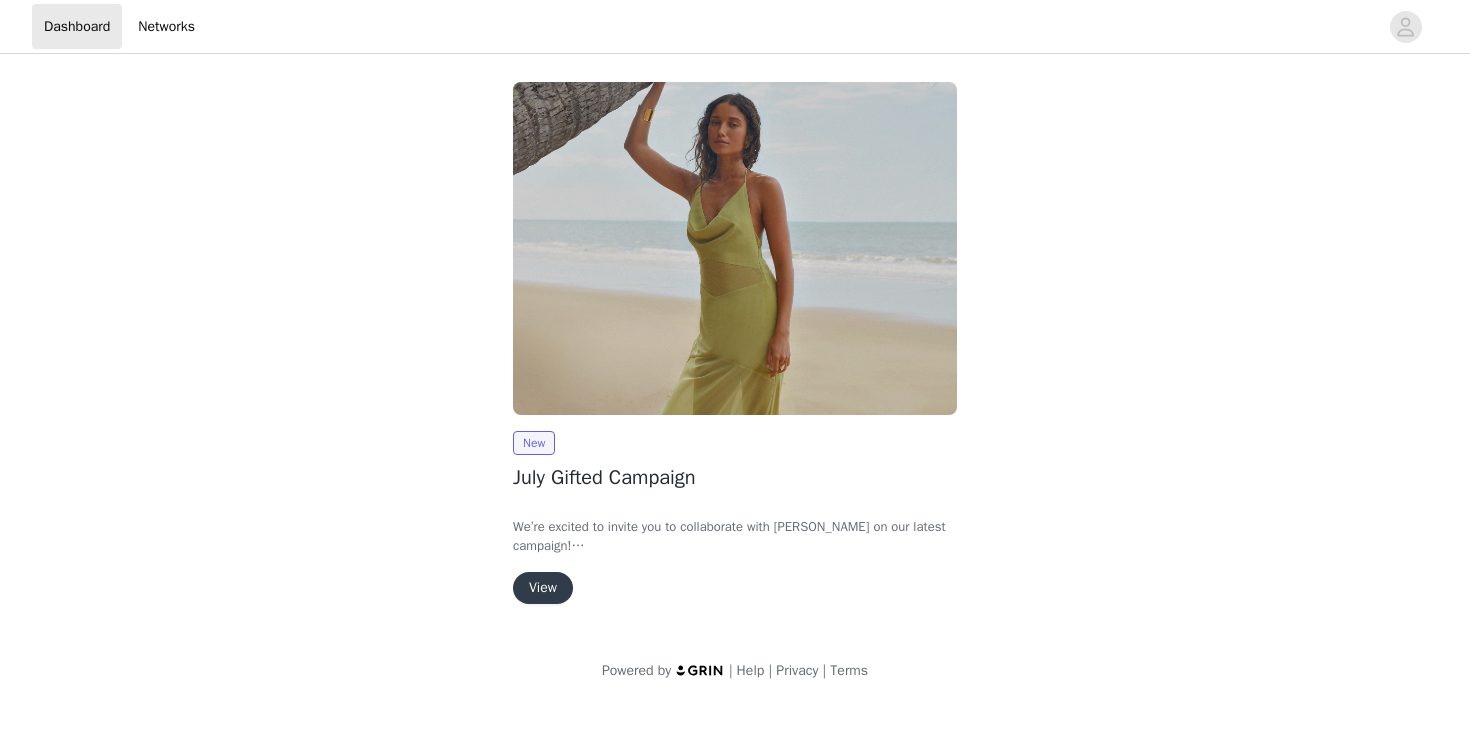 scroll, scrollTop: 0, scrollLeft: 0, axis: both 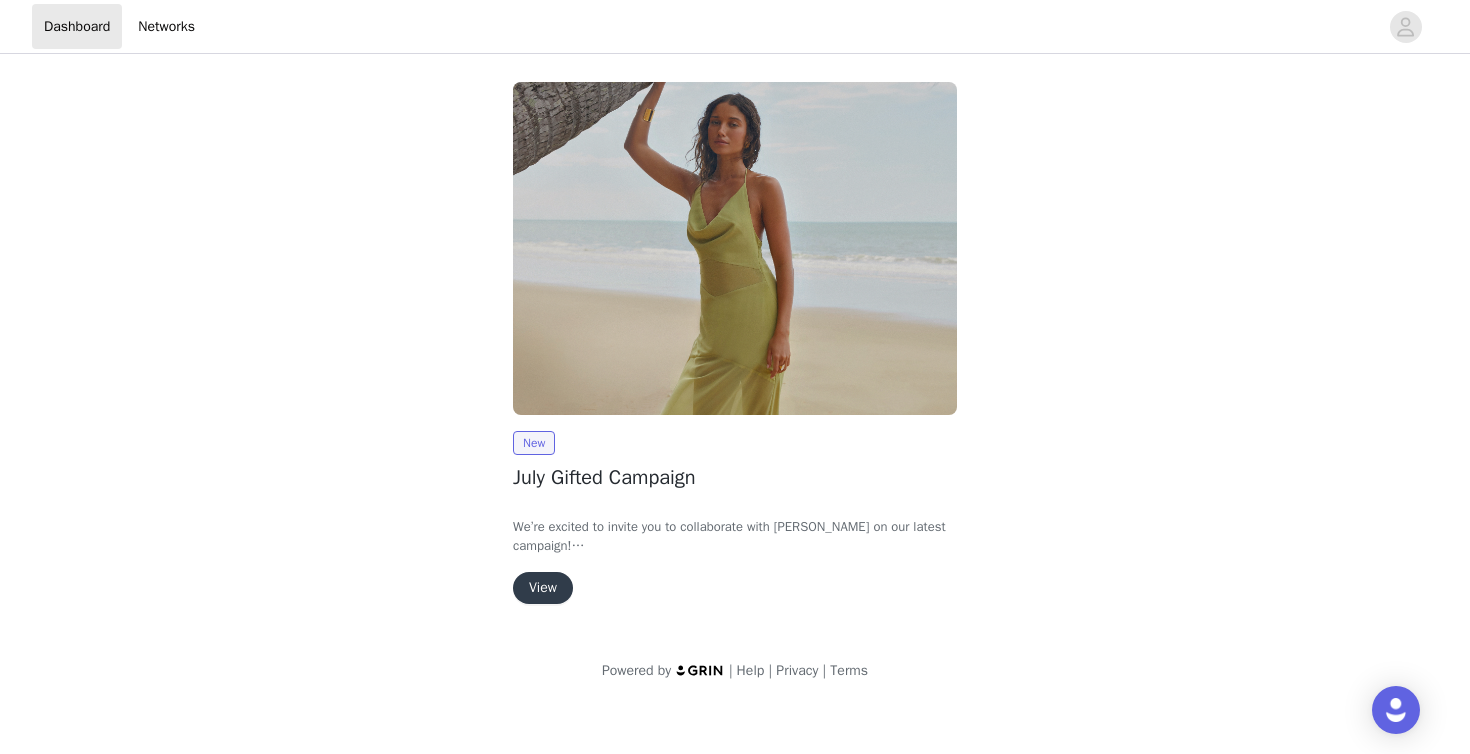 click on "View" at bounding box center (543, 588) 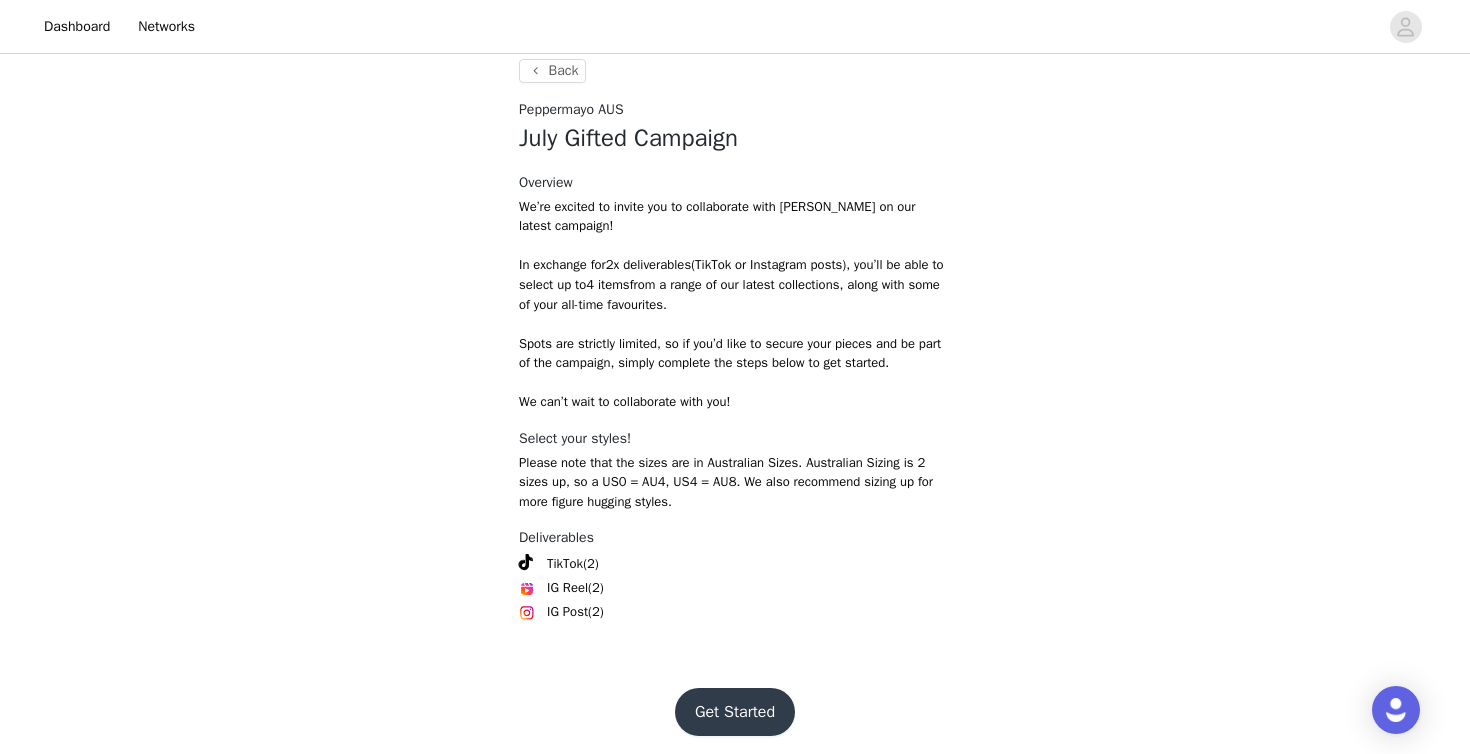 scroll, scrollTop: 734, scrollLeft: 0, axis: vertical 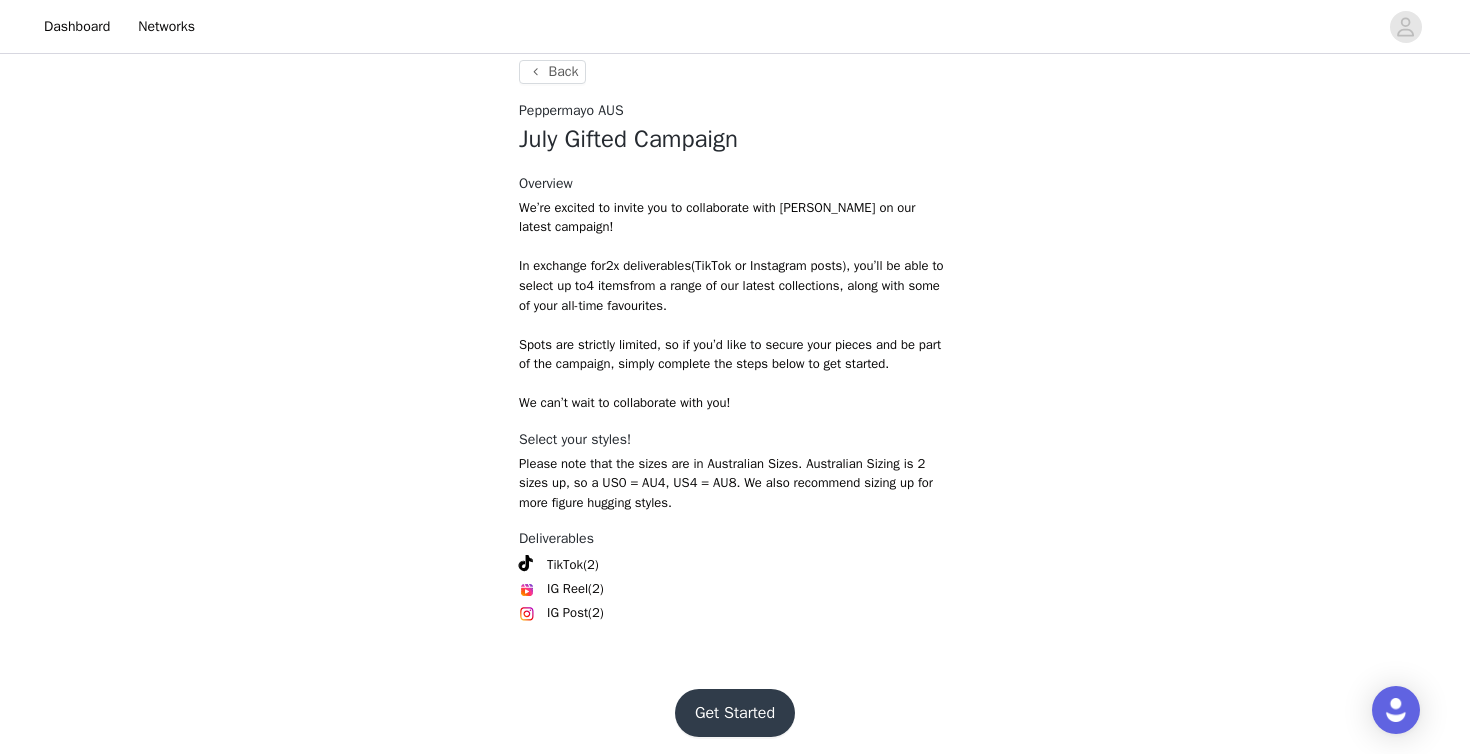 click on "Get Started" at bounding box center (735, 713) 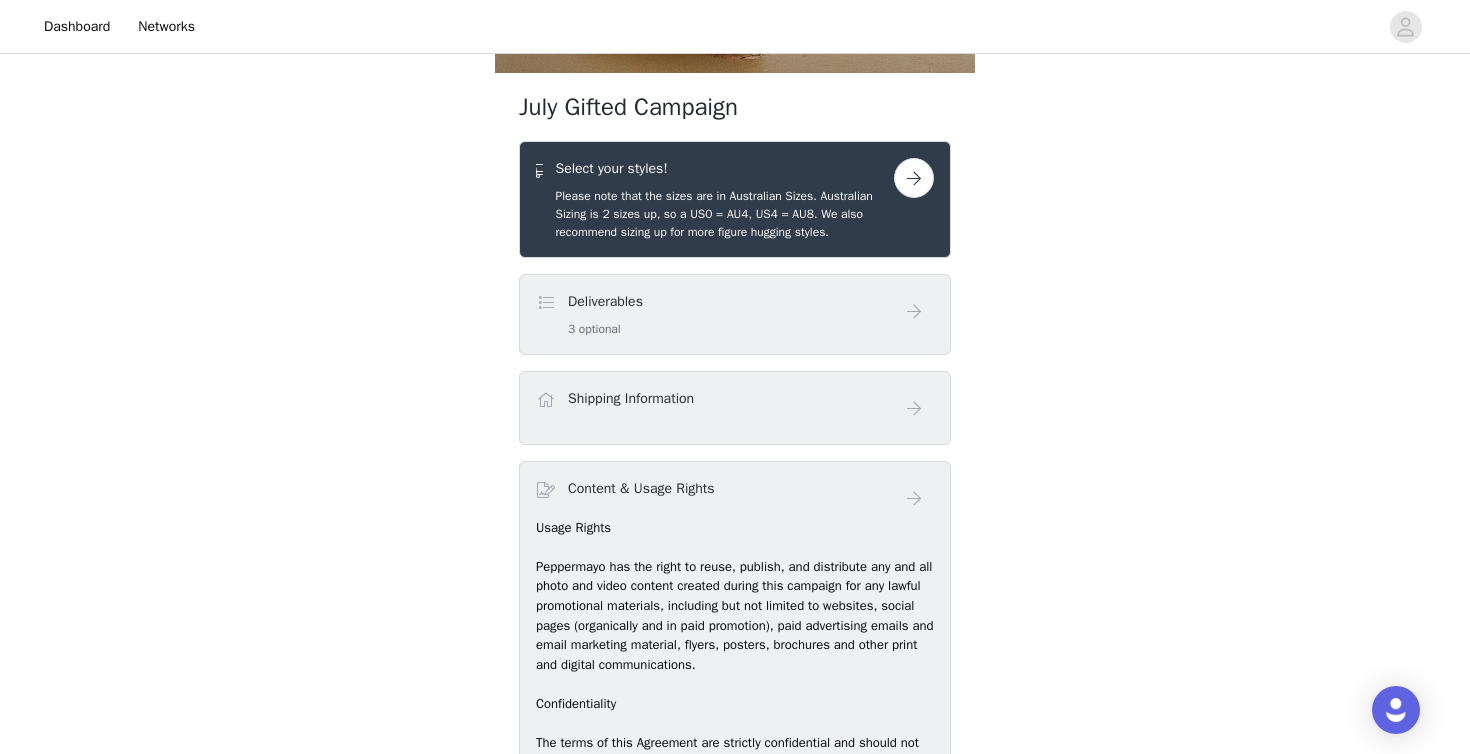 scroll, scrollTop: 526, scrollLeft: 0, axis: vertical 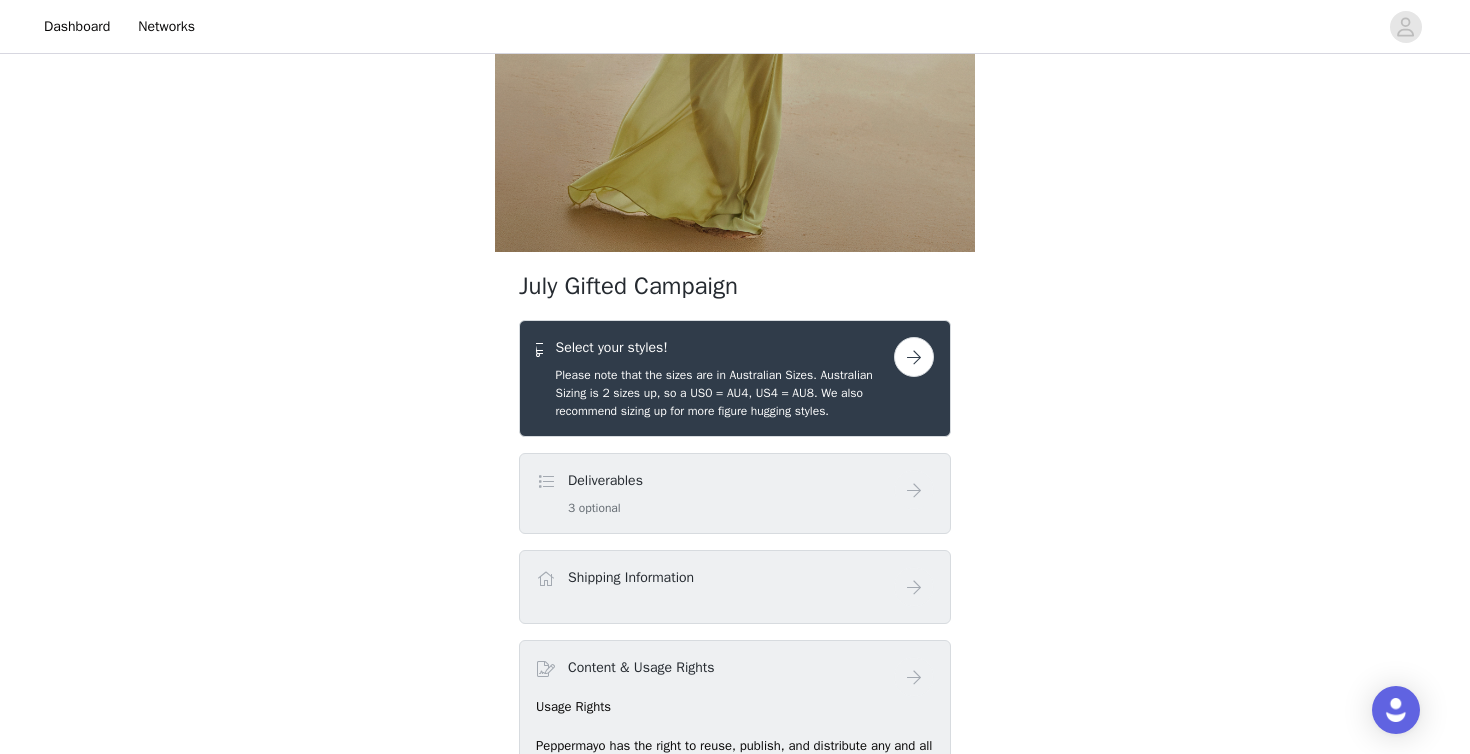 click at bounding box center [914, 357] 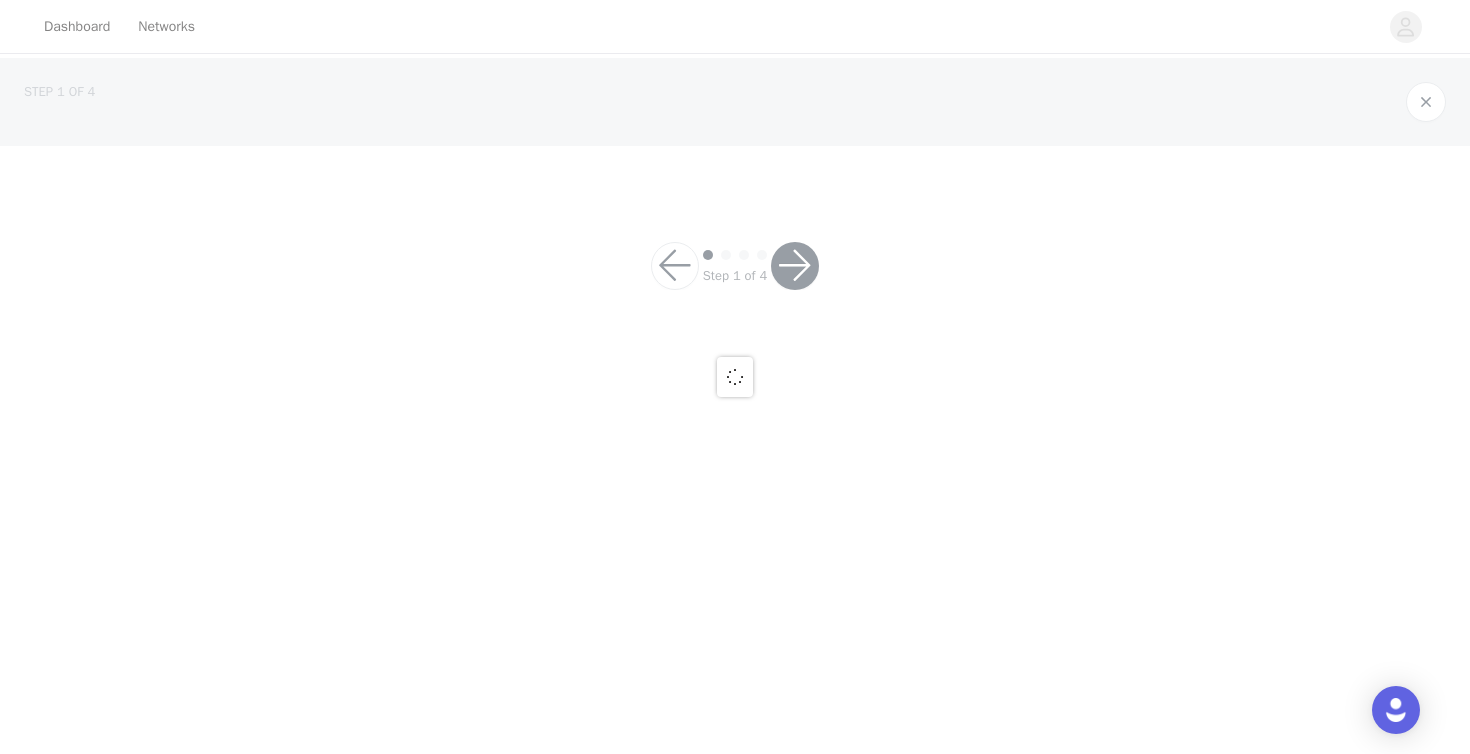 scroll, scrollTop: 0, scrollLeft: 0, axis: both 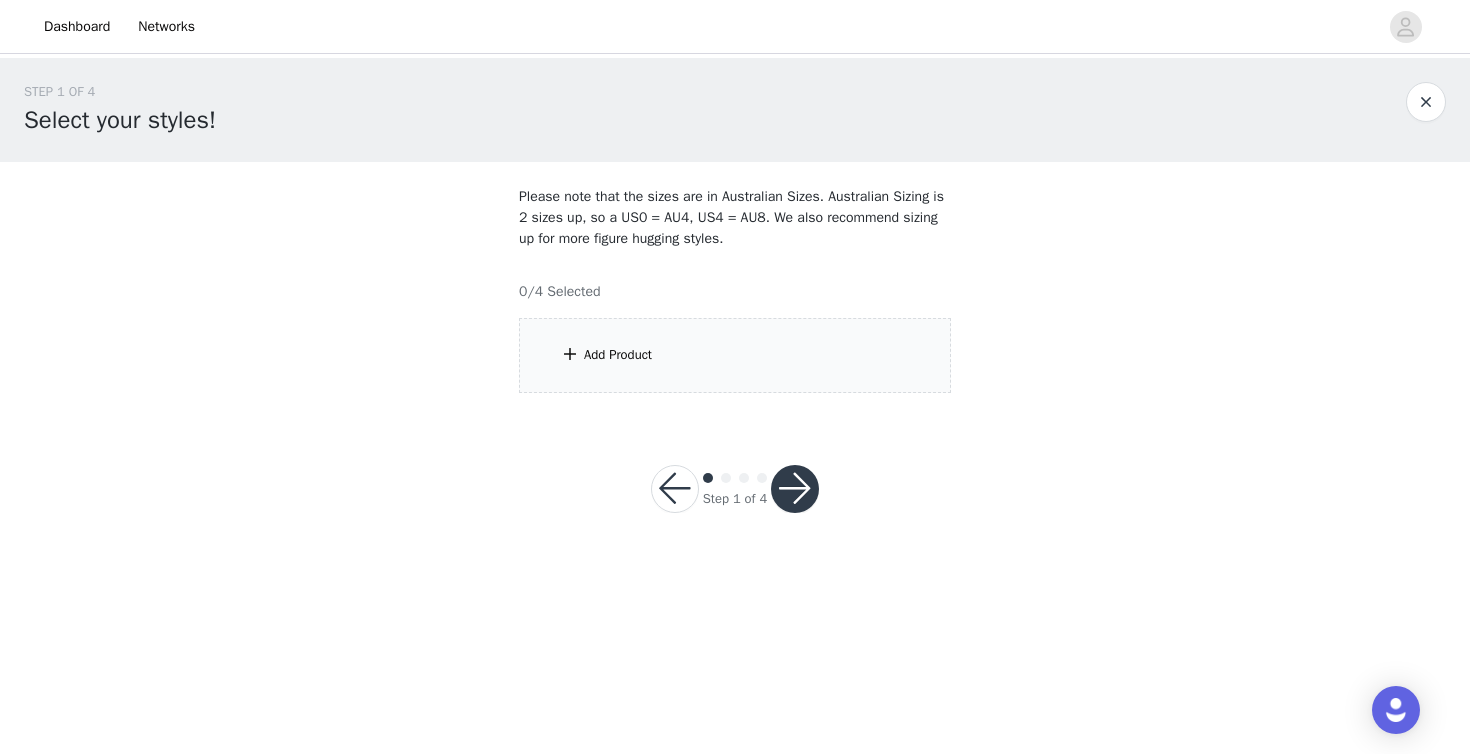 click on "Add Product" at bounding box center (735, 355) 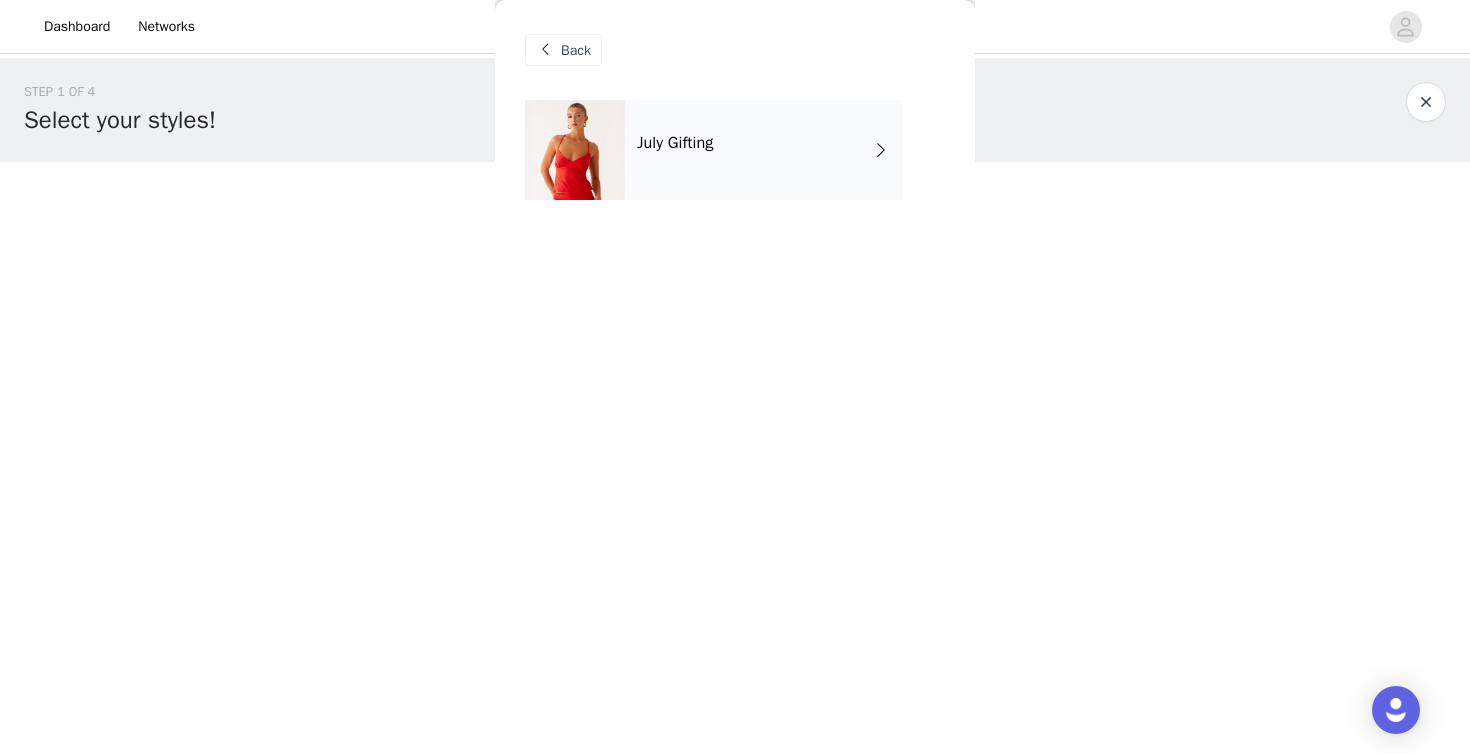 click on "July Gifting" at bounding box center (764, 150) 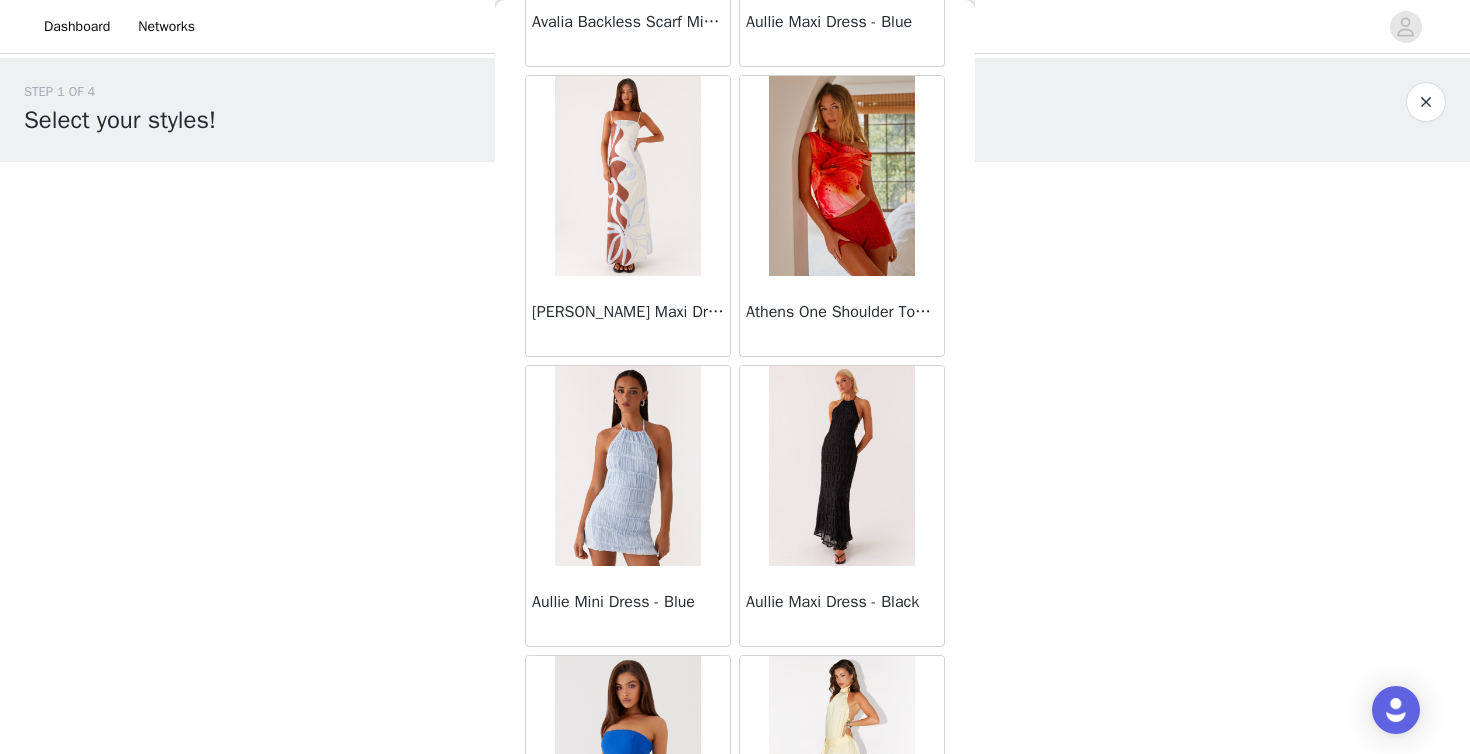scroll, scrollTop: 1196, scrollLeft: 0, axis: vertical 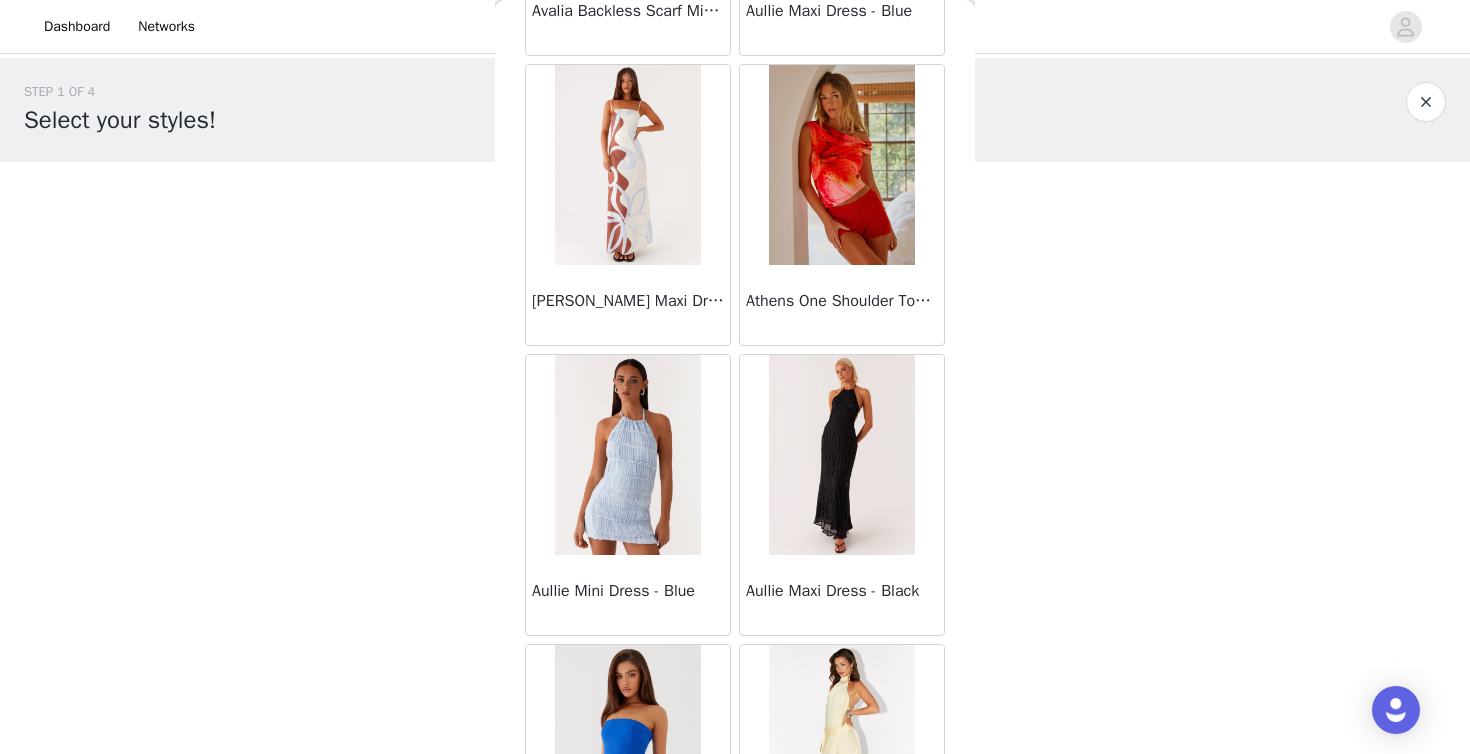 click at bounding box center (841, 455) 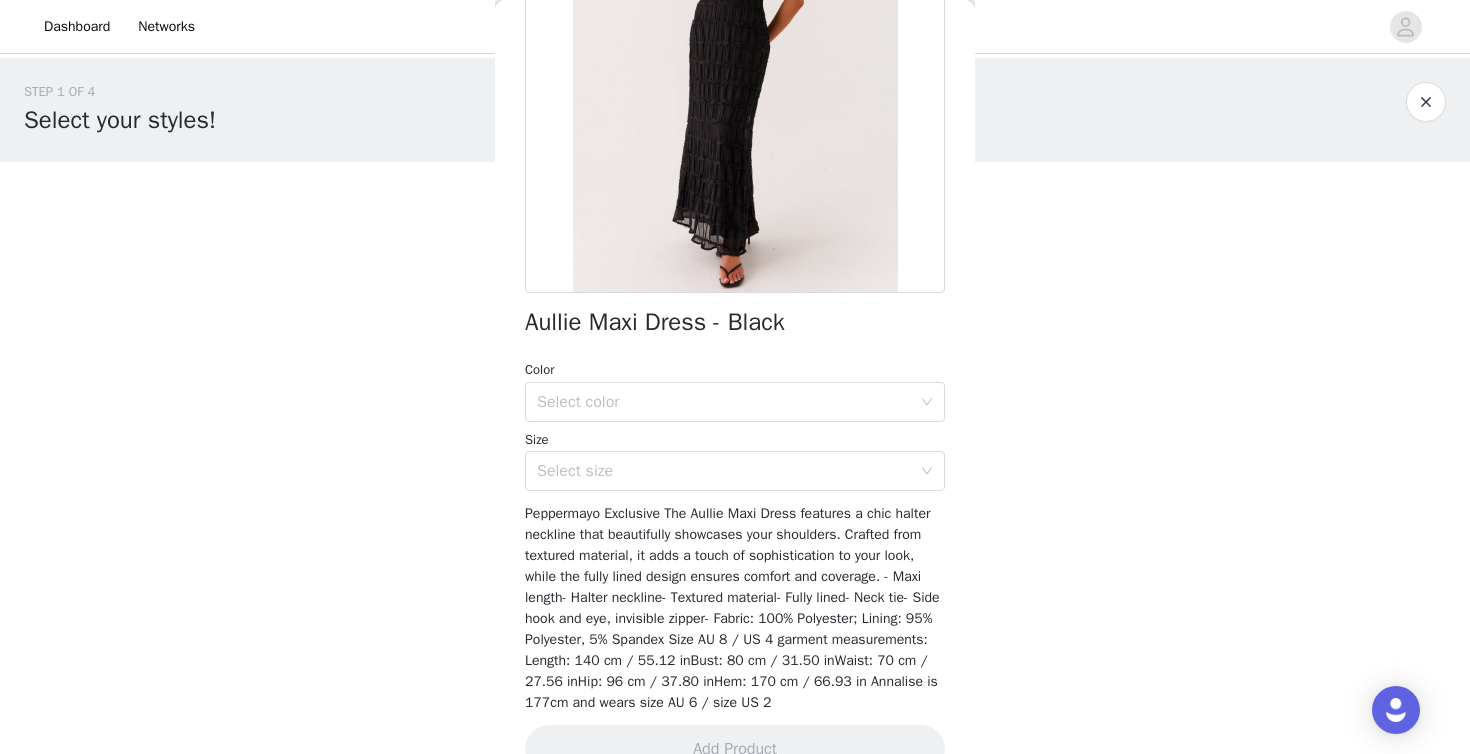 scroll, scrollTop: 320, scrollLeft: 0, axis: vertical 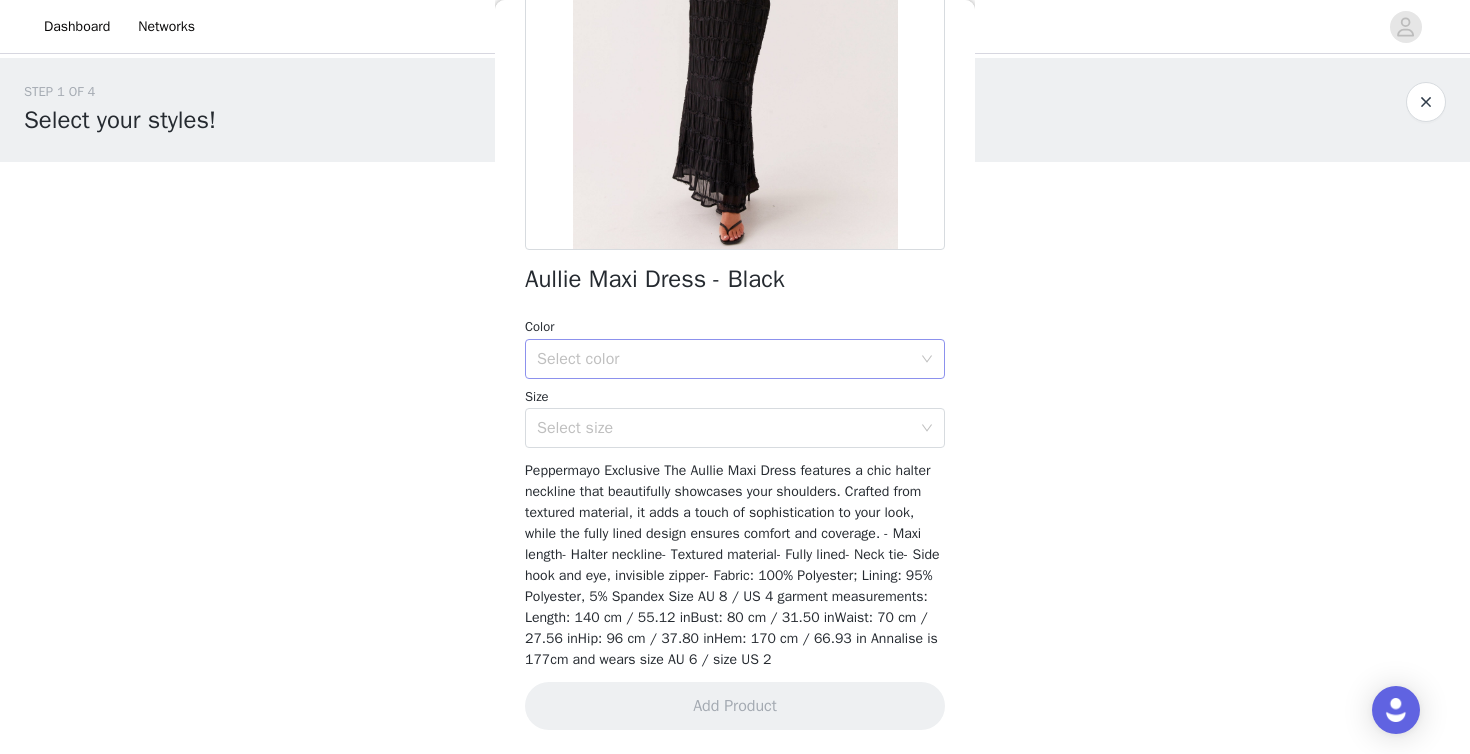 click on "Select color" at bounding box center (724, 359) 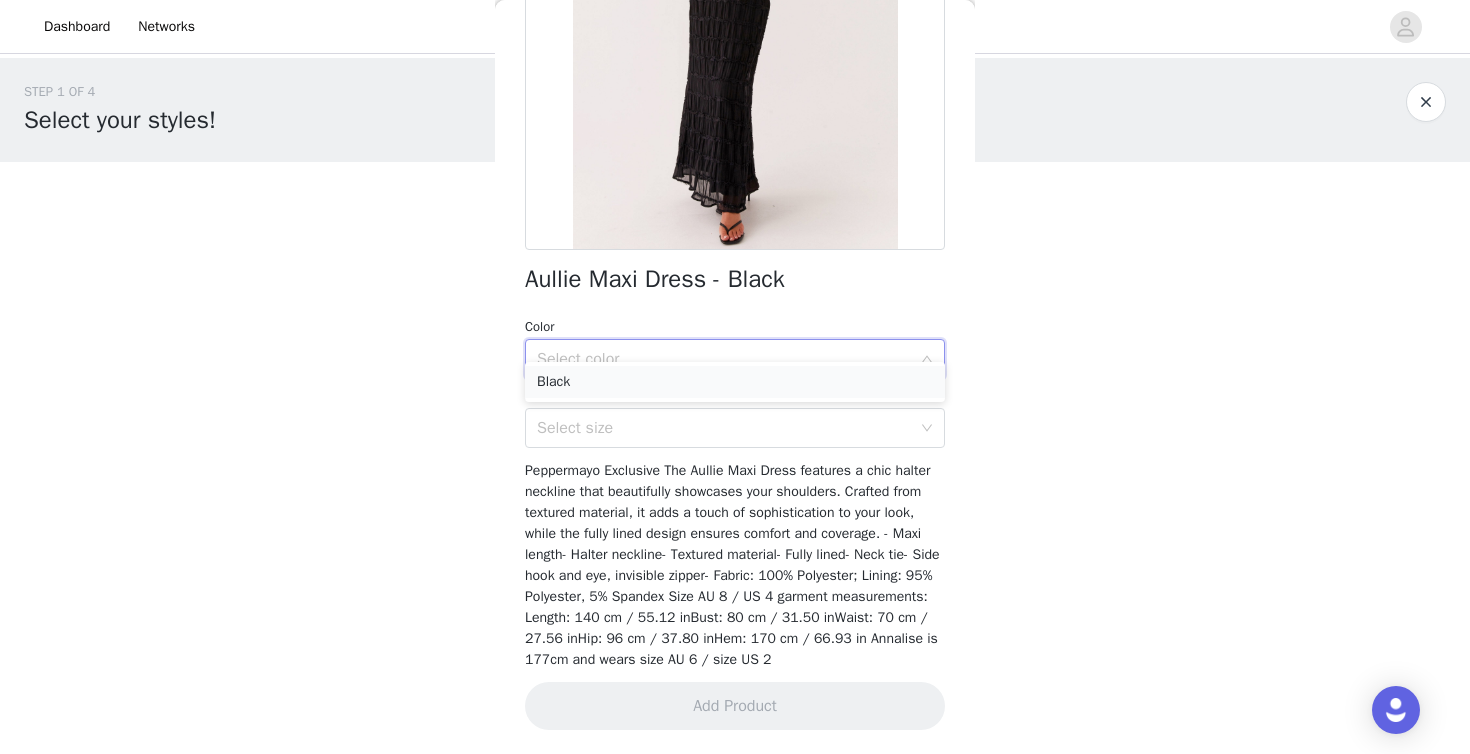click on "Black" at bounding box center [735, 382] 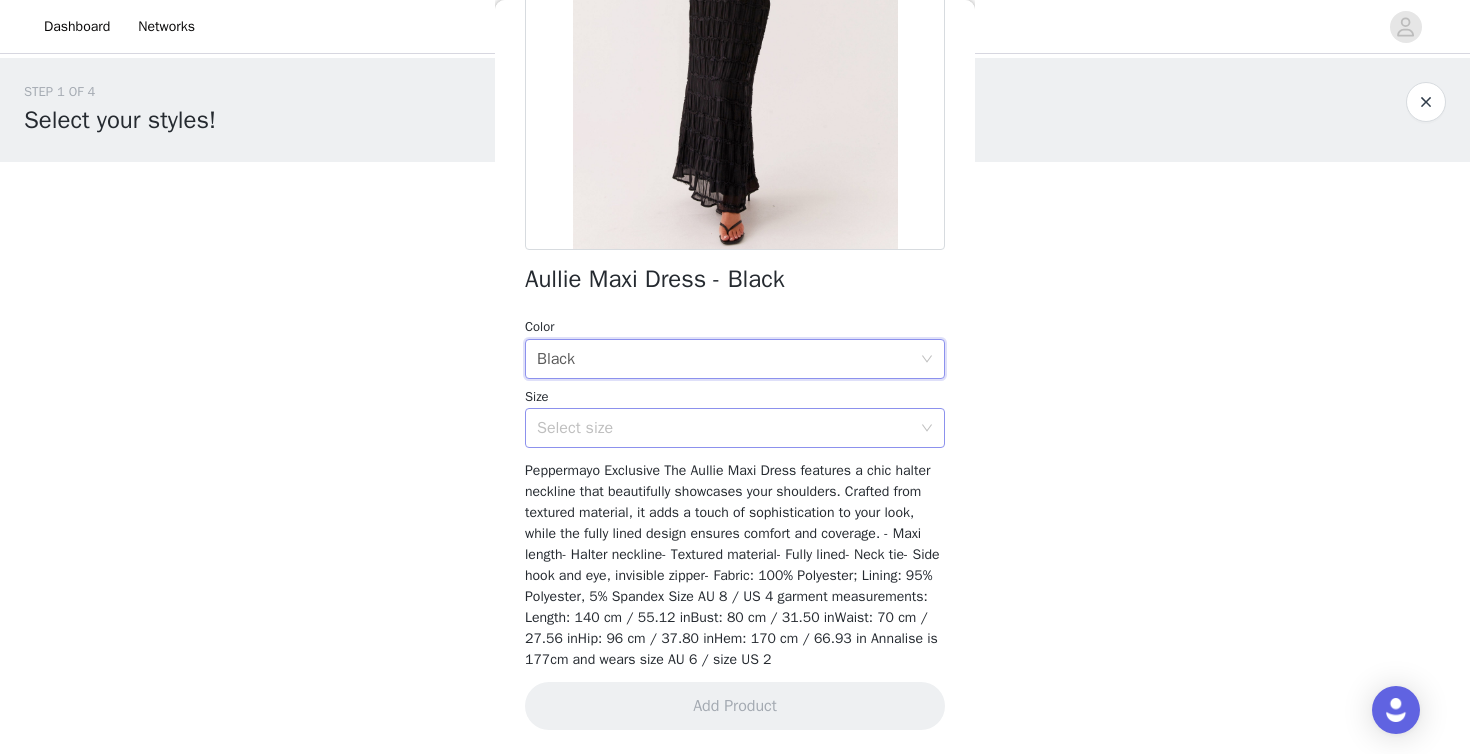 click on "Select size" at bounding box center [728, 428] 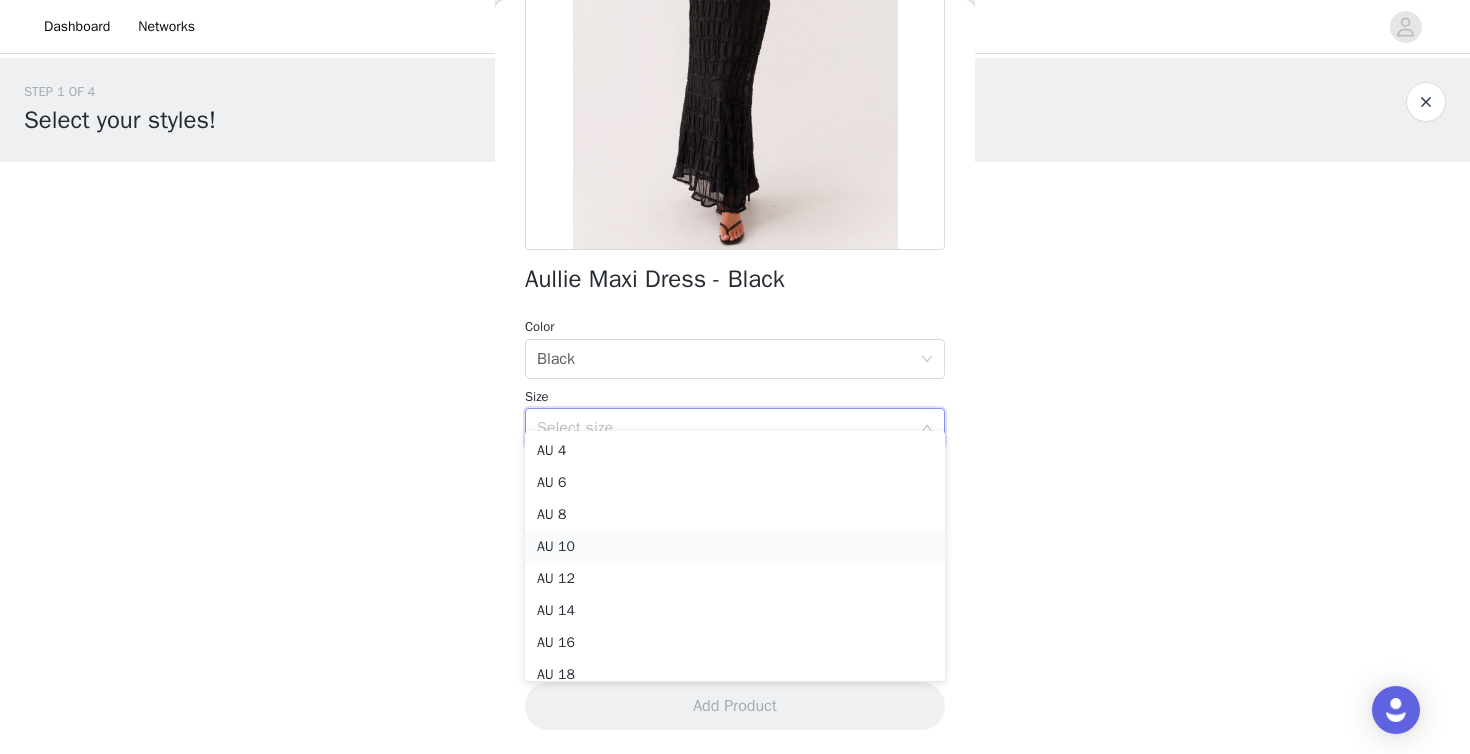 click on "AU 10" at bounding box center (735, 547) 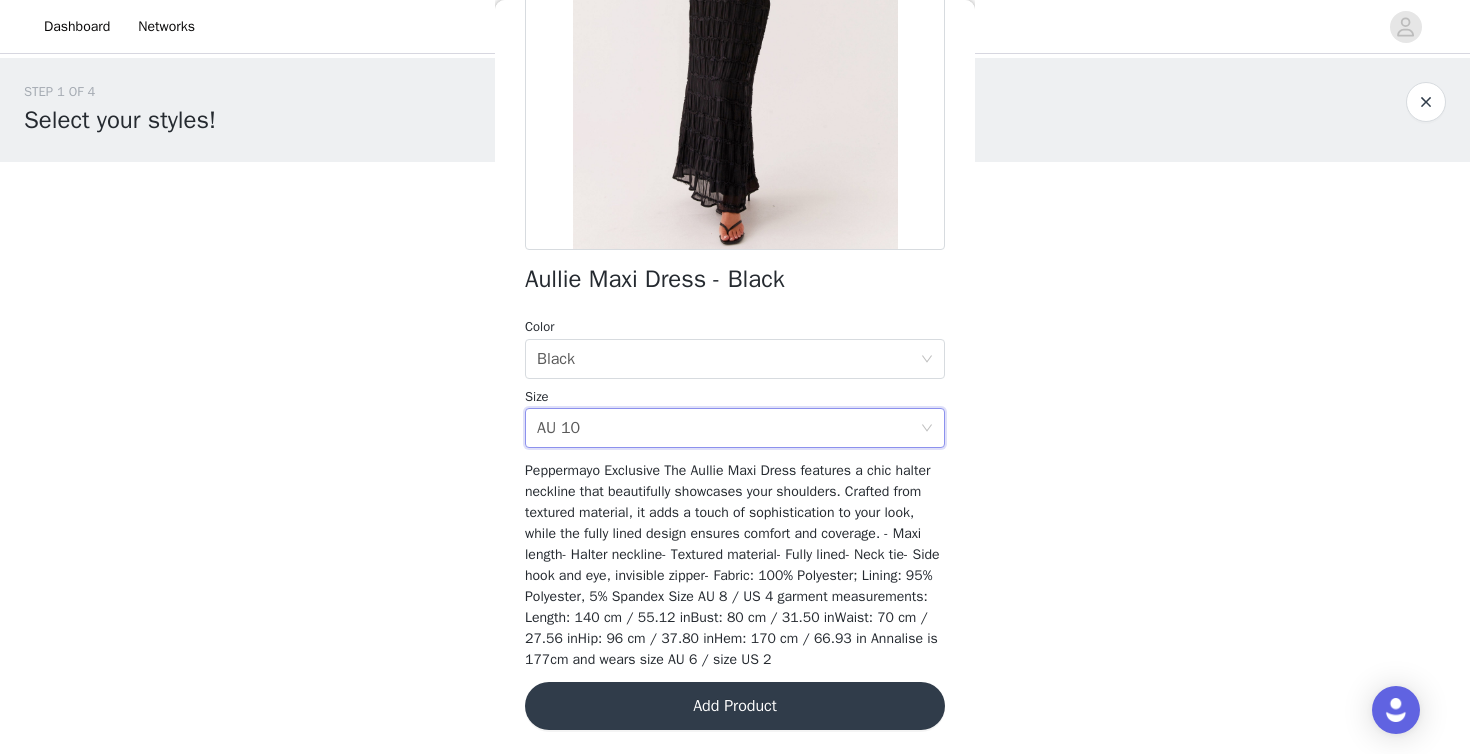 click on "Add Product" at bounding box center (735, 706) 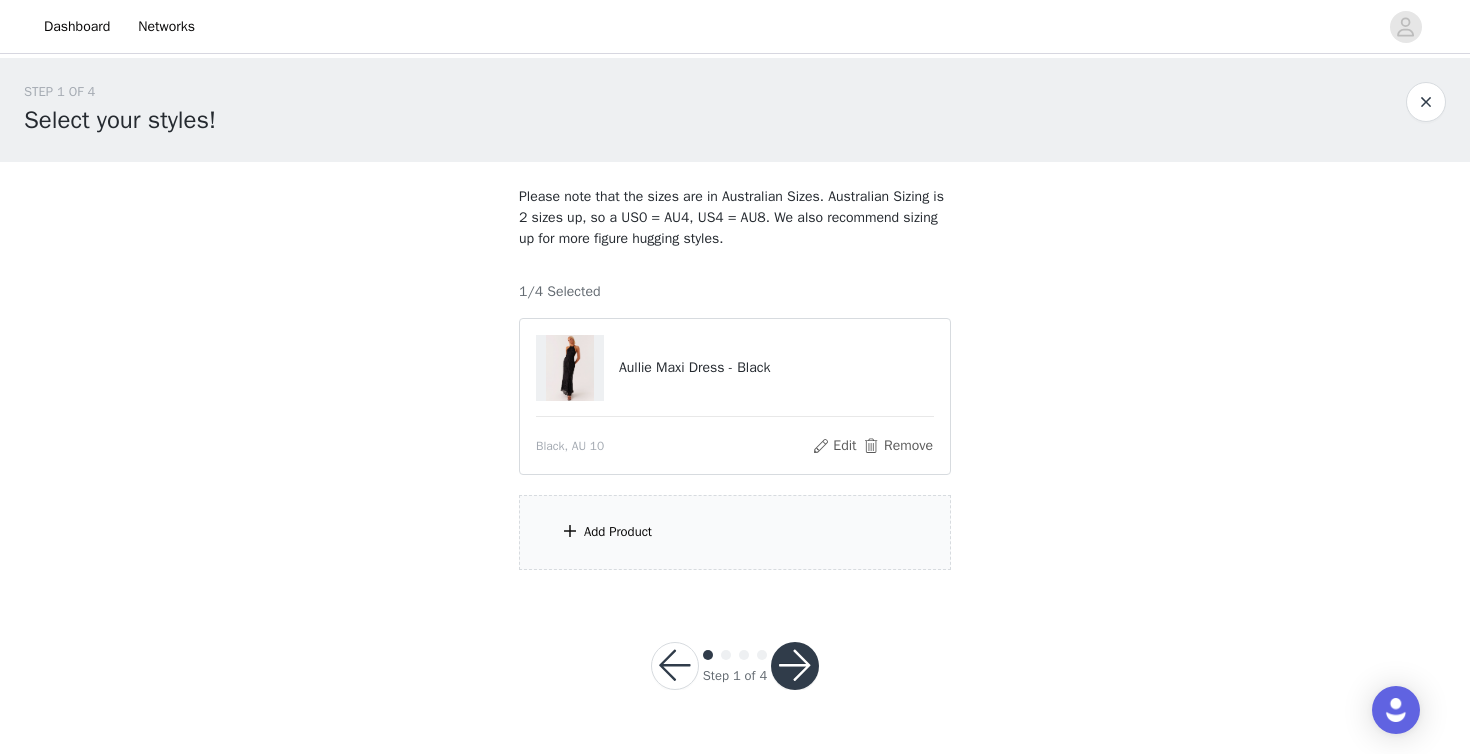 click on "Add Product" at bounding box center [735, 532] 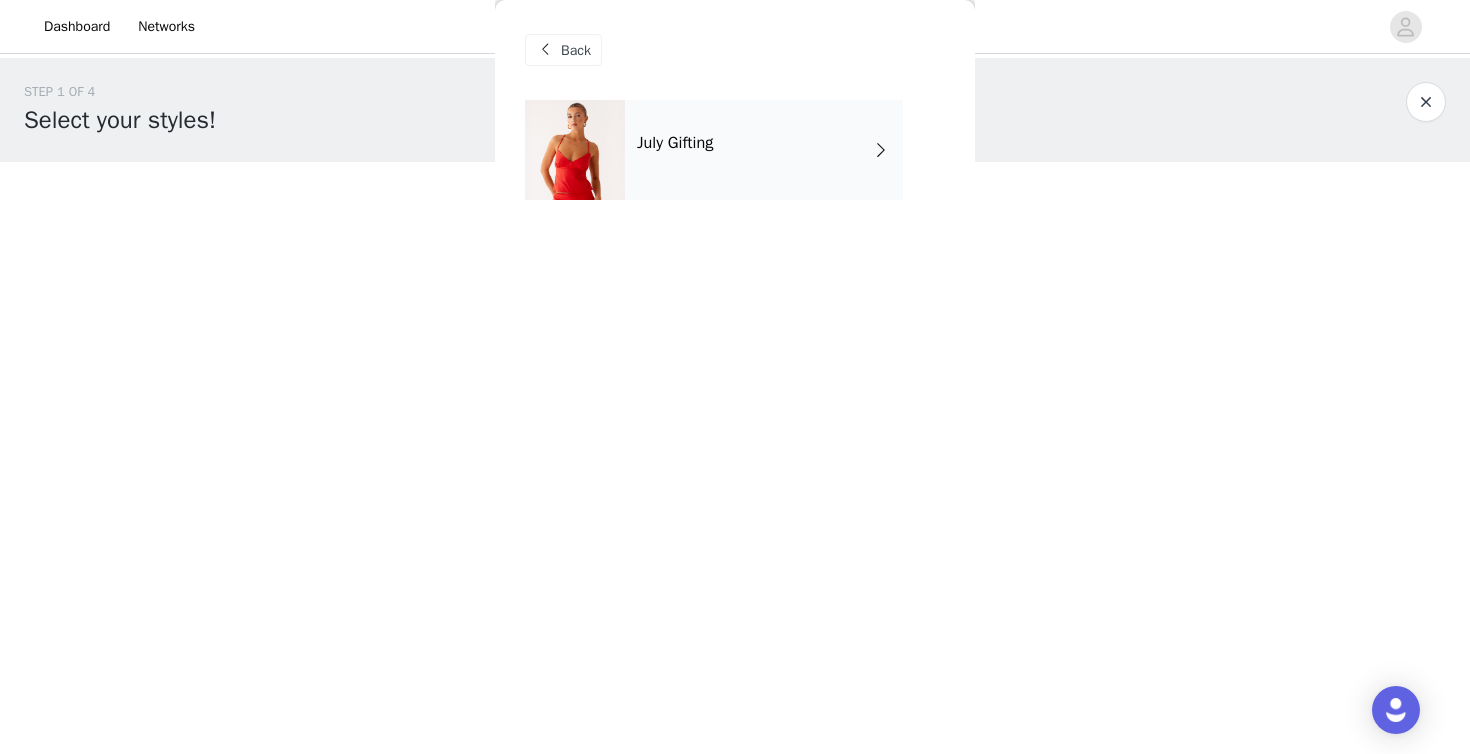 click on "Back" at bounding box center (735, 50) 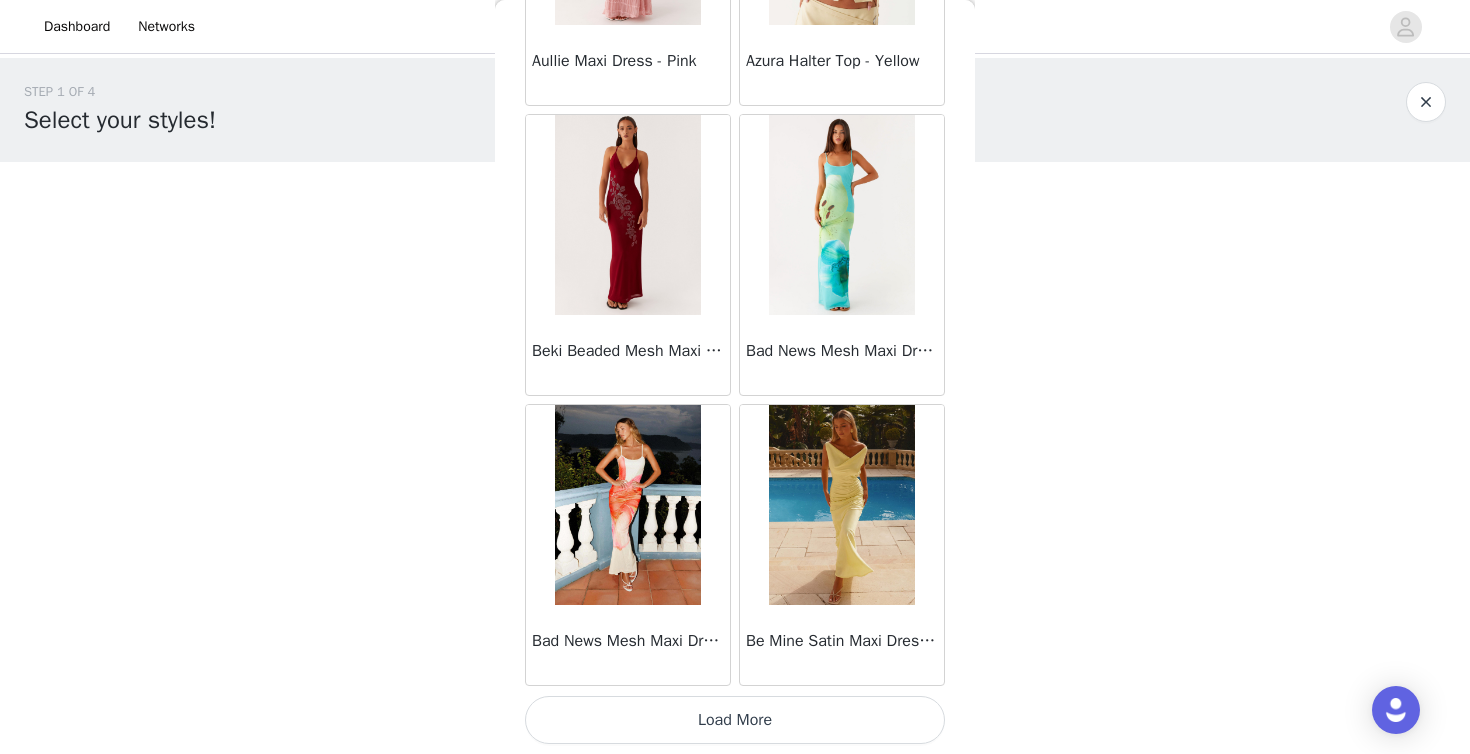 click on "Load More" at bounding box center [735, 720] 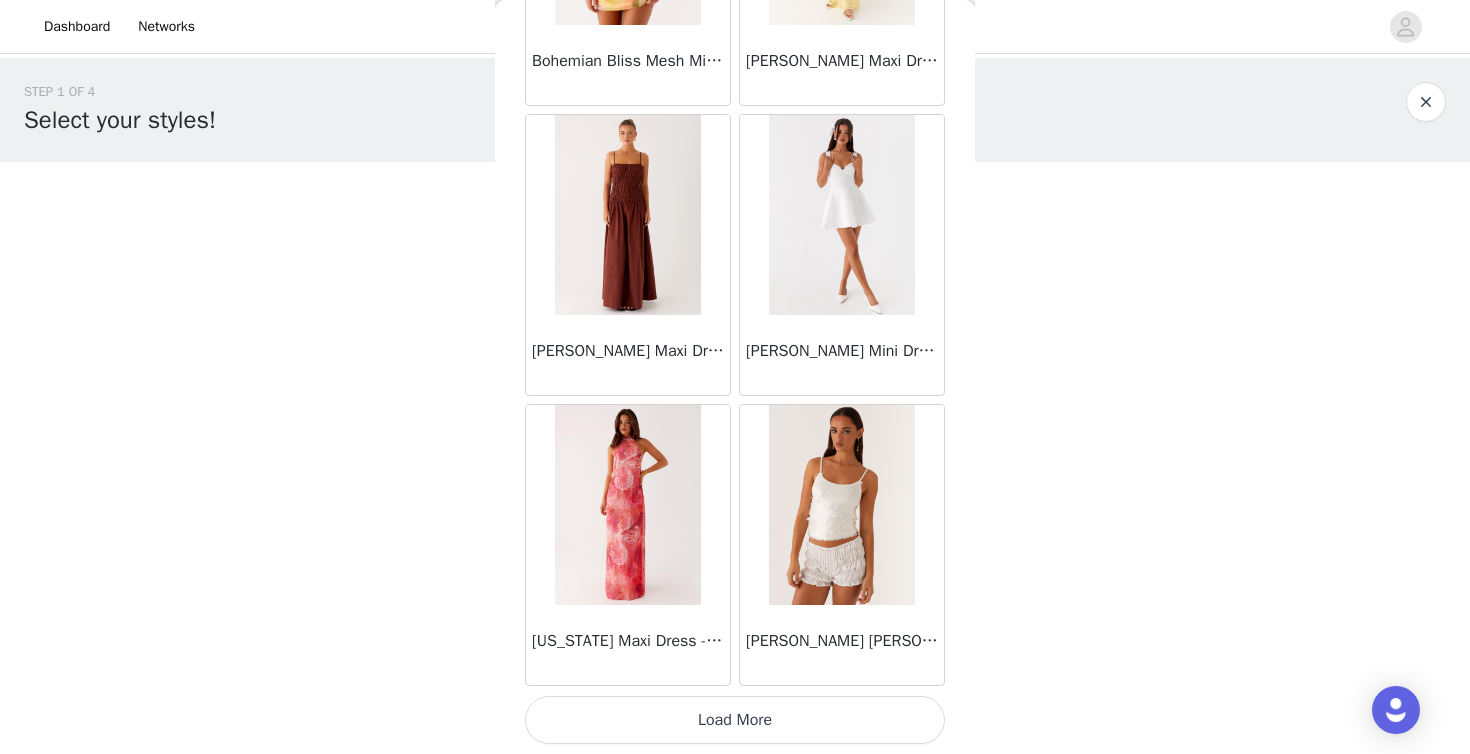 click on "Load More" at bounding box center [735, 720] 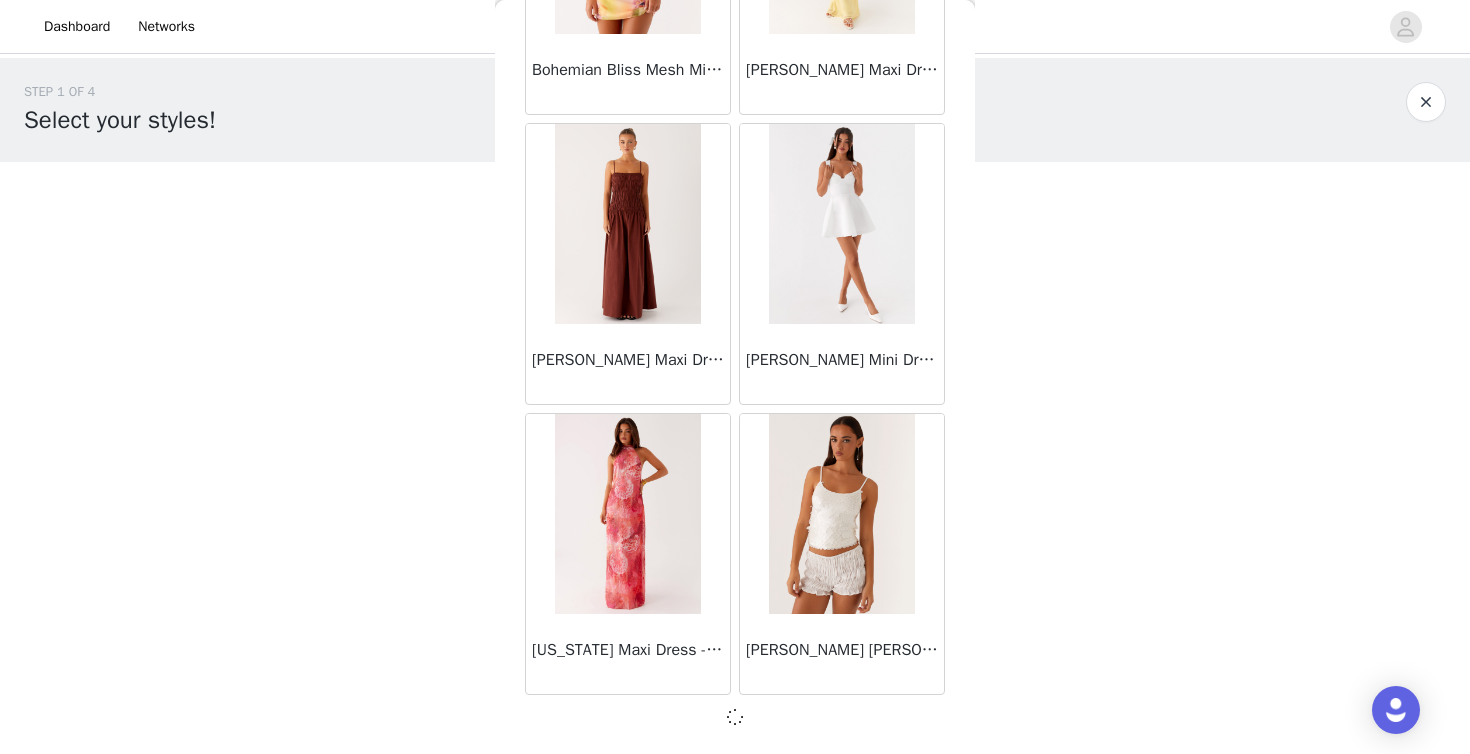 scroll, scrollTop: 5197, scrollLeft: 0, axis: vertical 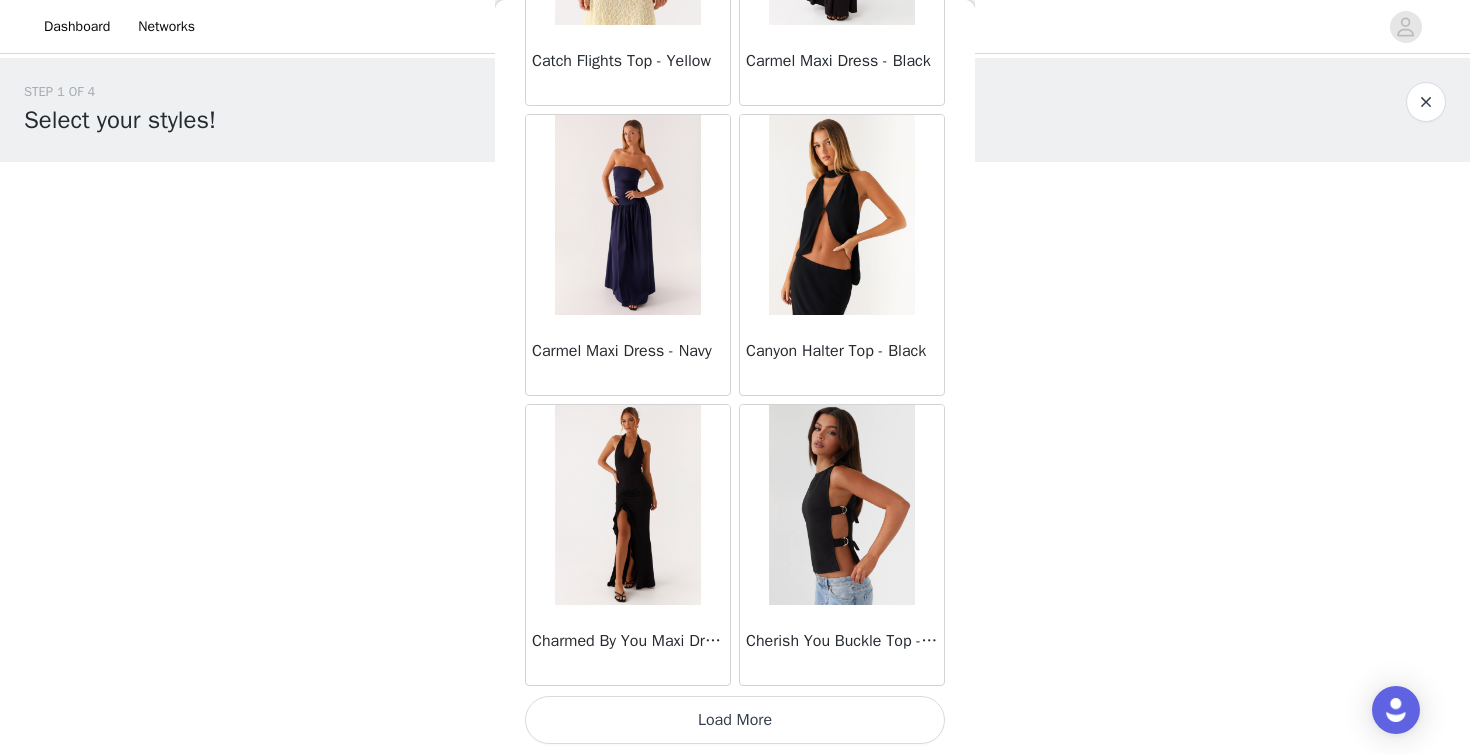 click on "Load More" at bounding box center [735, 720] 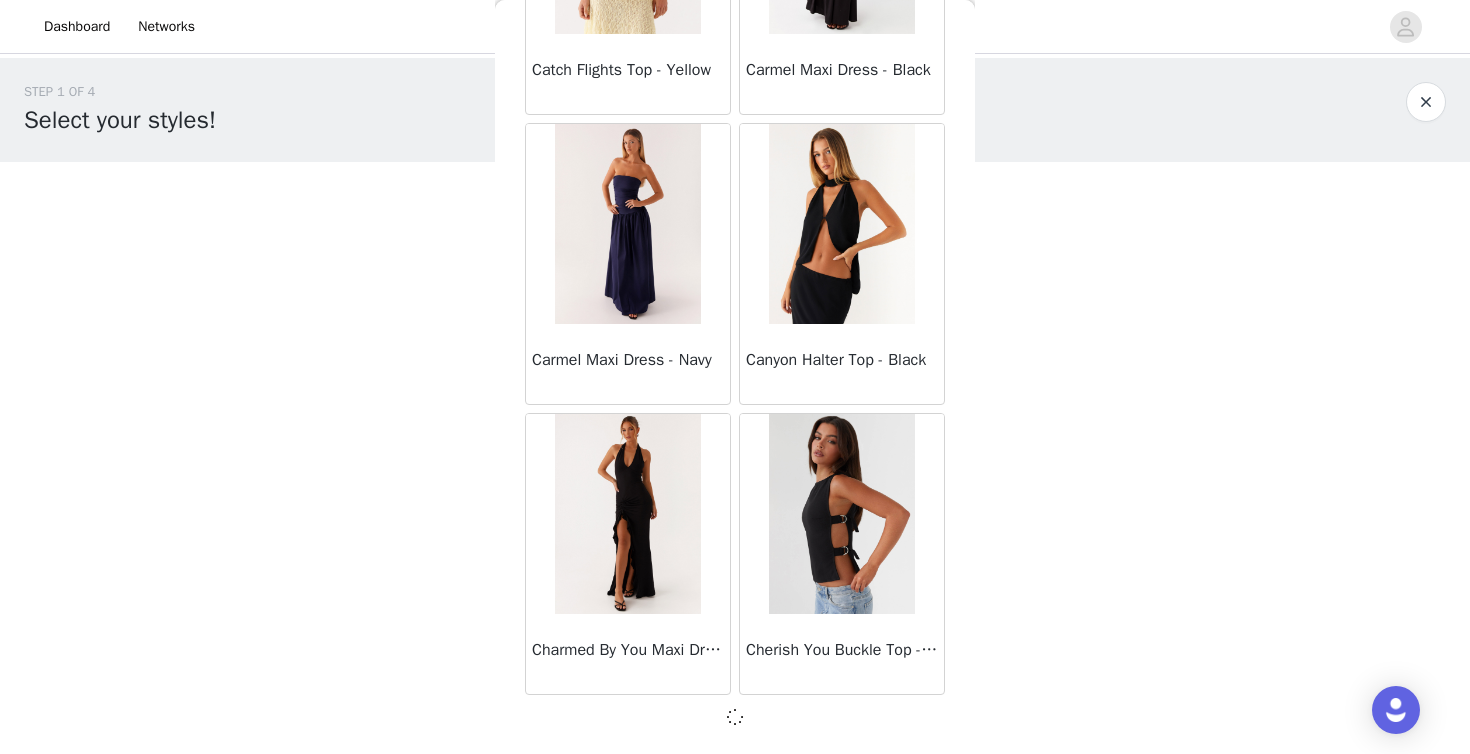 scroll, scrollTop: 8097, scrollLeft: 0, axis: vertical 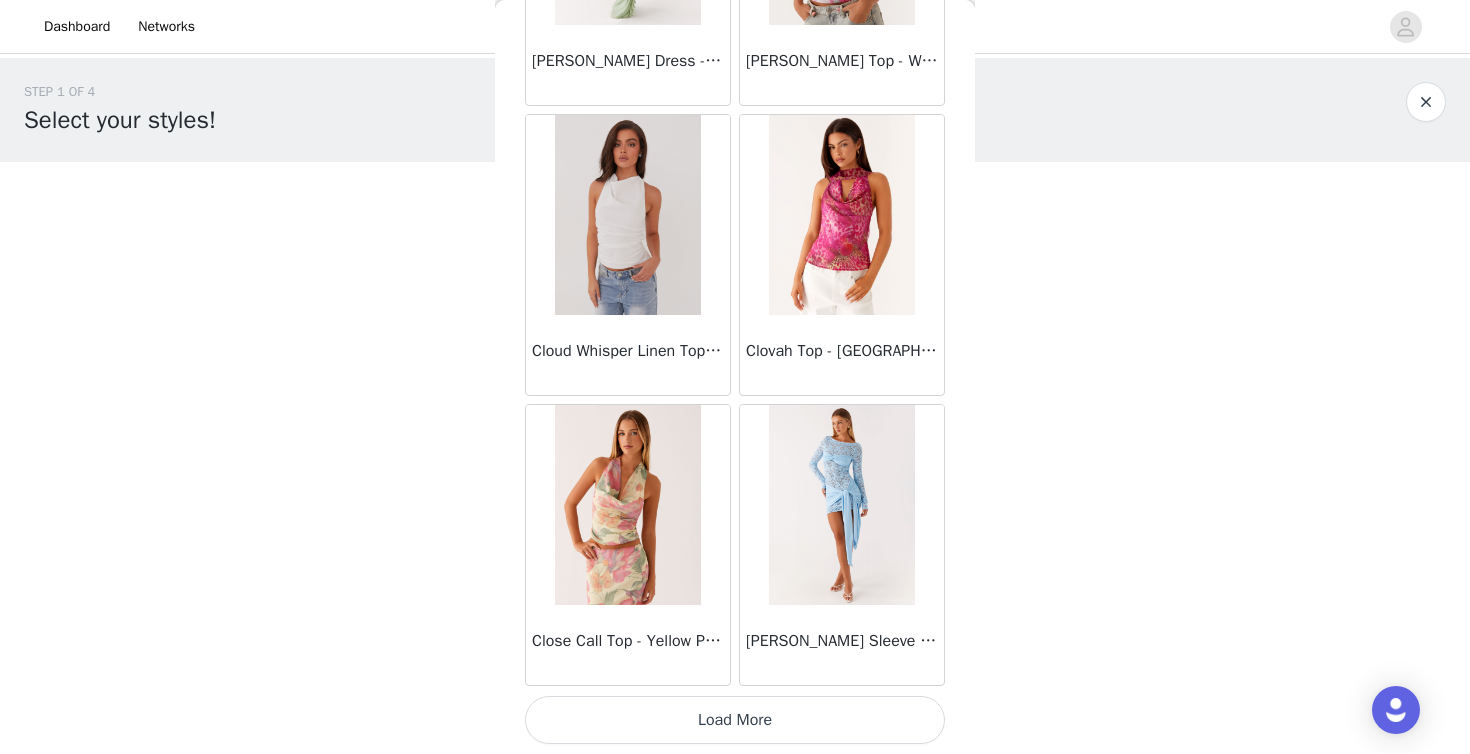 click on "Load More" at bounding box center [735, 720] 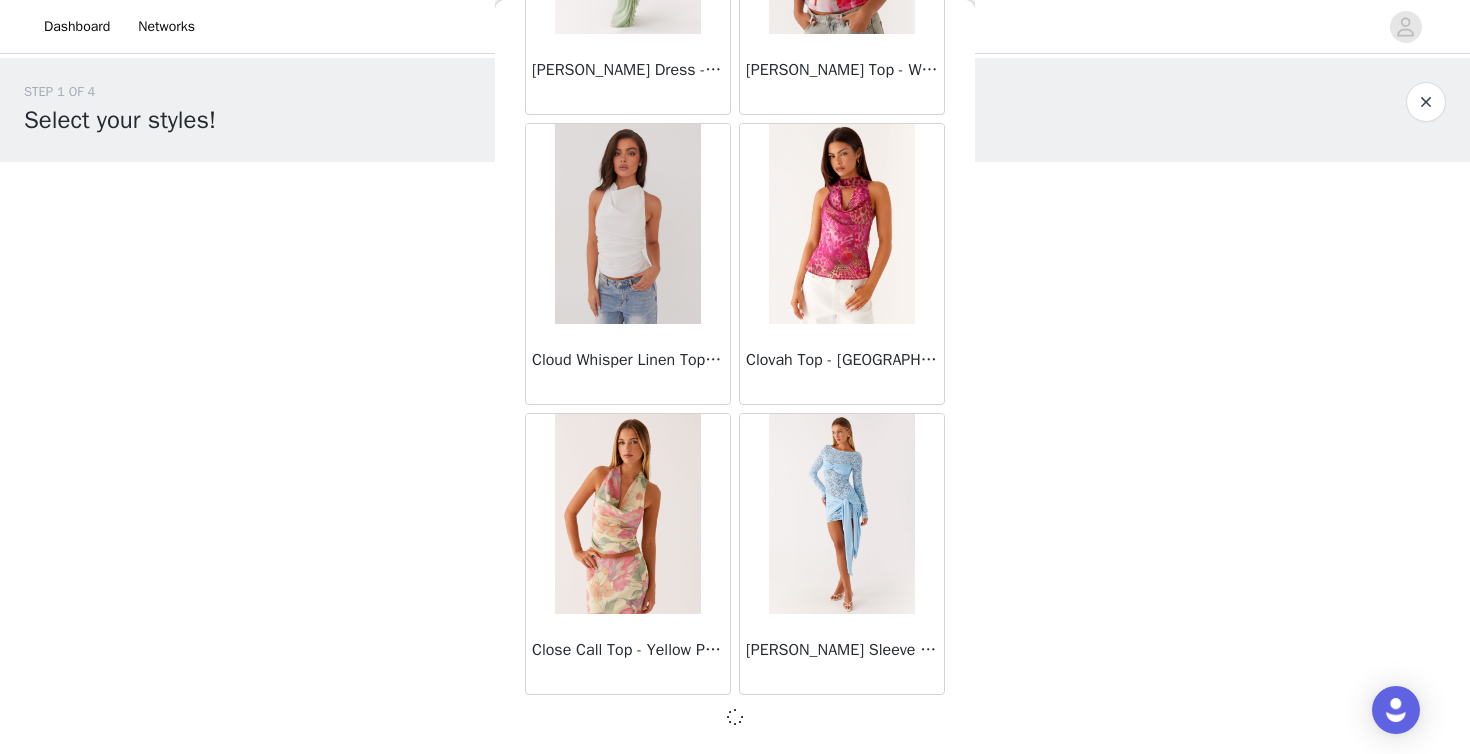 scroll, scrollTop: 10997, scrollLeft: 0, axis: vertical 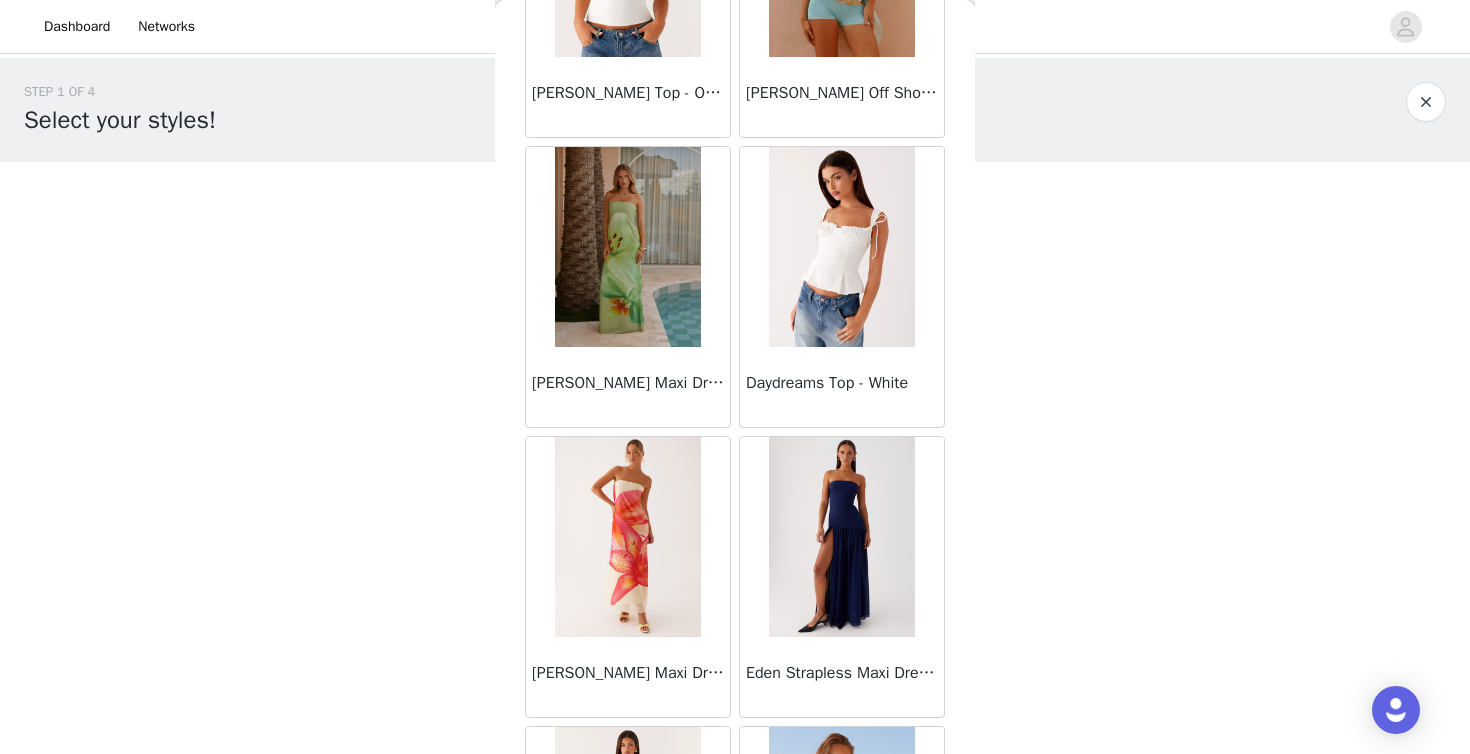 click at bounding box center [627, 247] 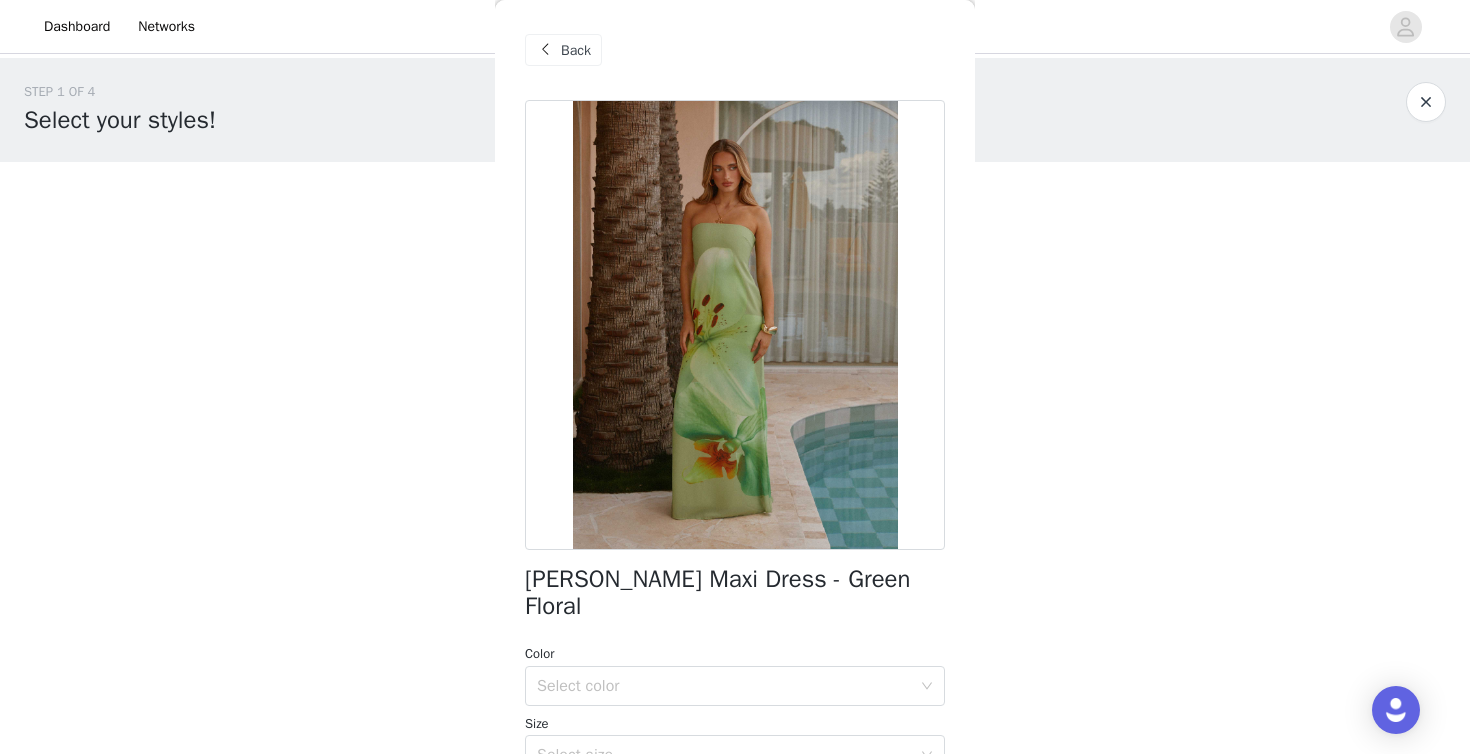 scroll, scrollTop: 154, scrollLeft: 0, axis: vertical 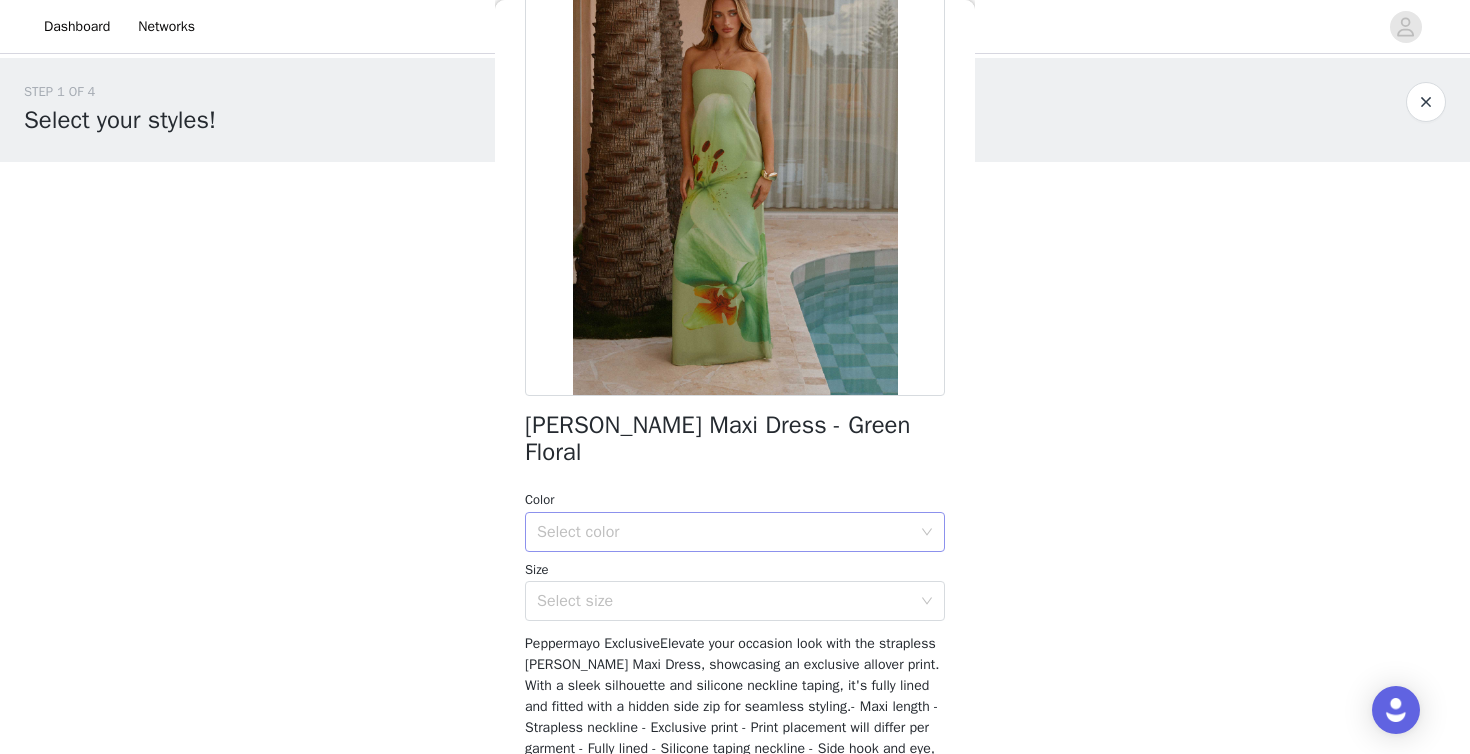click on "Select color" at bounding box center [728, 532] 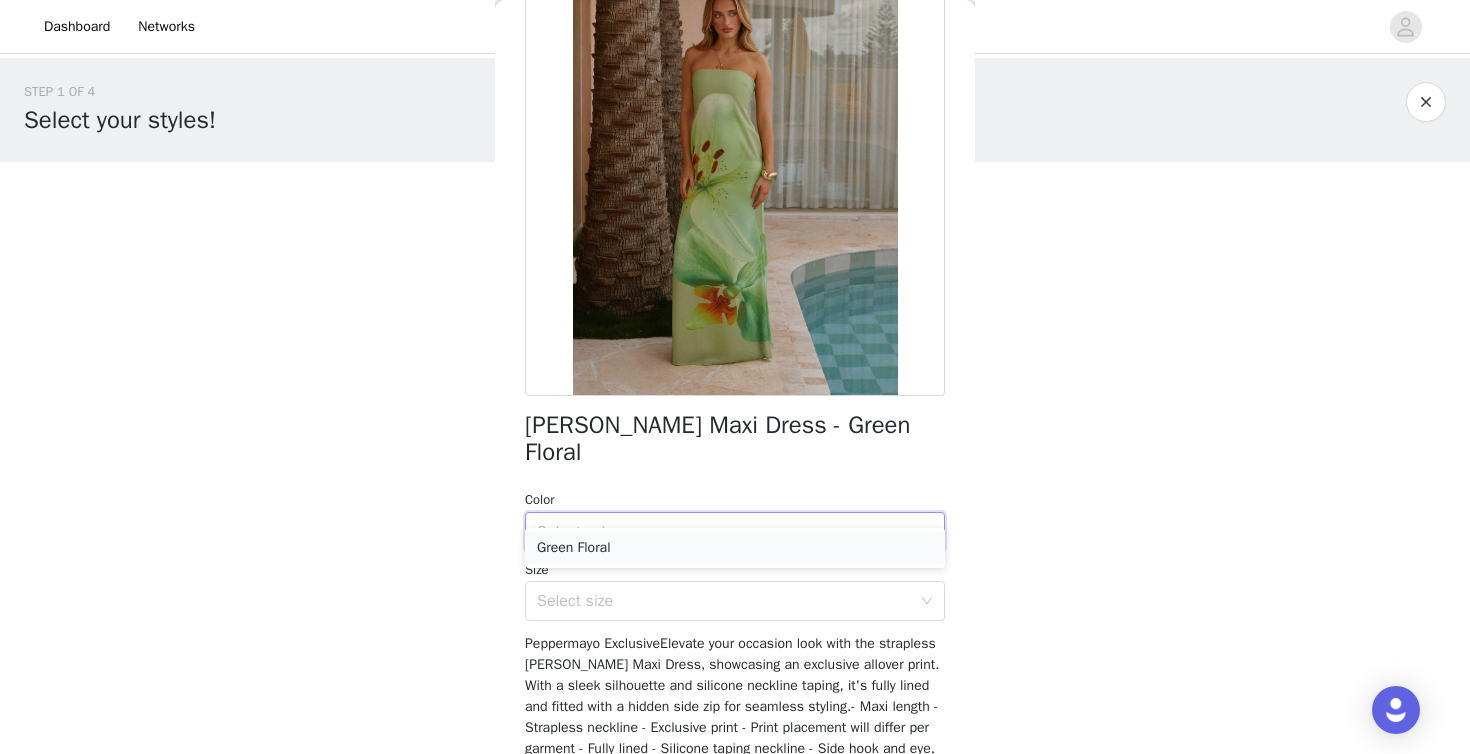 click on "Green Floral" at bounding box center [735, 548] 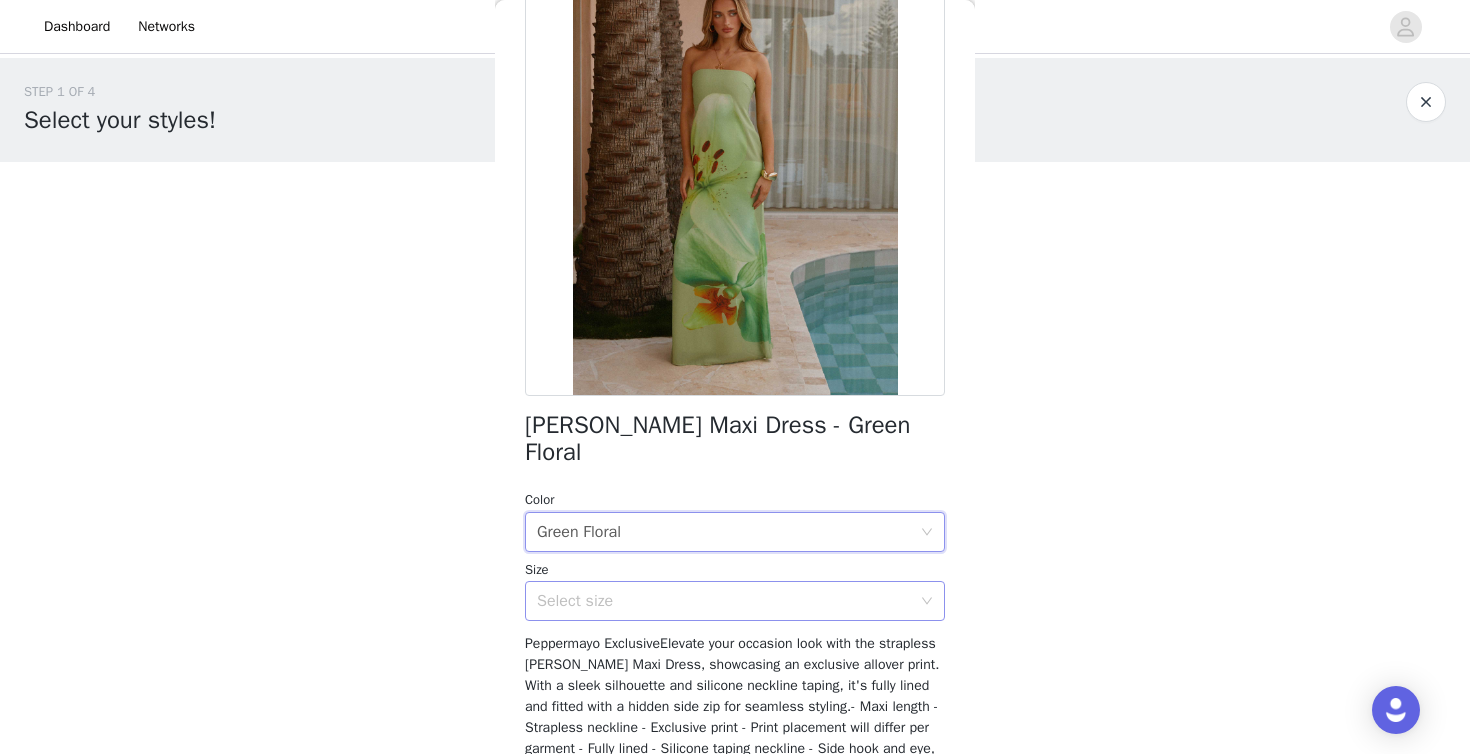 click on "Select size" at bounding box center (728, 601) 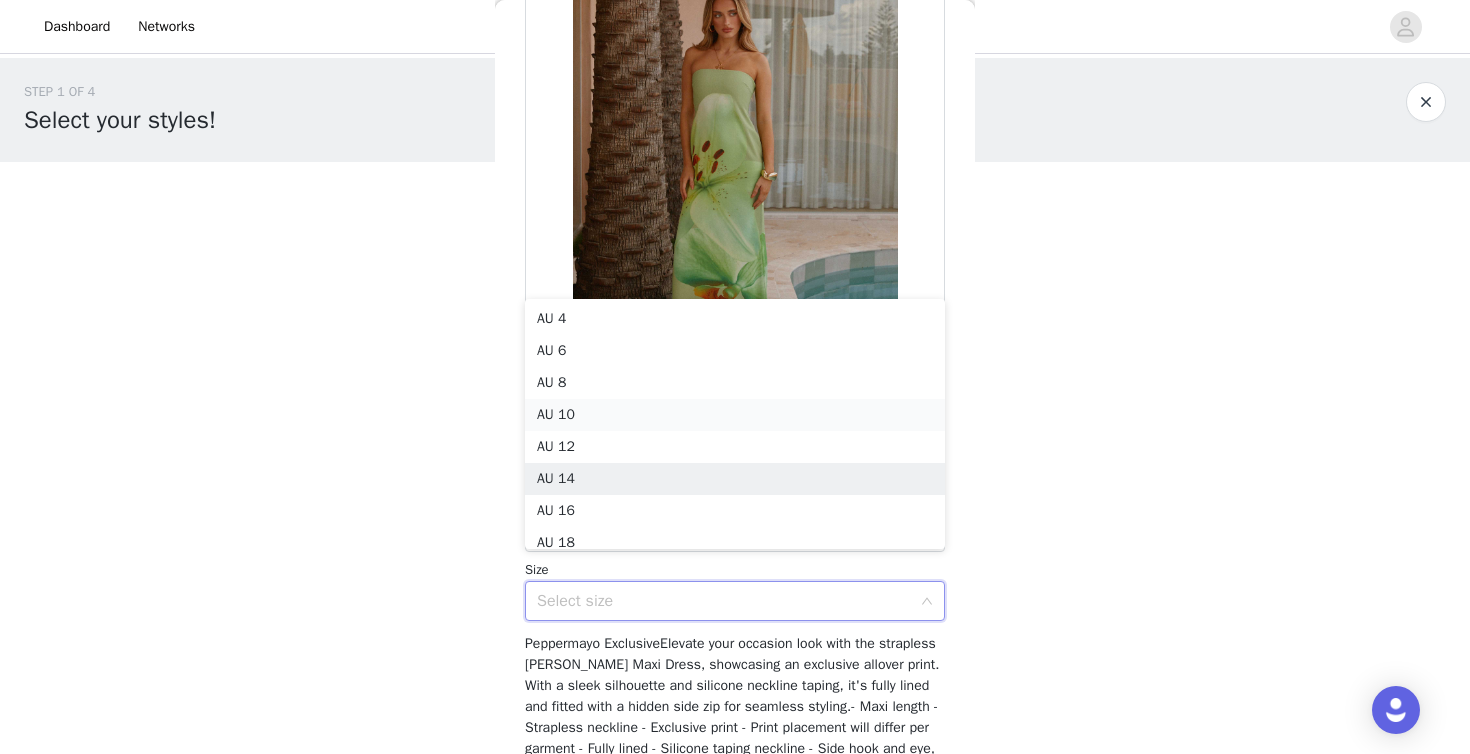 scroll, scrollTop: 10, scrollLeft: 0, axis: vertical 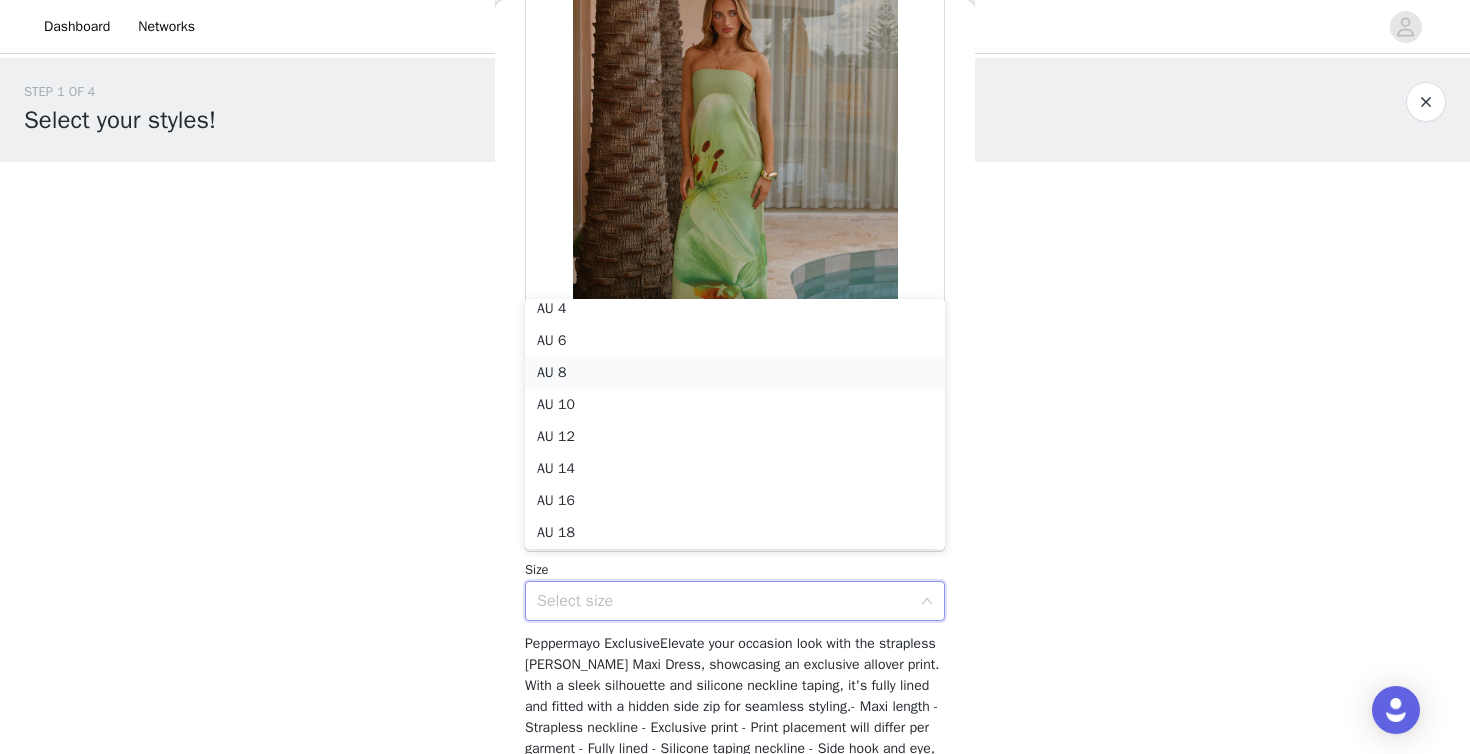 click on "AU 8" at bounding box center (735, 373) 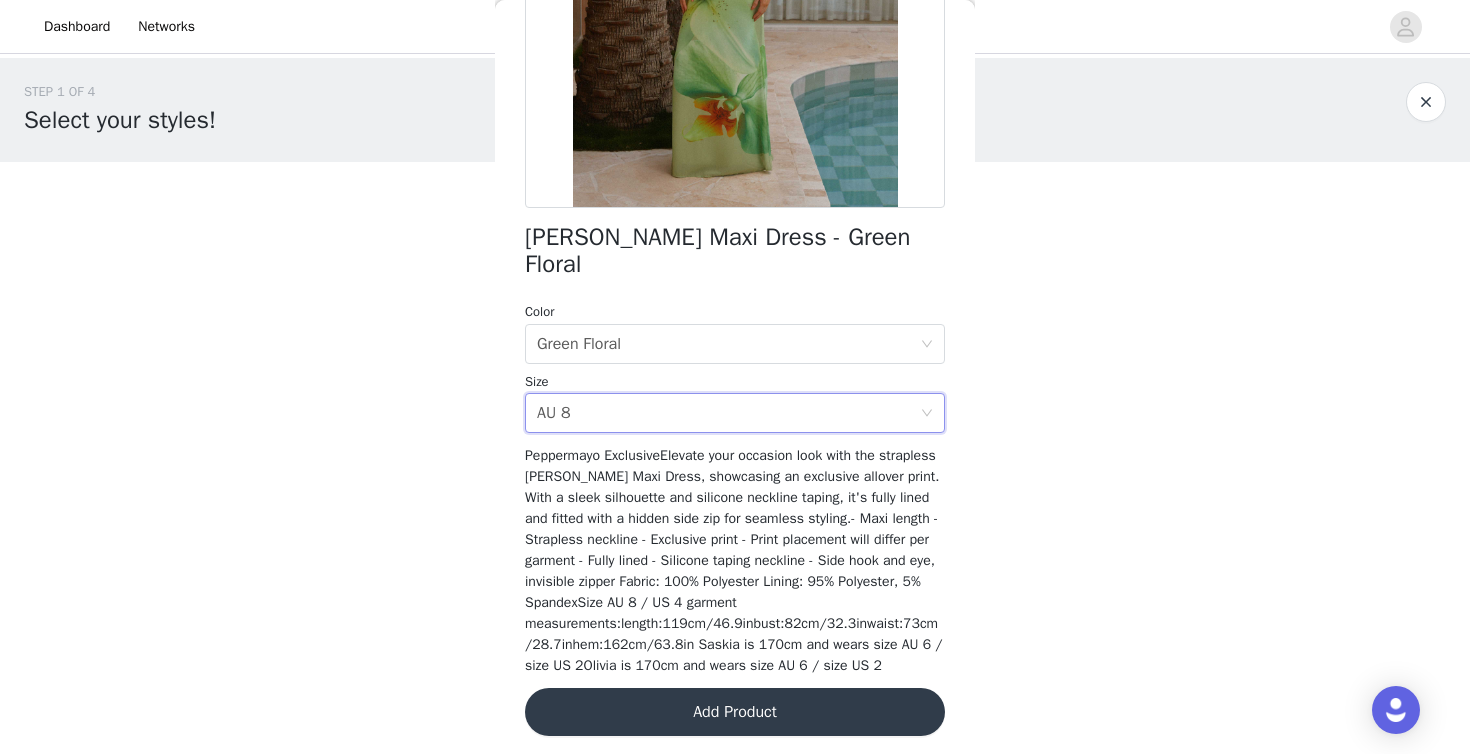 scroll, scrollTop: 341, scrollLeft: 0, axis: vertical 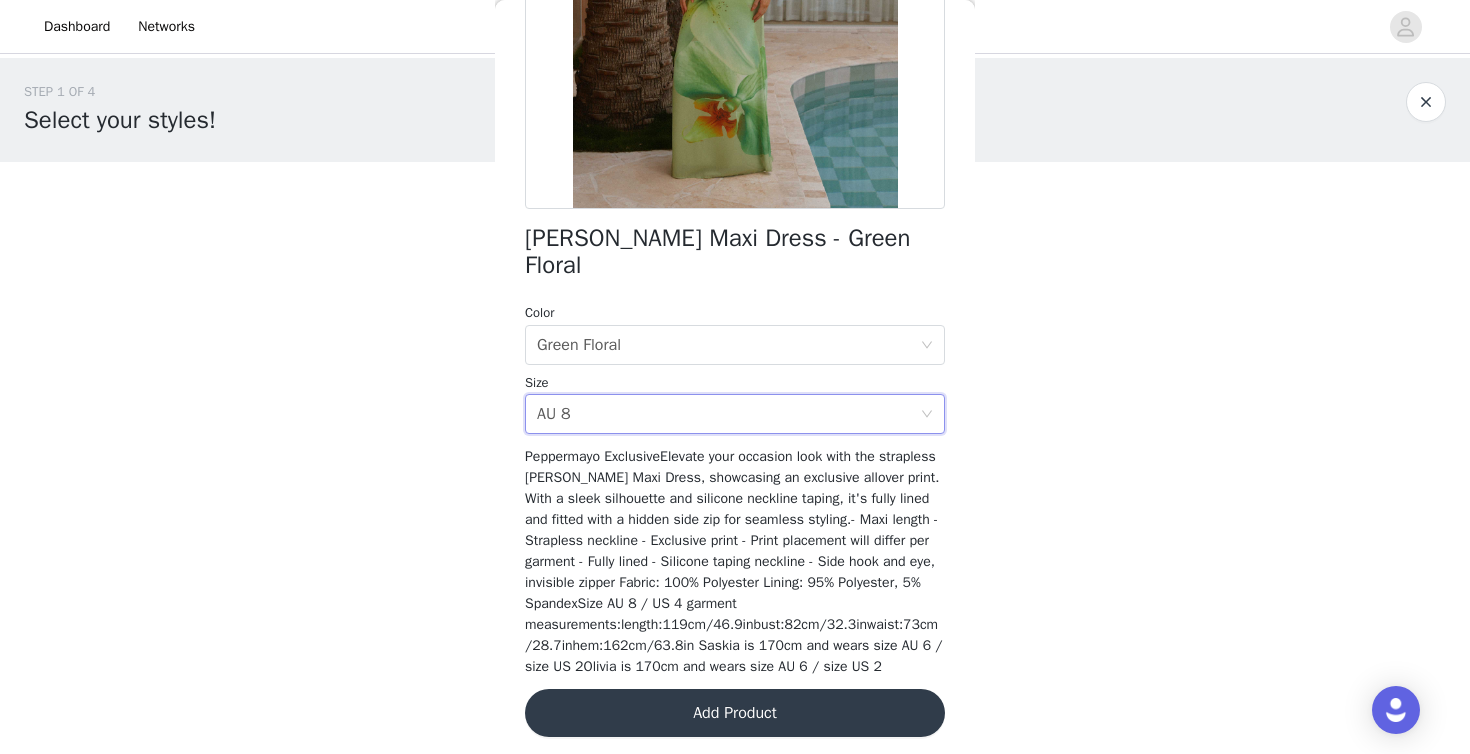 click on "Add Product" at bounding box center [735, 713] 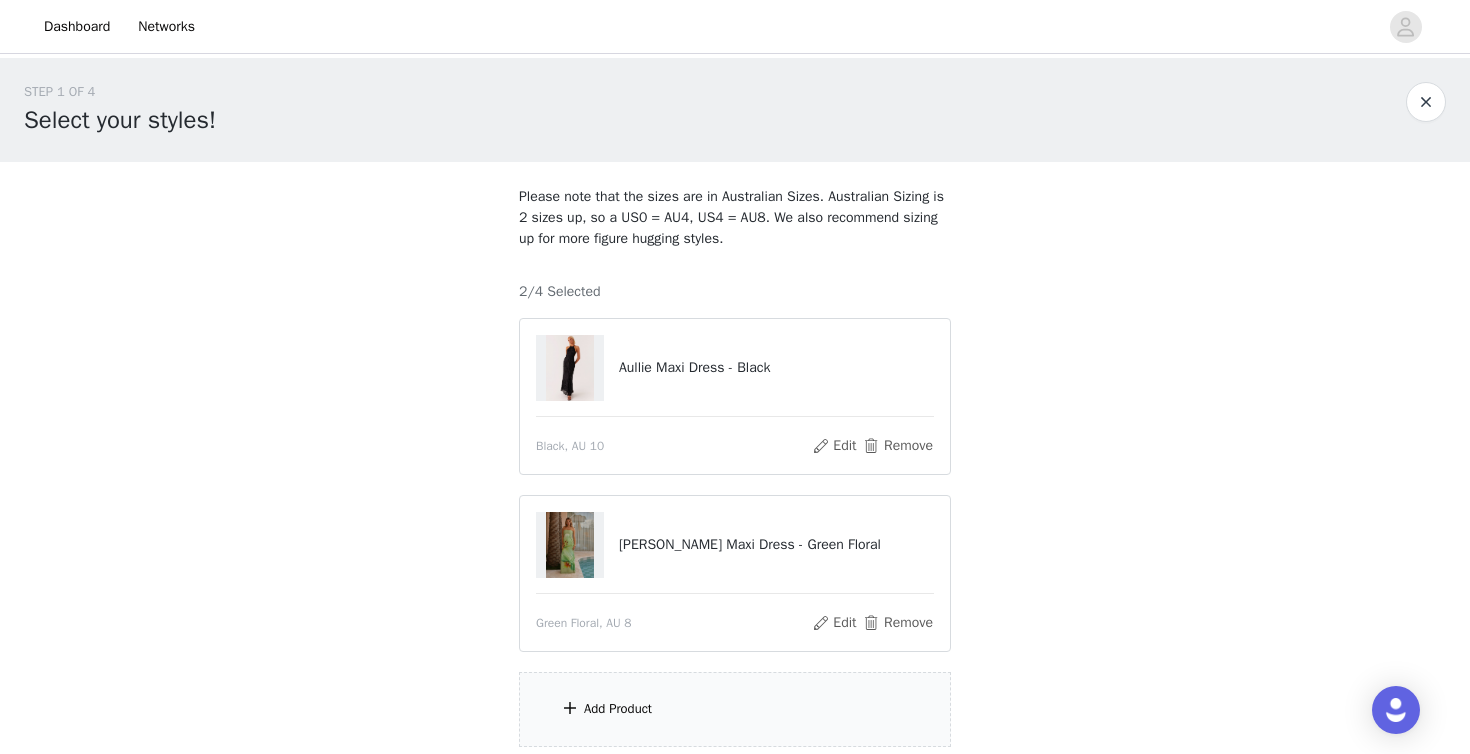 click on "Add Product" at bounding box center (735, 709) 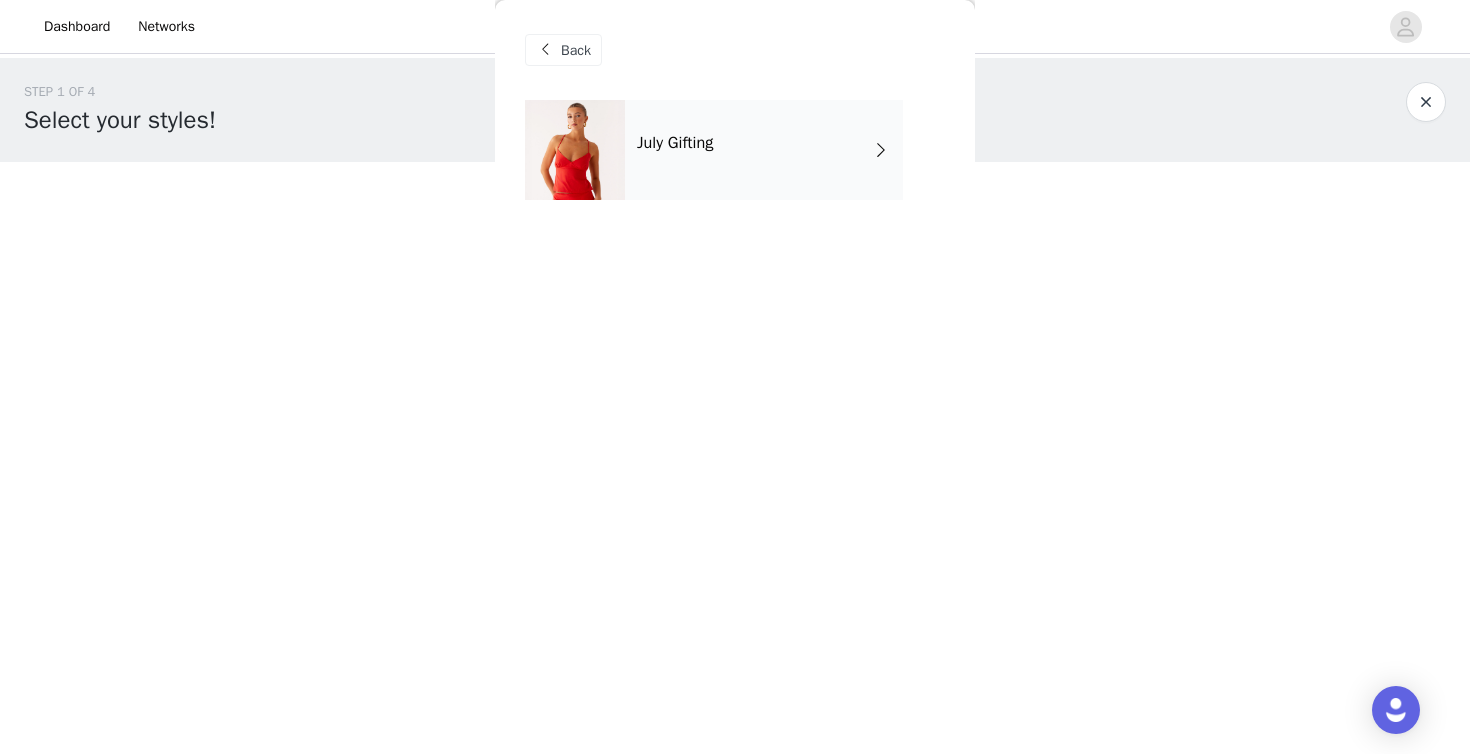 click on "Back     July Gifting" at bounding box center (735, 377) 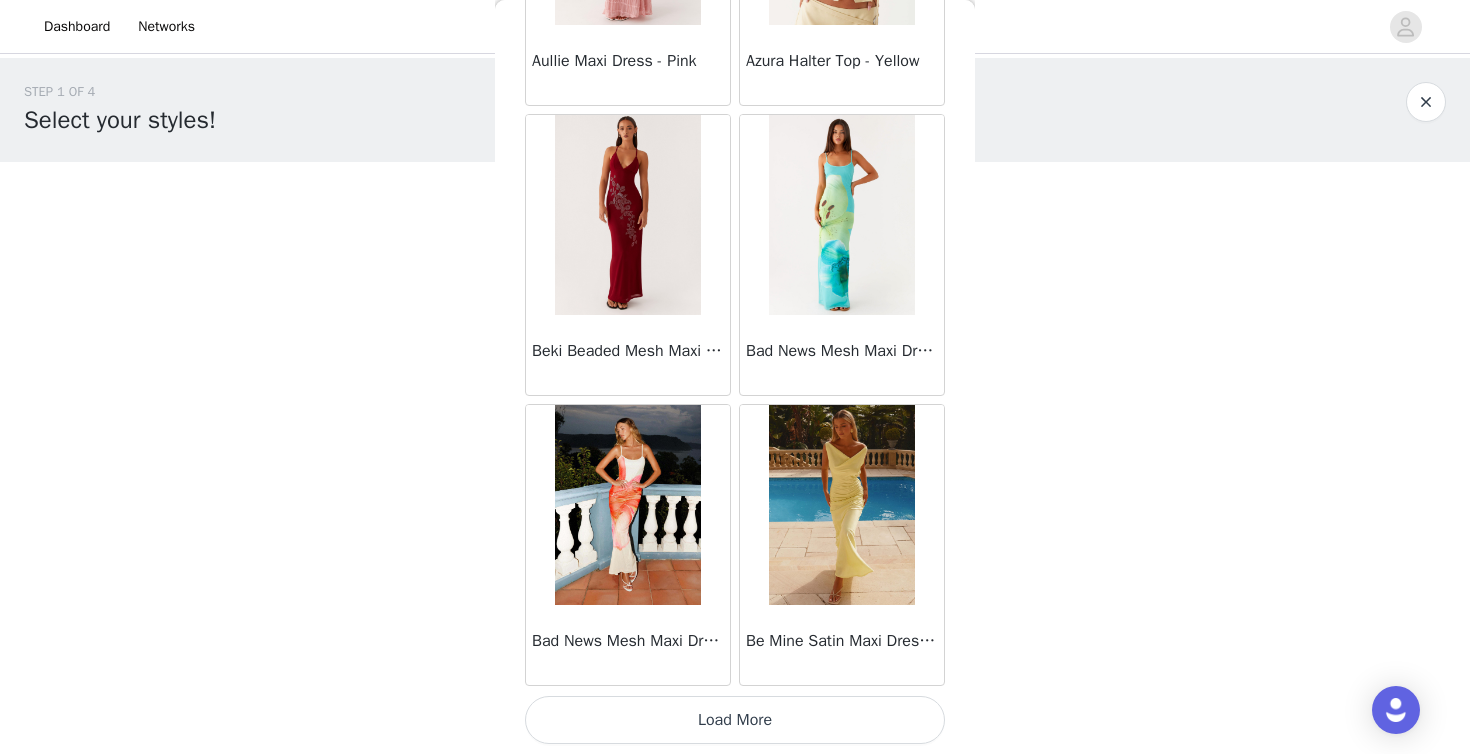 click on "Load More" at bounding box center [735, 720] 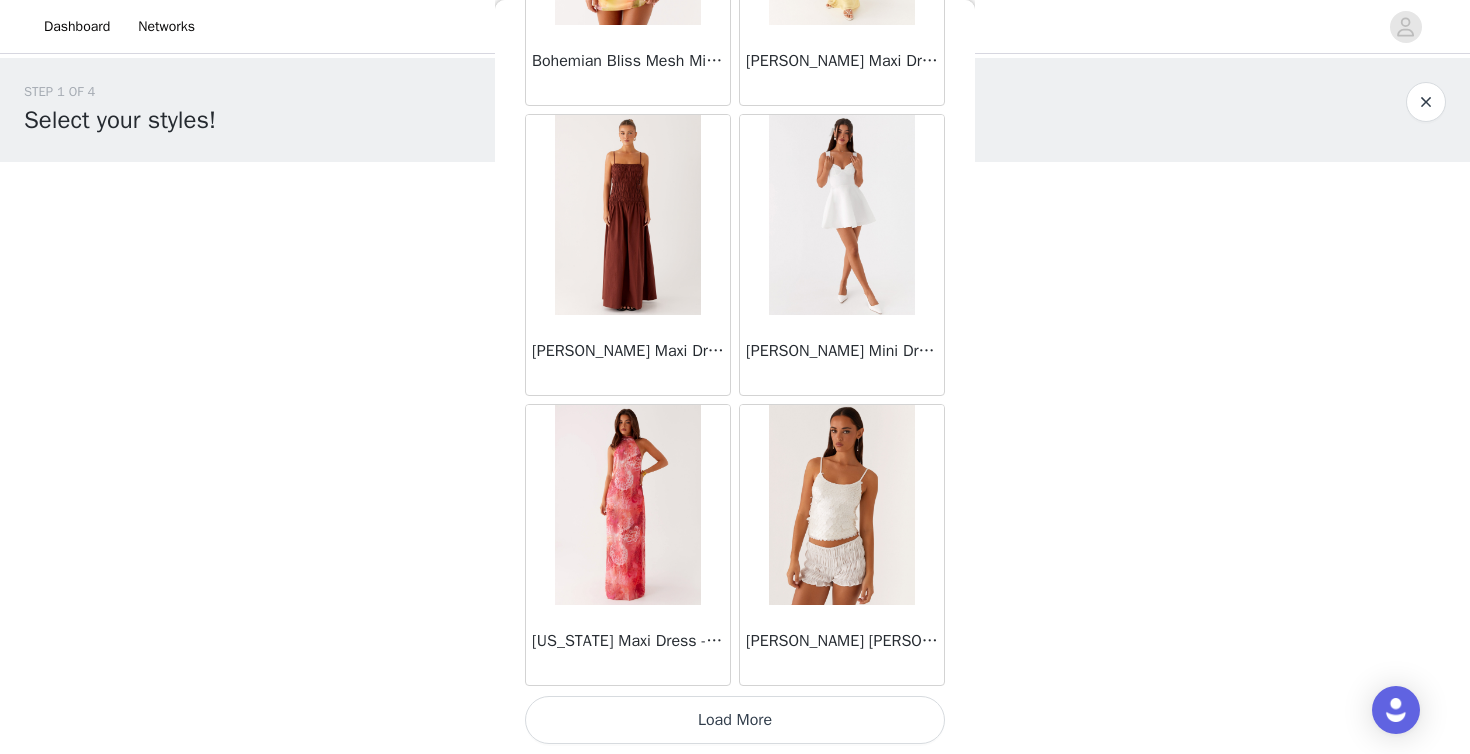 click on "Load More" at bounding box center (735, 720) 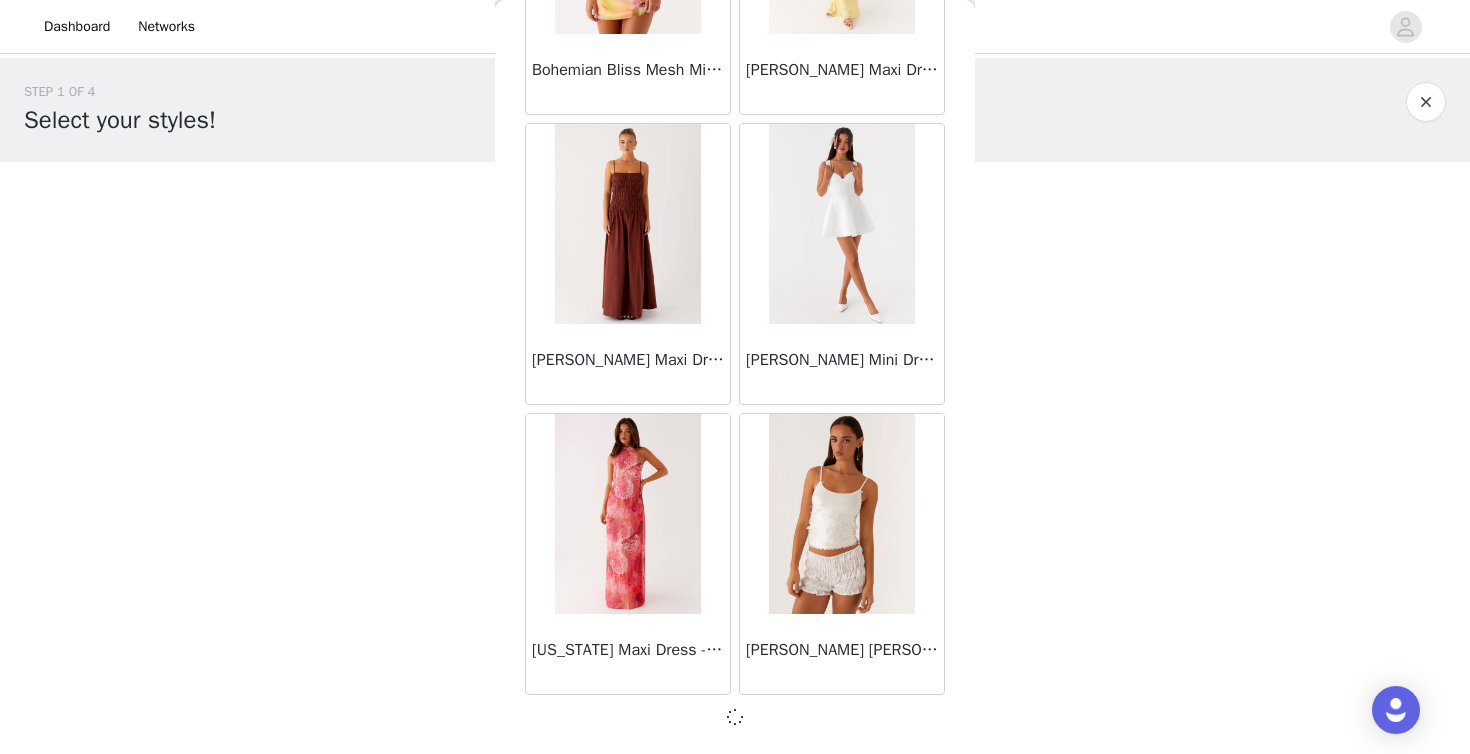 scroll, scrollTop: 5197, scrollLeft: 0, axis: vertical 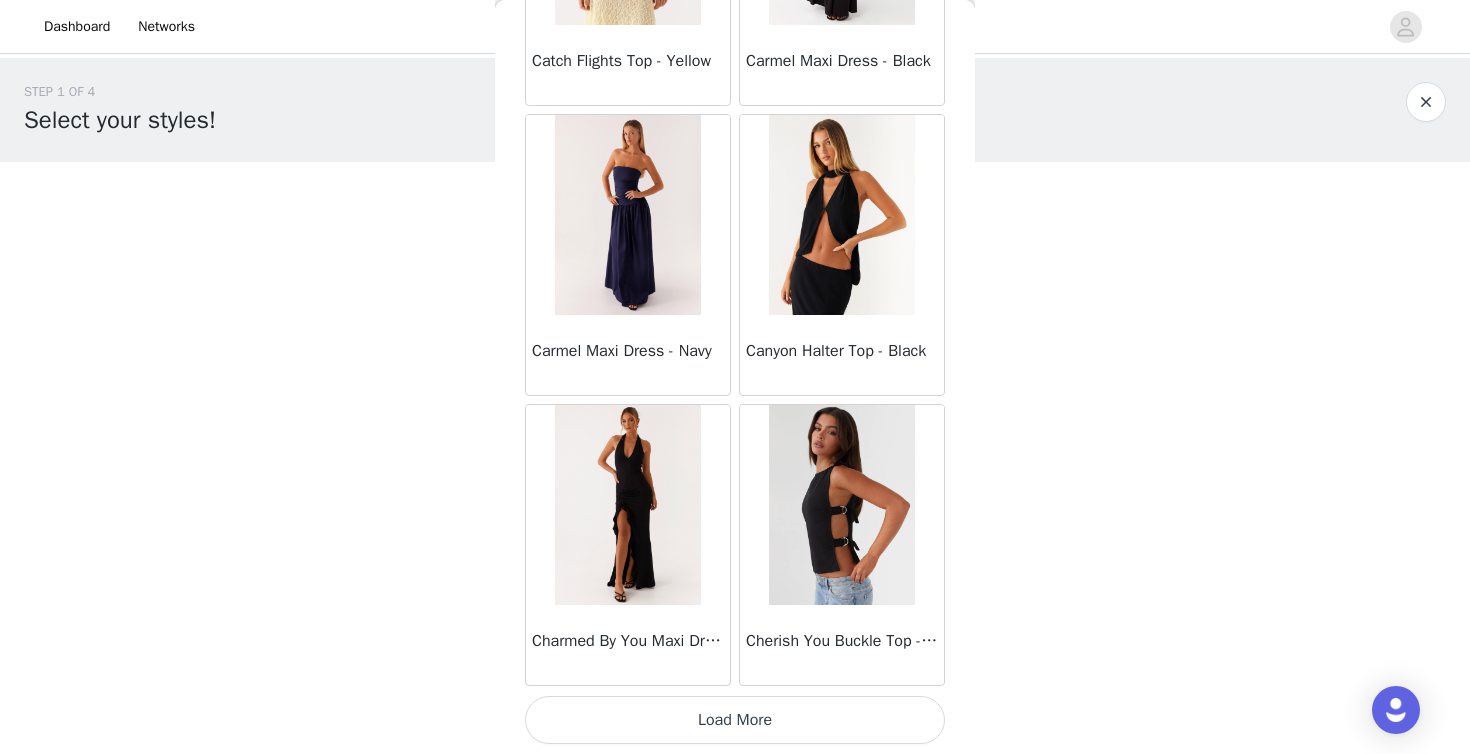 click on "Load More" at bounding box center (735, 720) 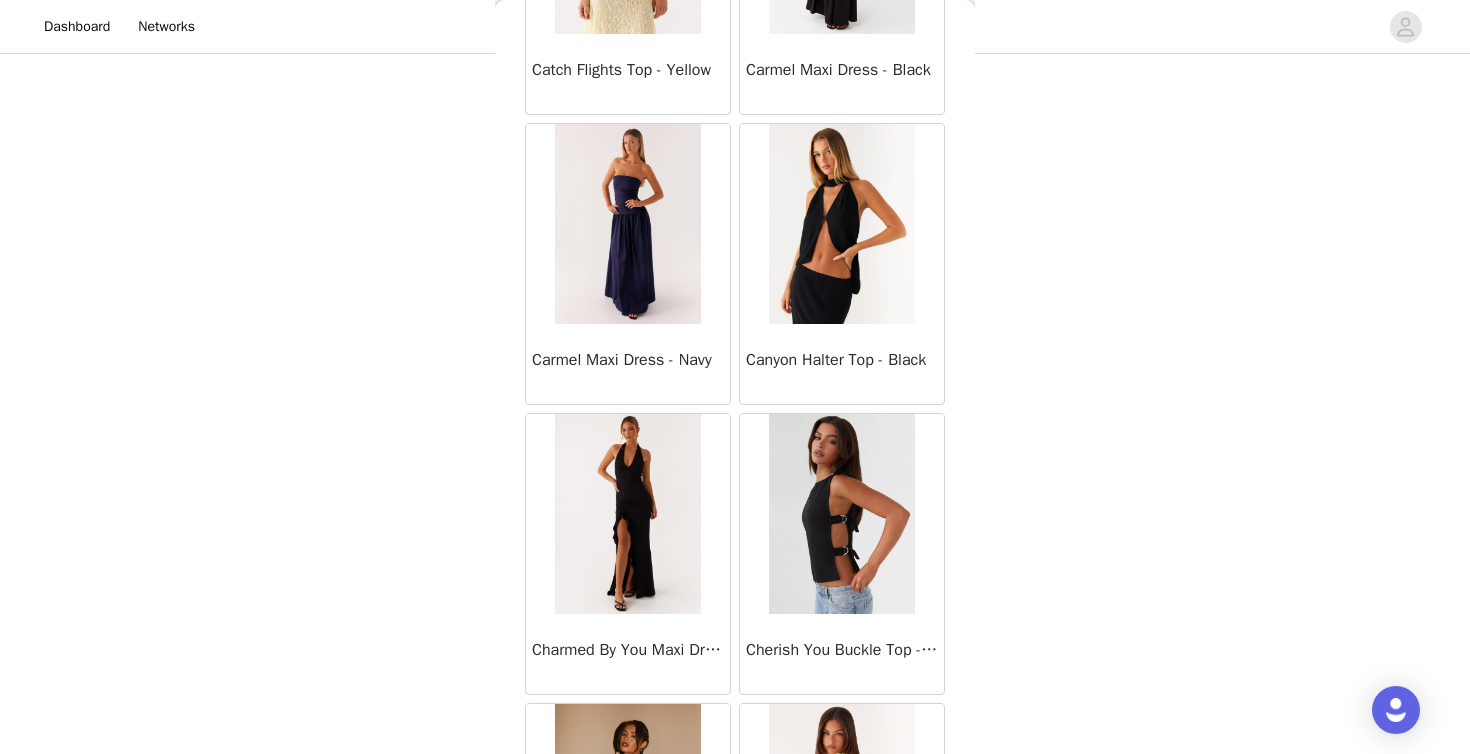 scroll, scrollTop: 160, scrollLeft: 0, axis: vertical 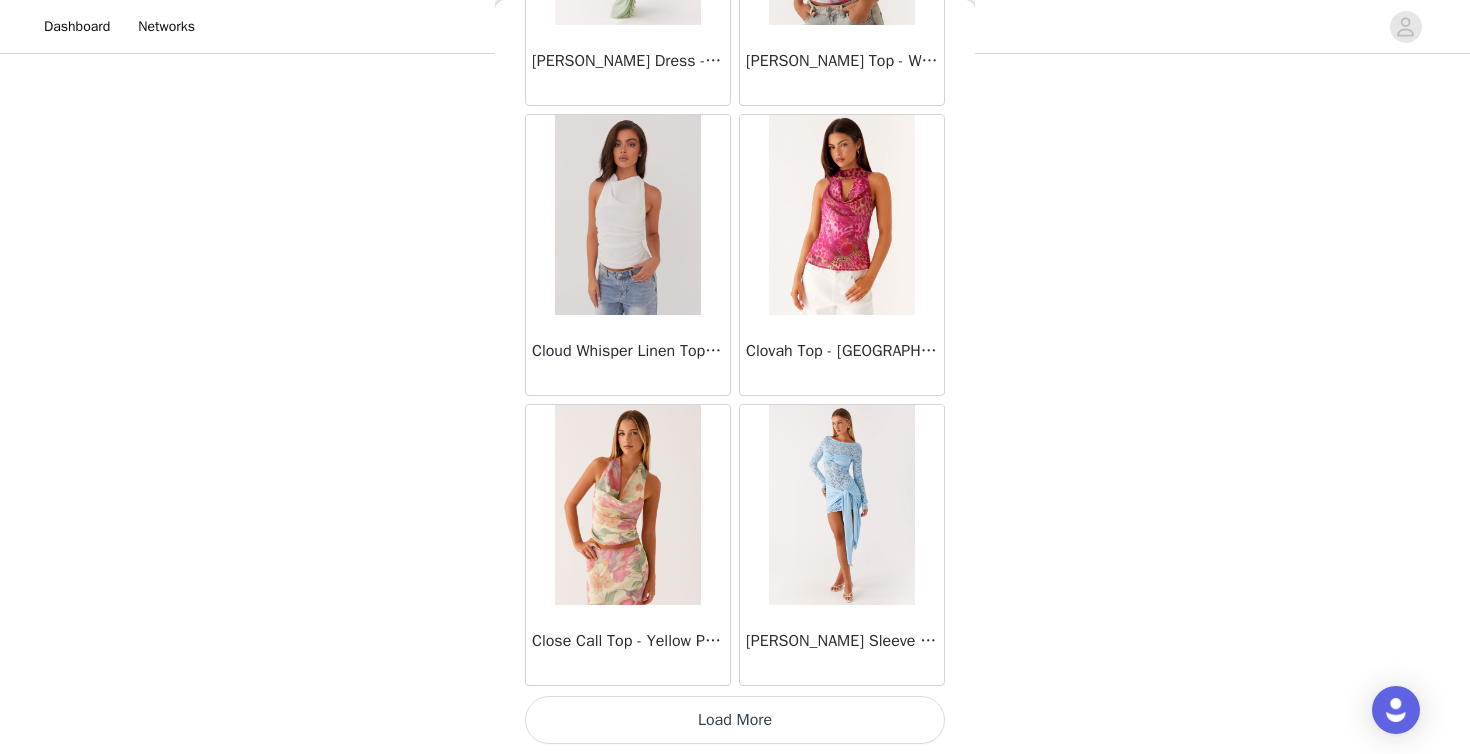 click on "Load More" at bounding box center (735, 720) 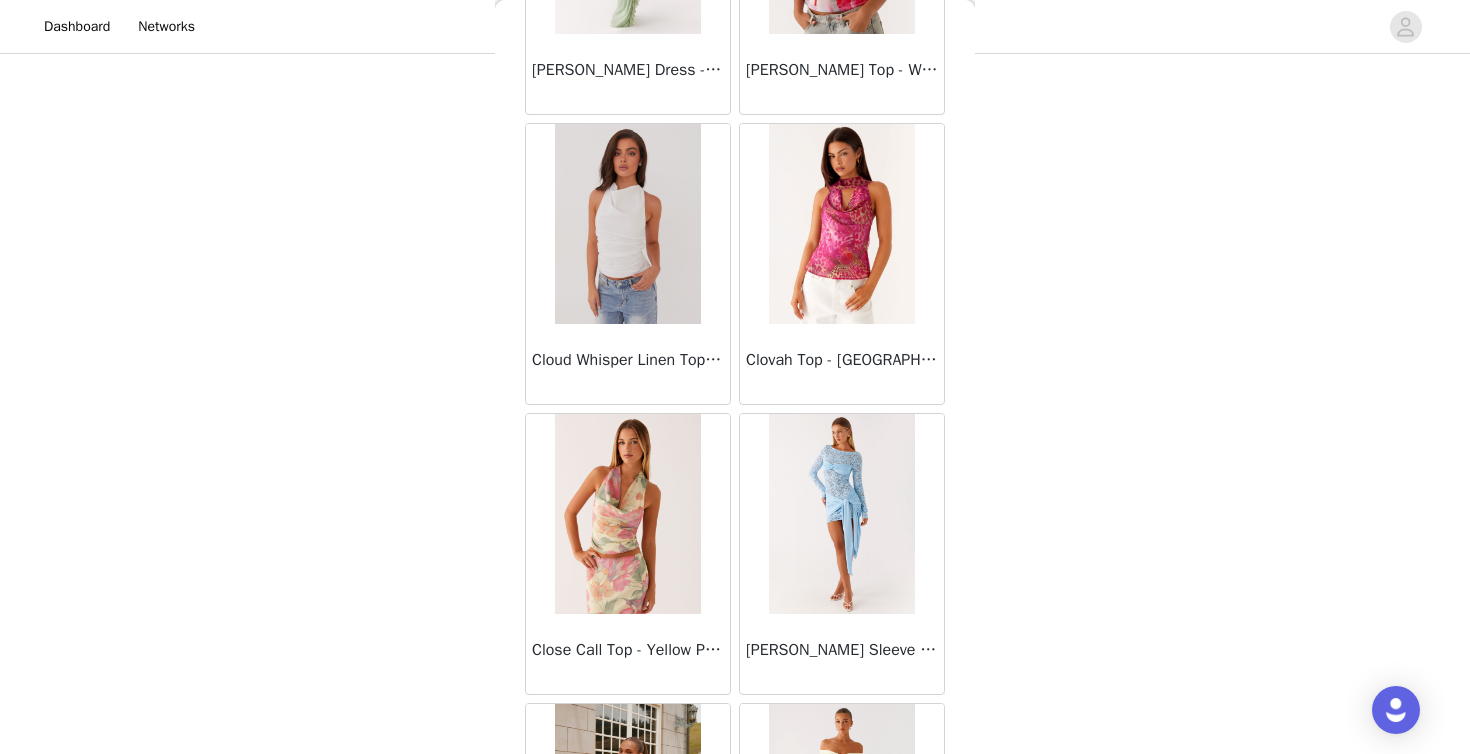 scroll, scrollTop: 11651, scrollLeft: 0, axis: vertical 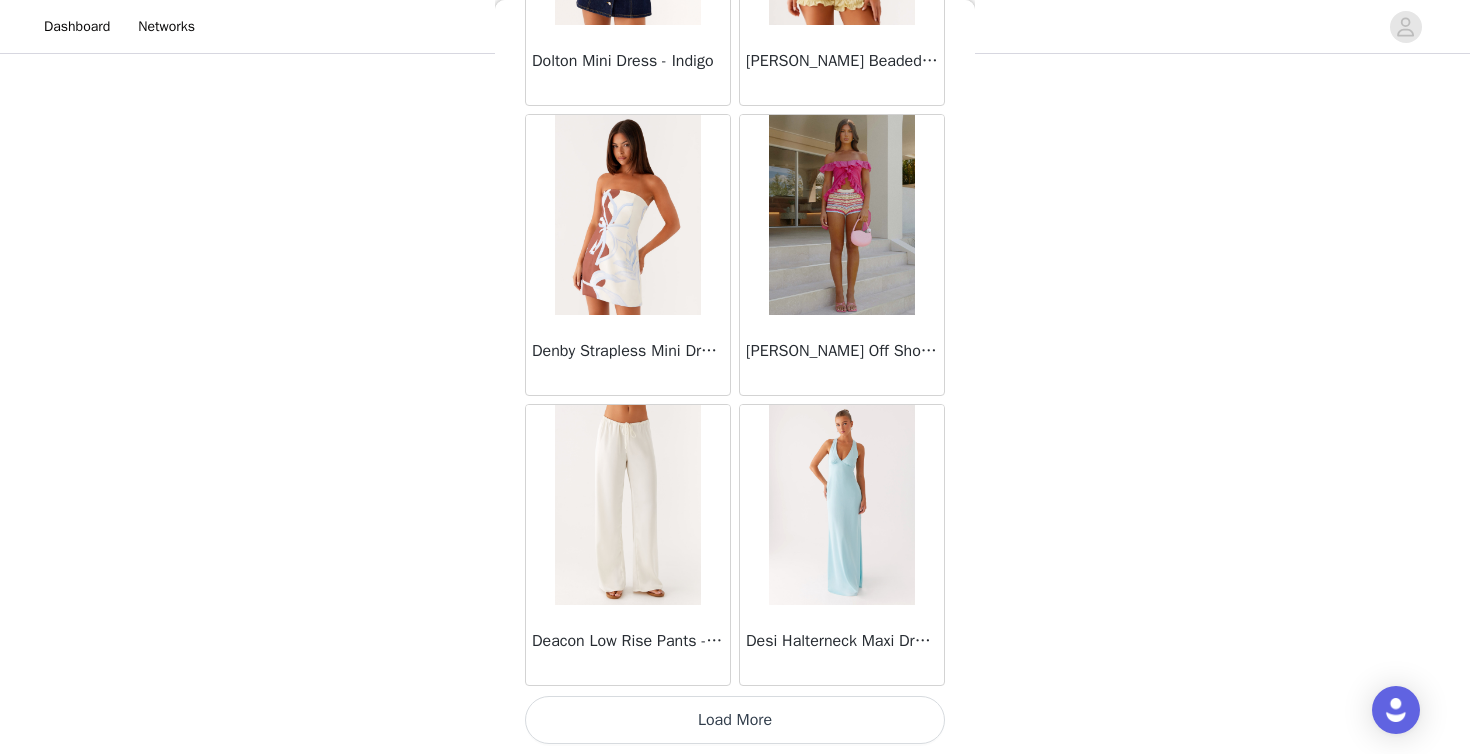 click on "Load More" at bounding box center (735, 720) 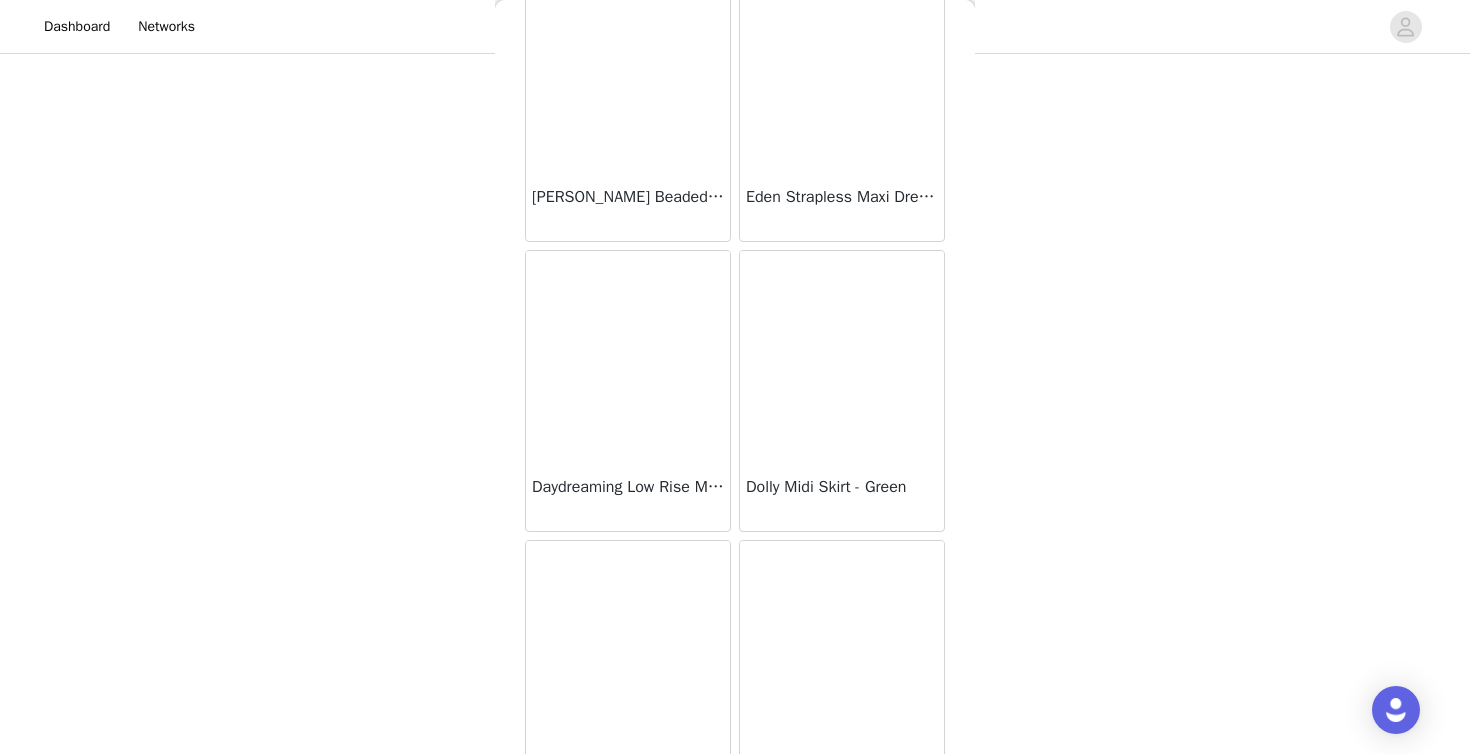 scroll, scrollTop: 15823, scrollLeft: 0, axis: vertical 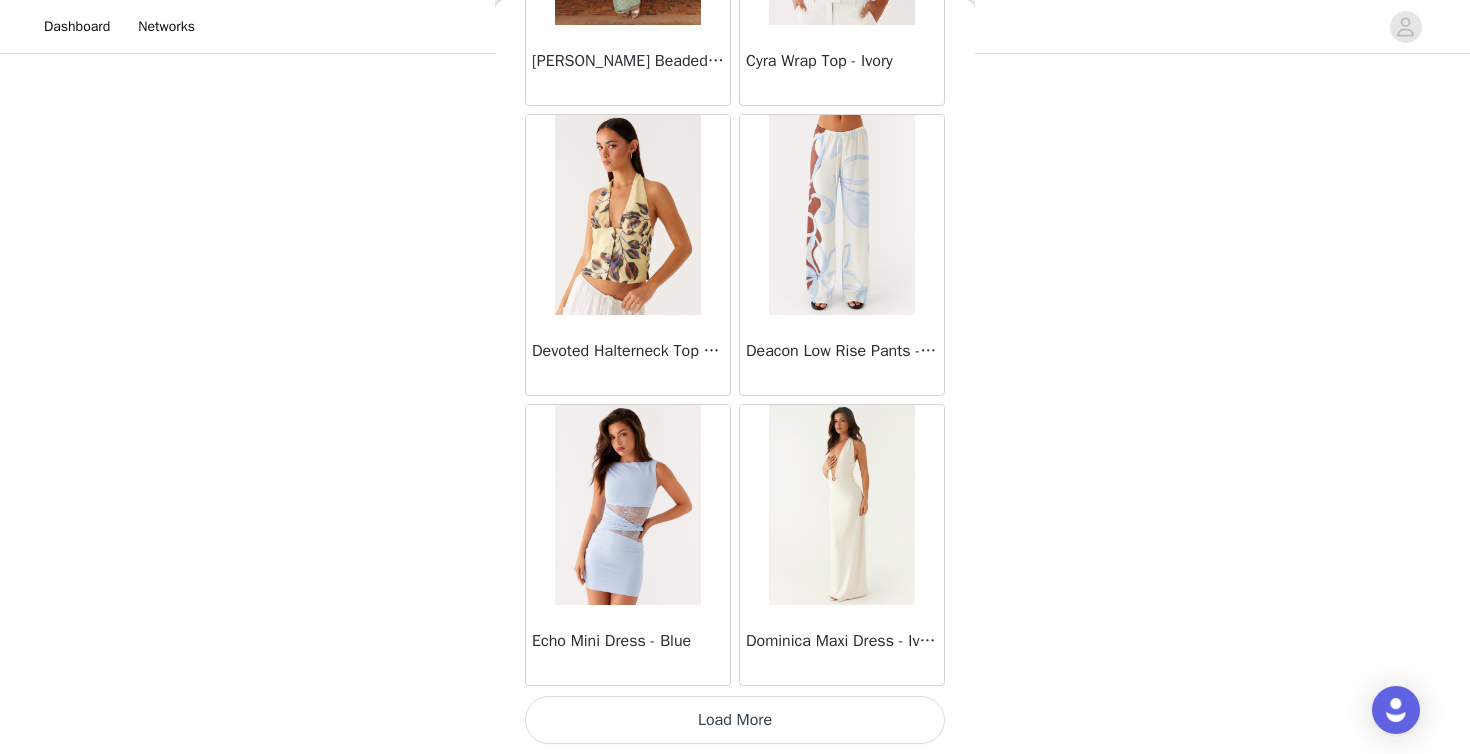 click on "Load More" at bounding box center [735, 720] 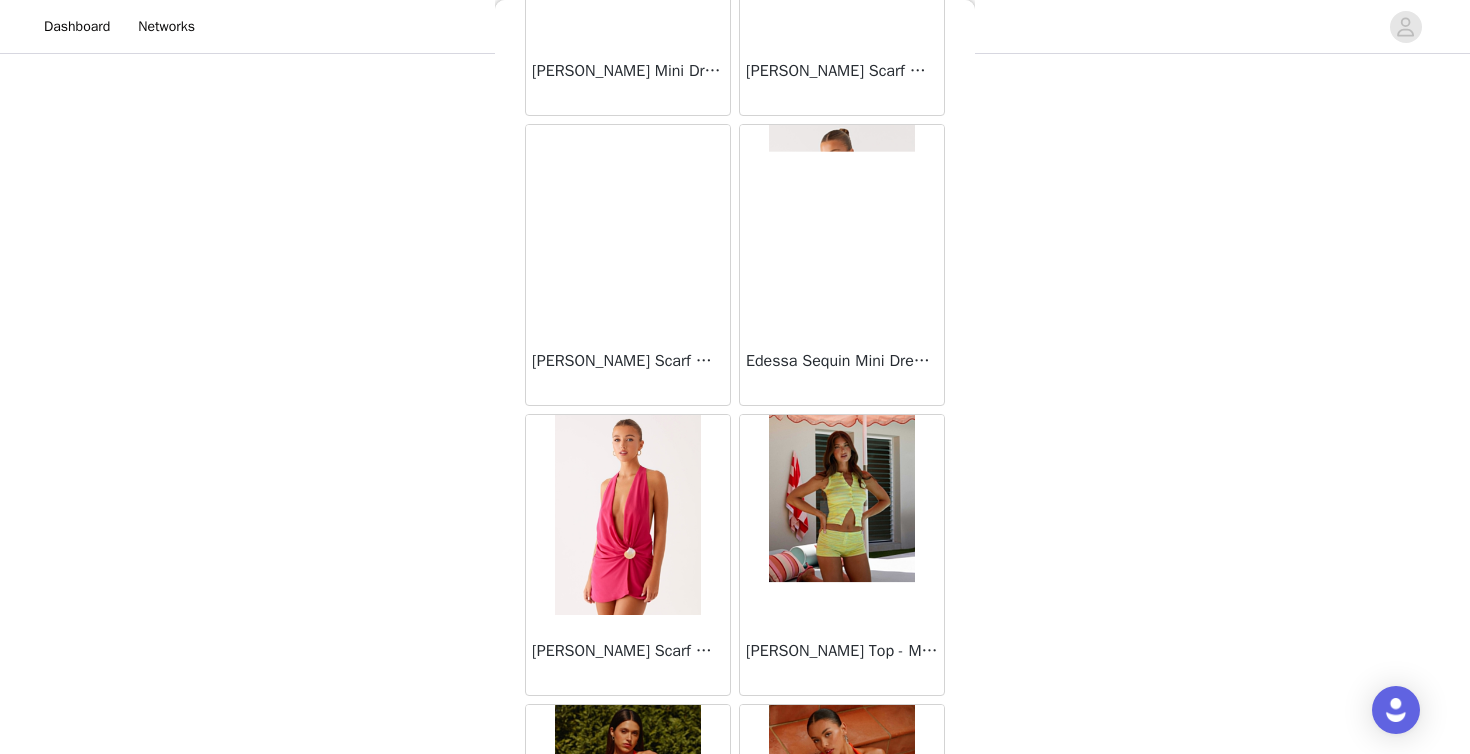 scroll, scrollTop: 19699, scrollLeft: 0, axis: vertical 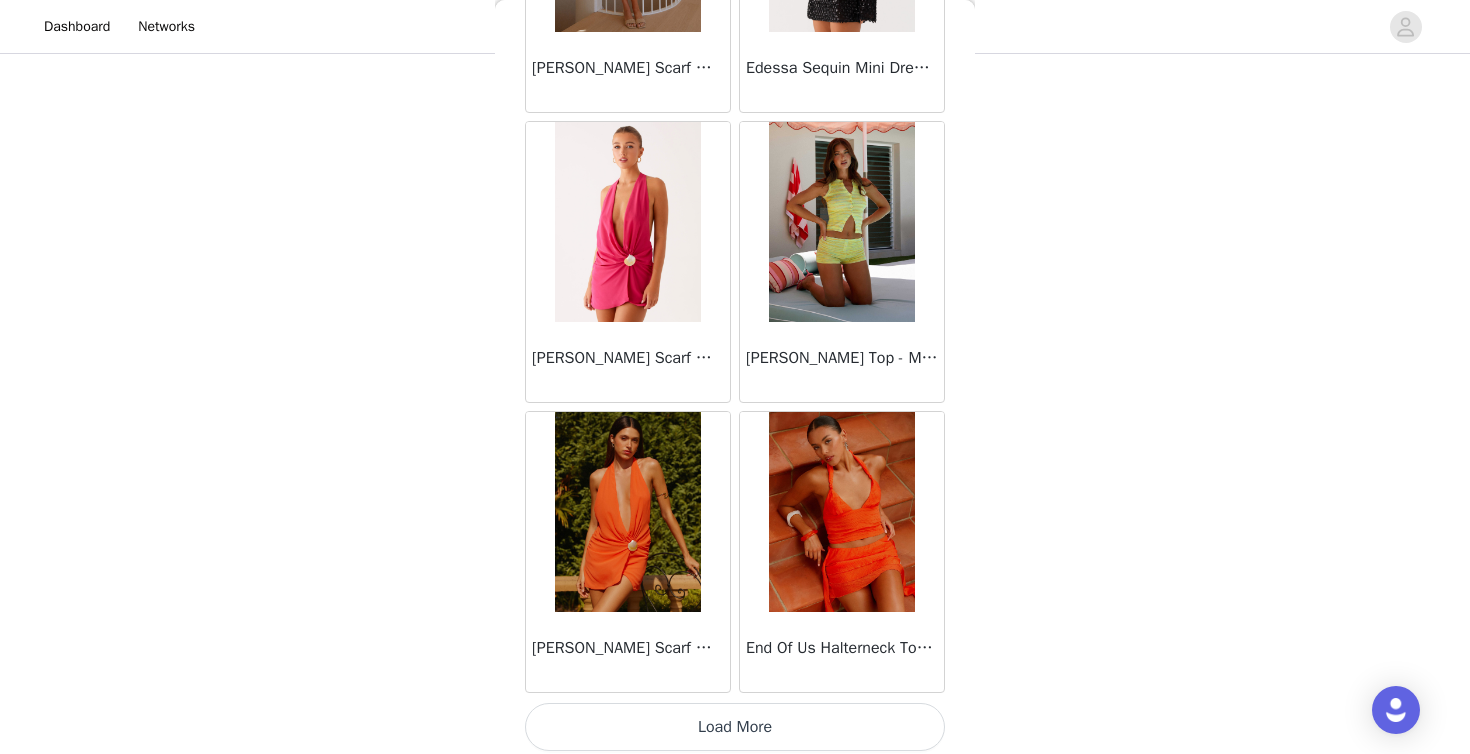 click on "Load More" at bounding box center (735, 727) 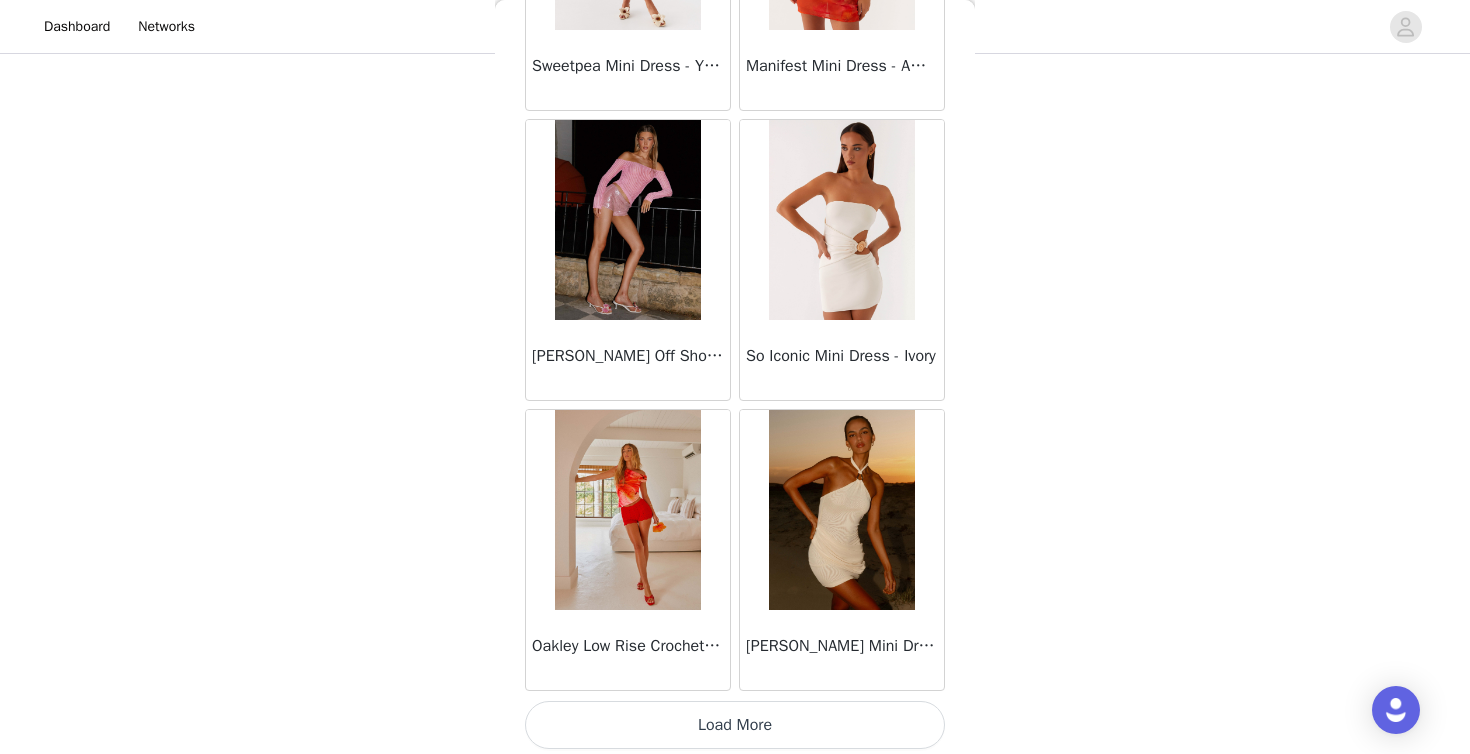 scroll, scrollTop: 22606, scrollLeft: 0, axis: vertical 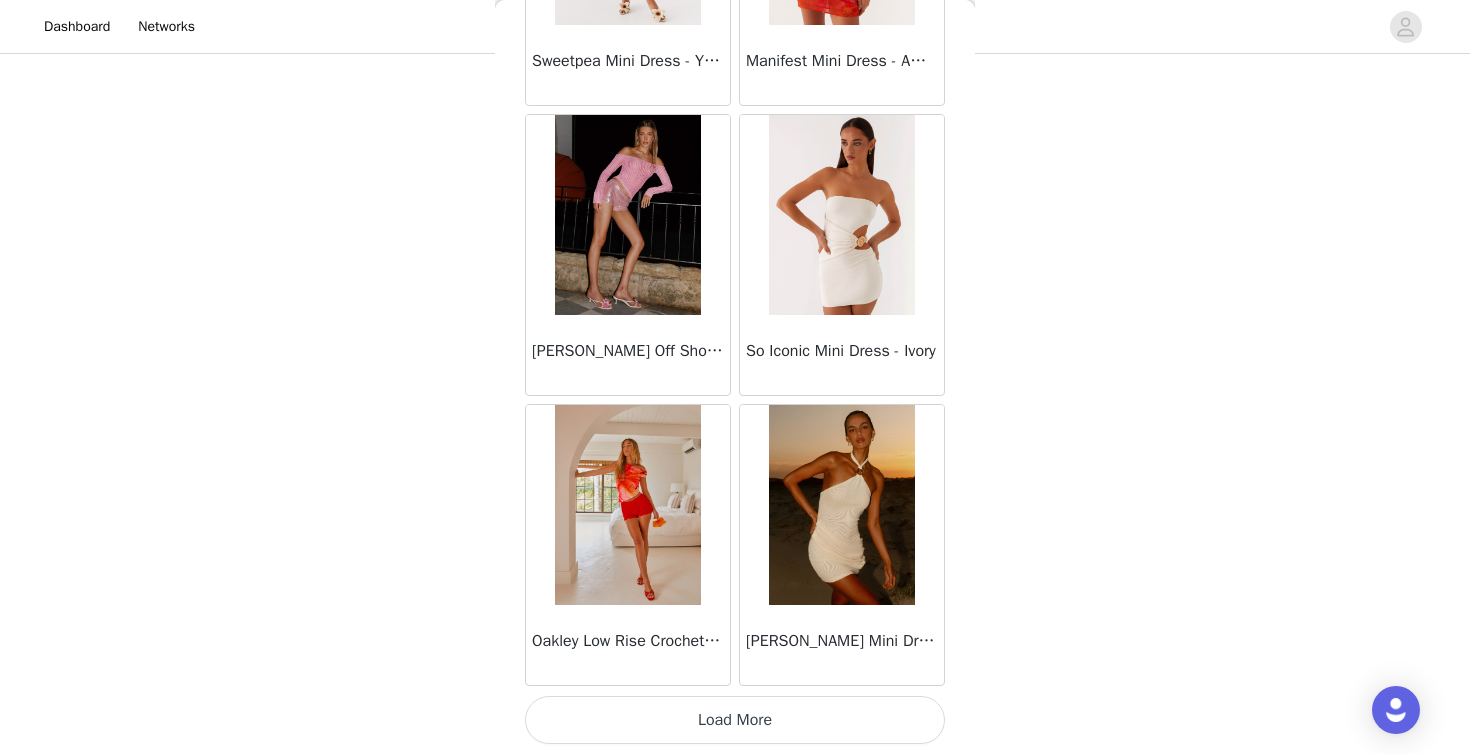 click on "Load More" at bounding box center (735, 720) 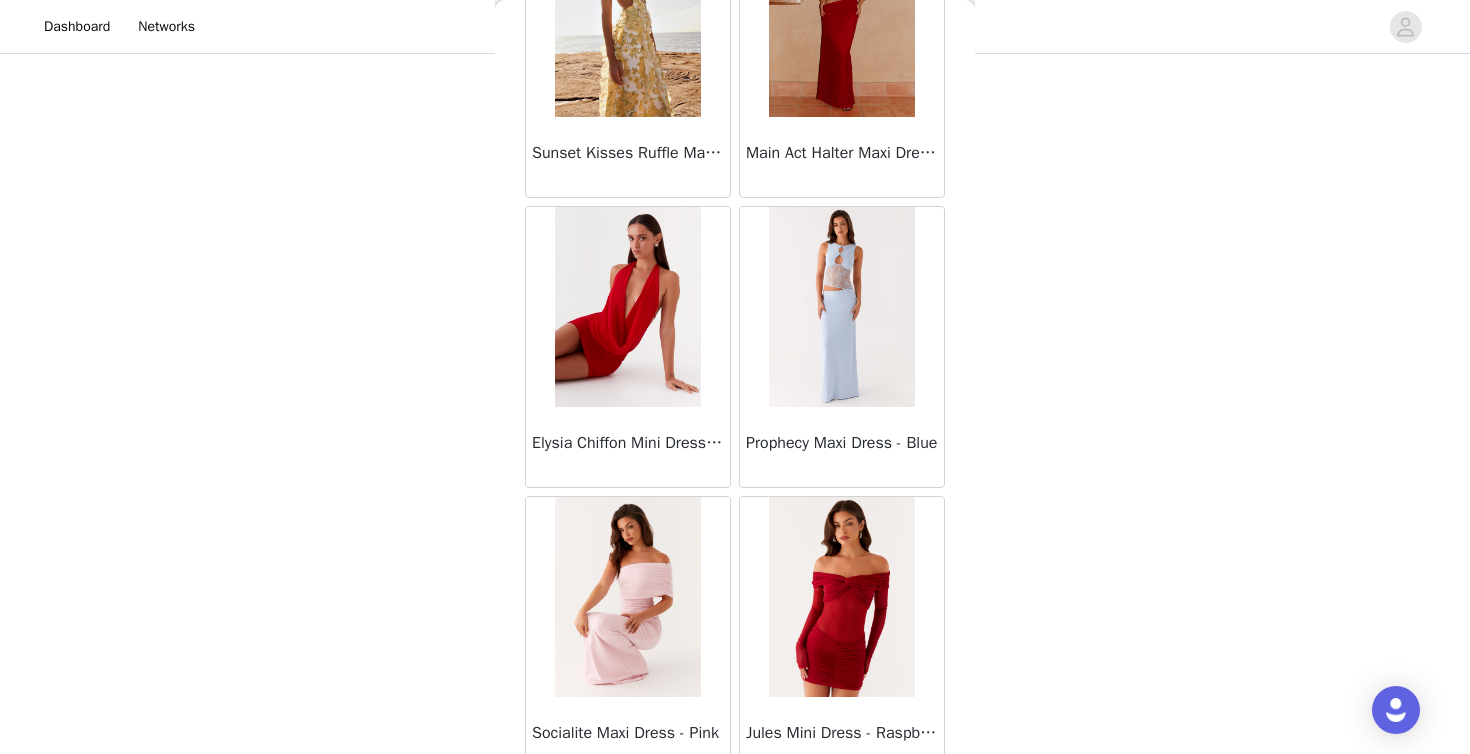scroll, scrollTop: 24926, scrollLeft: 0, axis: vertical 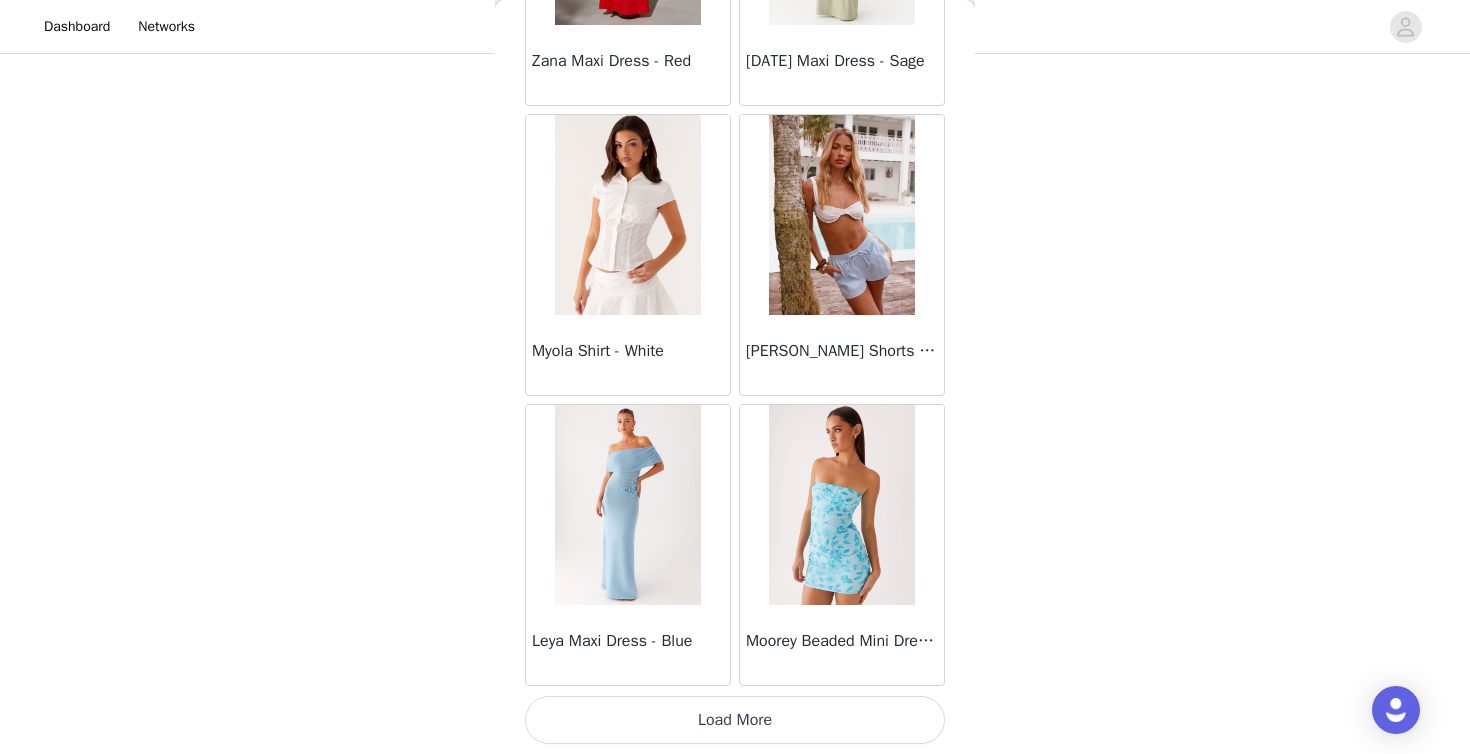 click on "Load More" at bounding box center [735, 720] 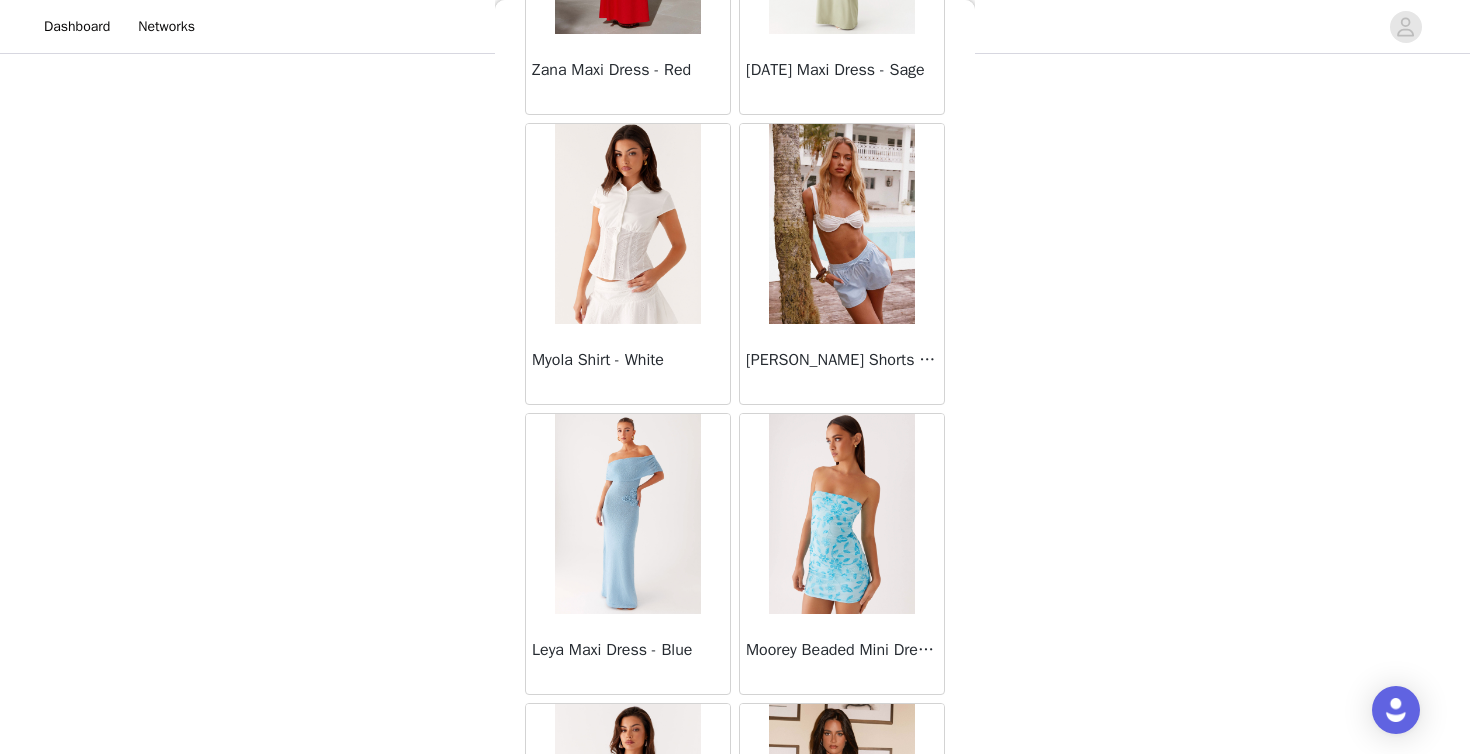 scroll, scrollTop: 160, scrollLeft: 0, axis: vertical 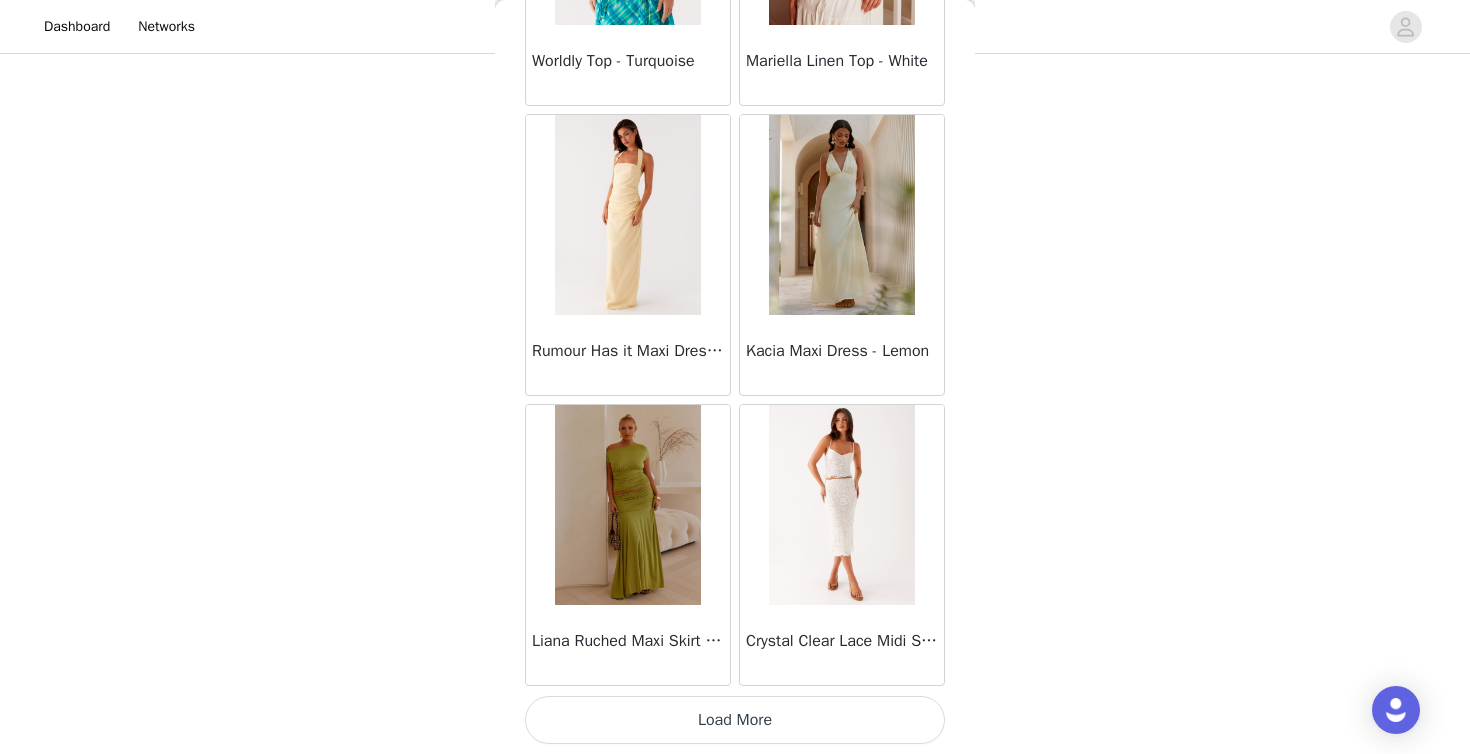 click on "Load More" at bounding box center (735, 720) 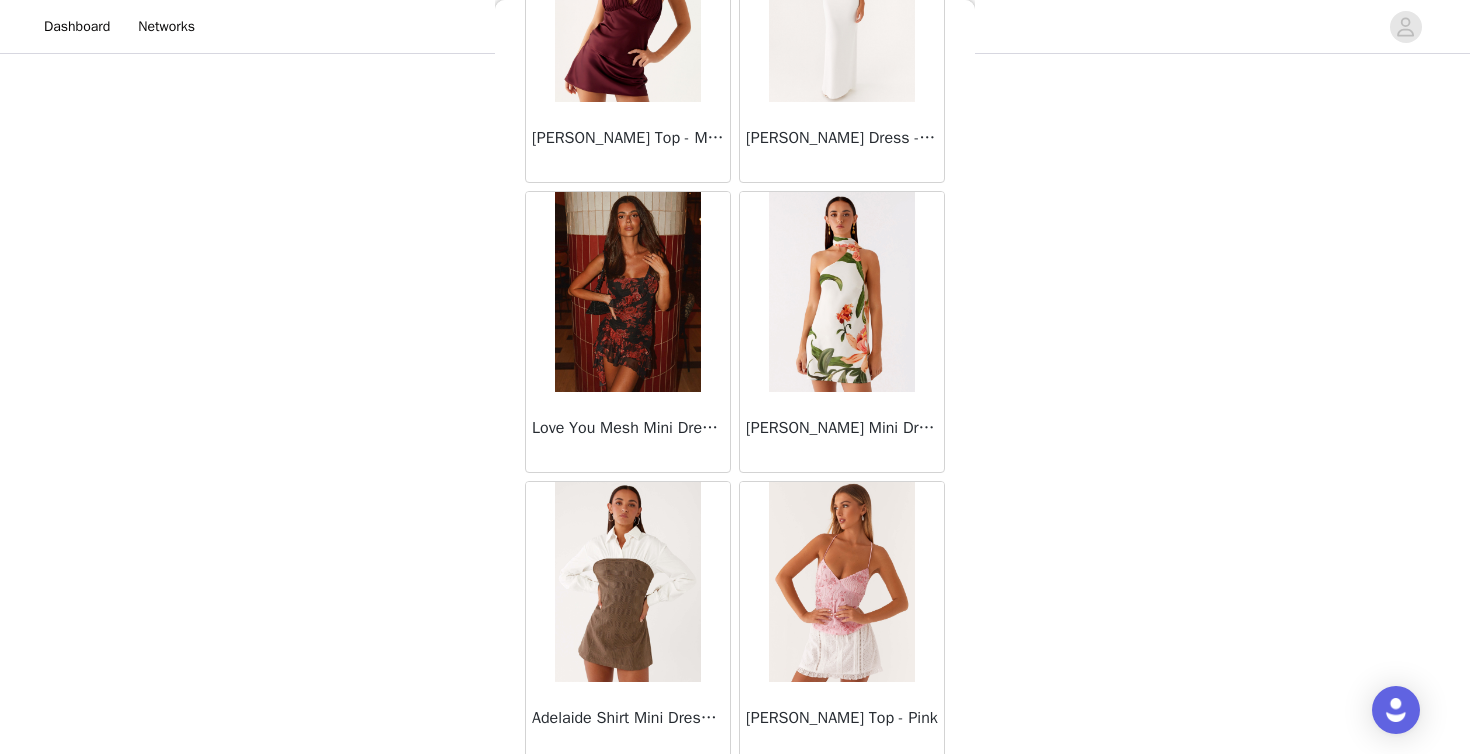 scroll, scrollTop: 30361, scrollLeft: 0, axis: vertical 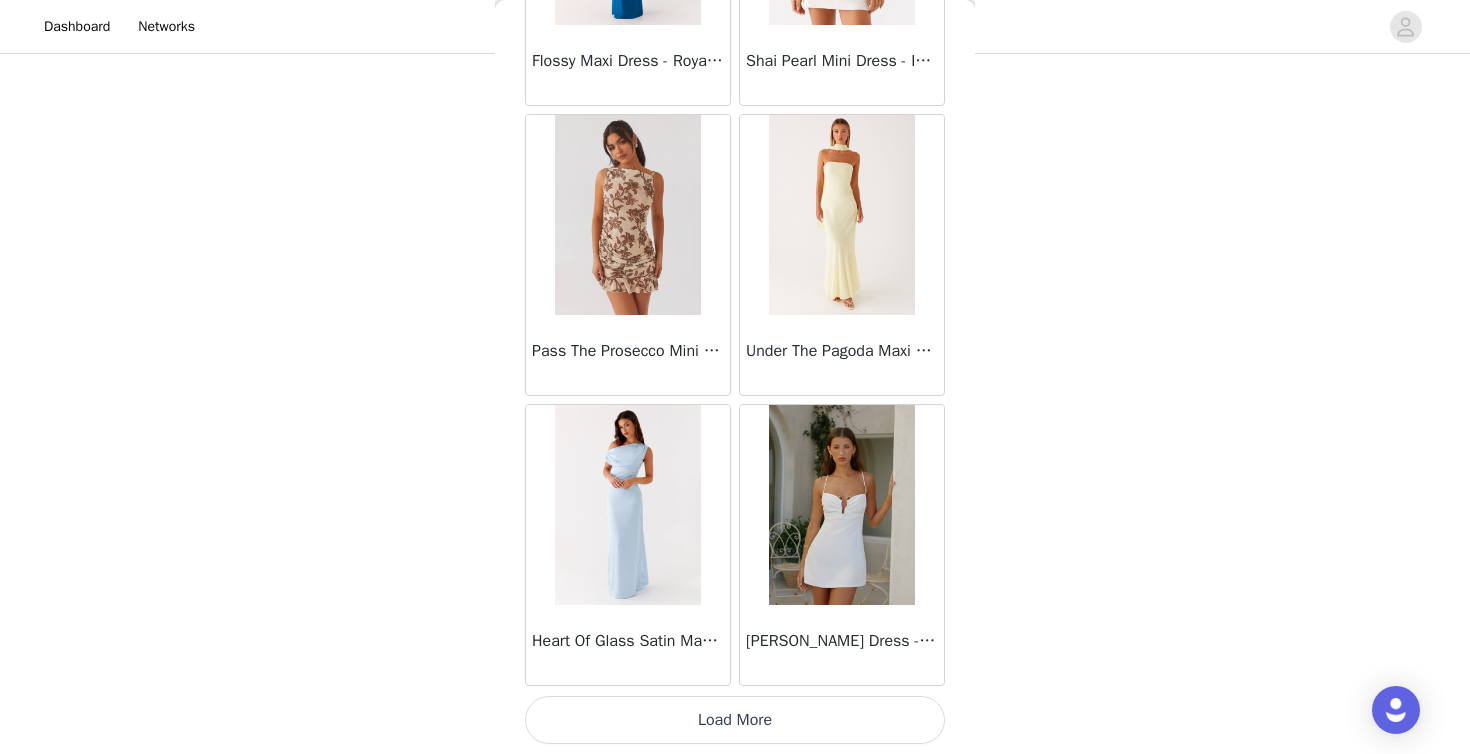 click on "Load More" at bounding box center (735, 720) 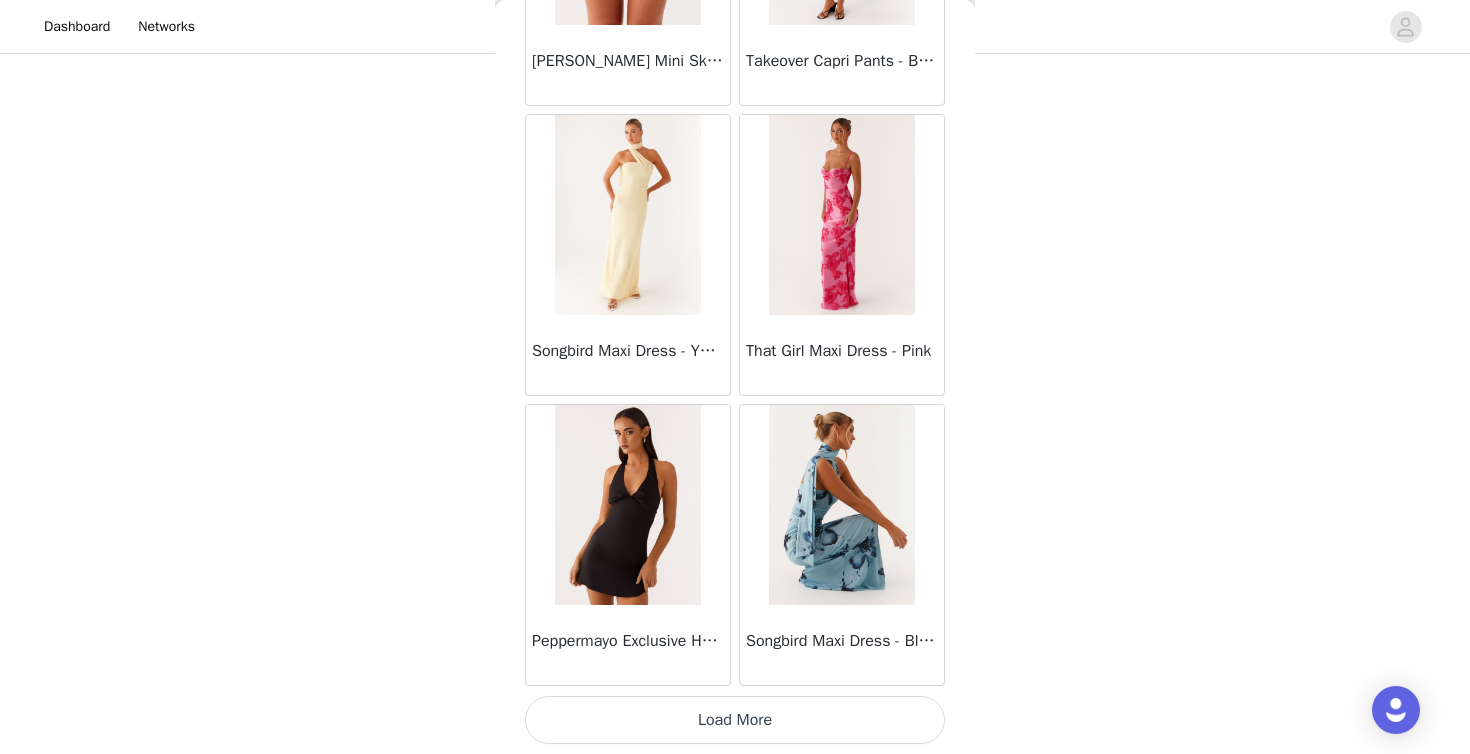 scroll, scrollTop: 34206, scrollLeft: 0, axis: vertical 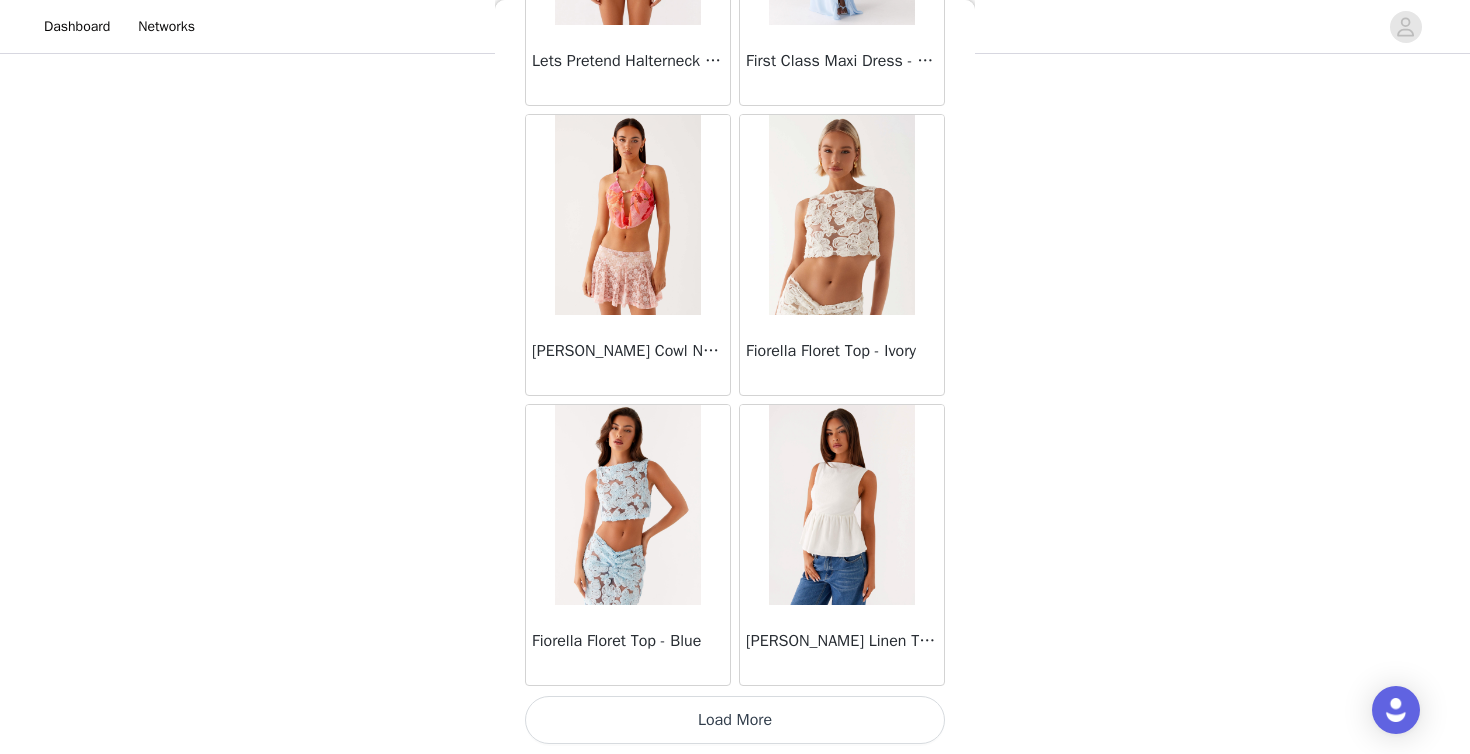 click on "Load More" at bounding box center [735, 720] 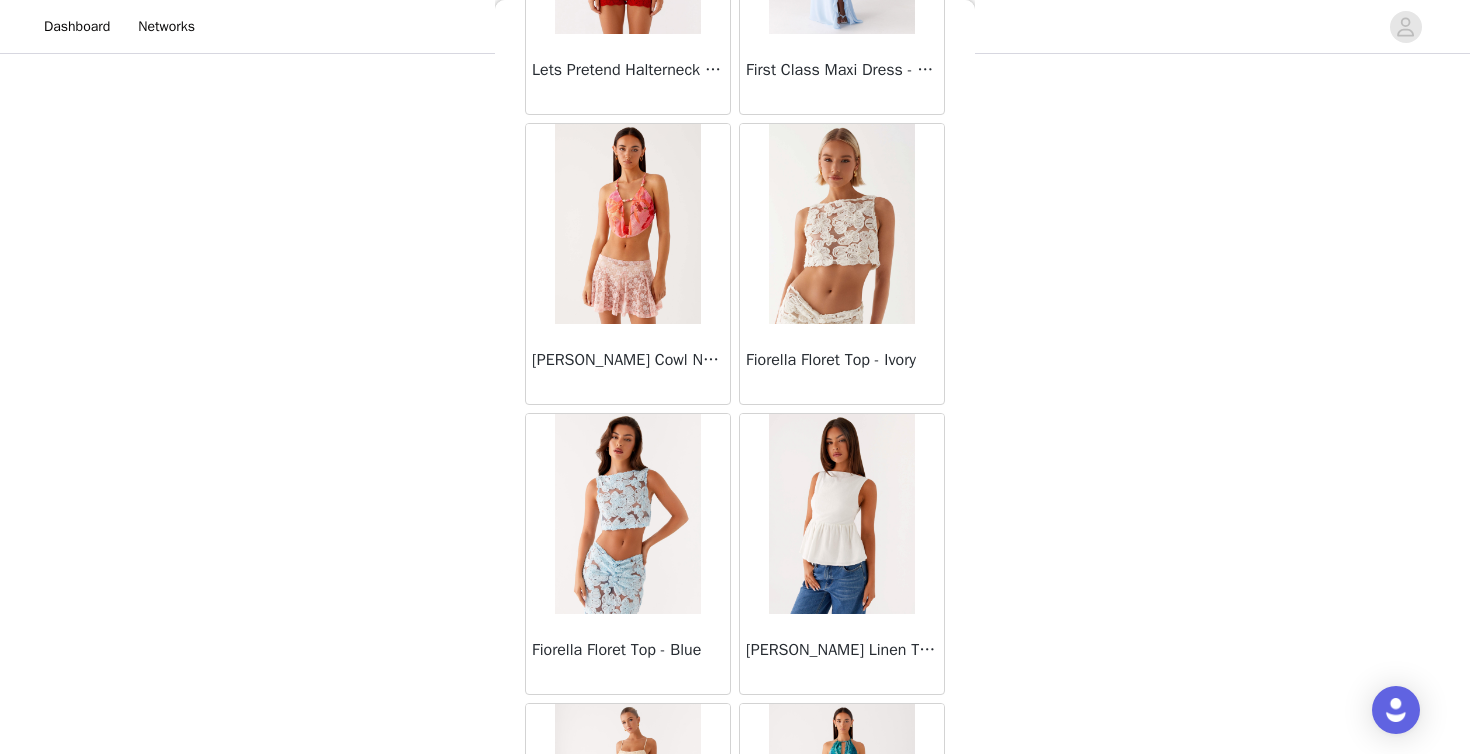scroll, scrollTop: 160, scrollLeft: 0, axis: vertical 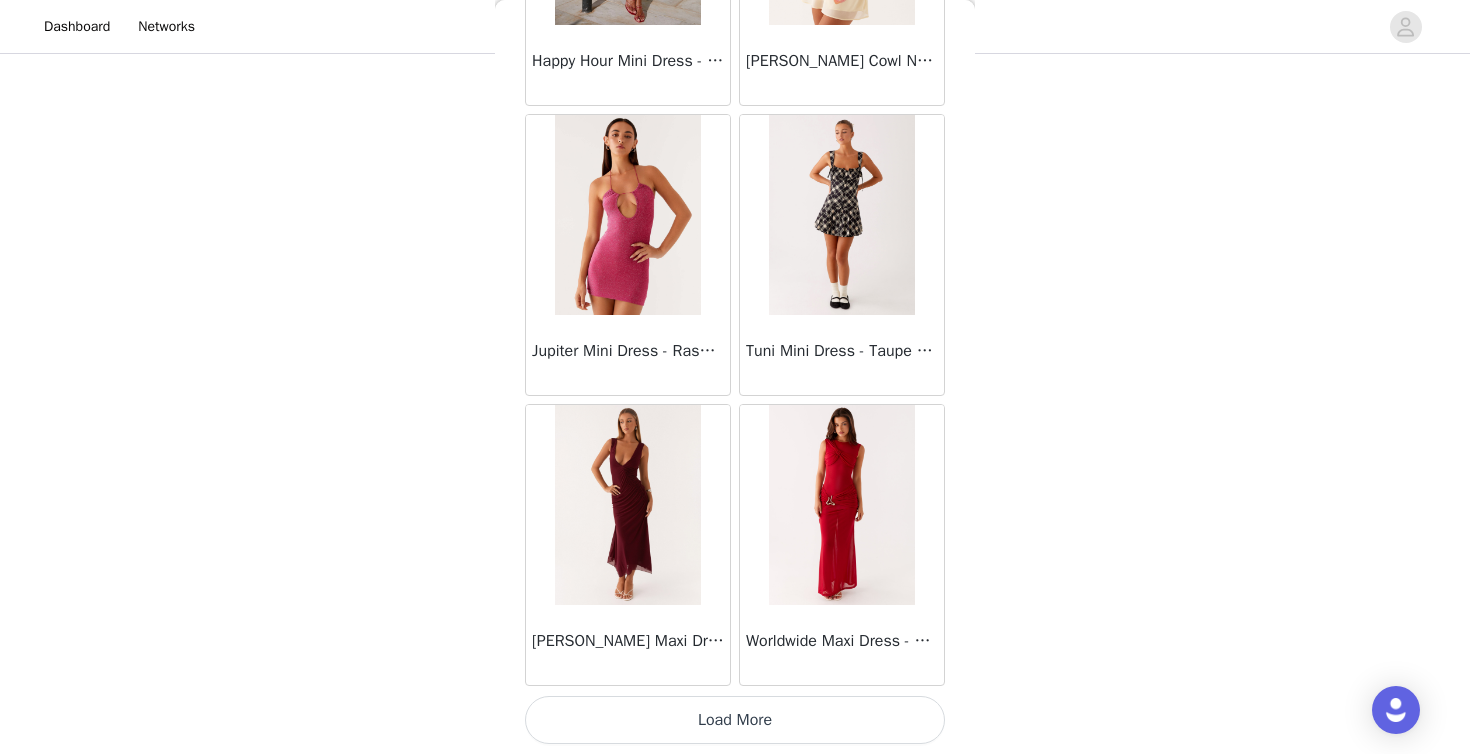 click on "Load More" at bounding box center (735, 720) 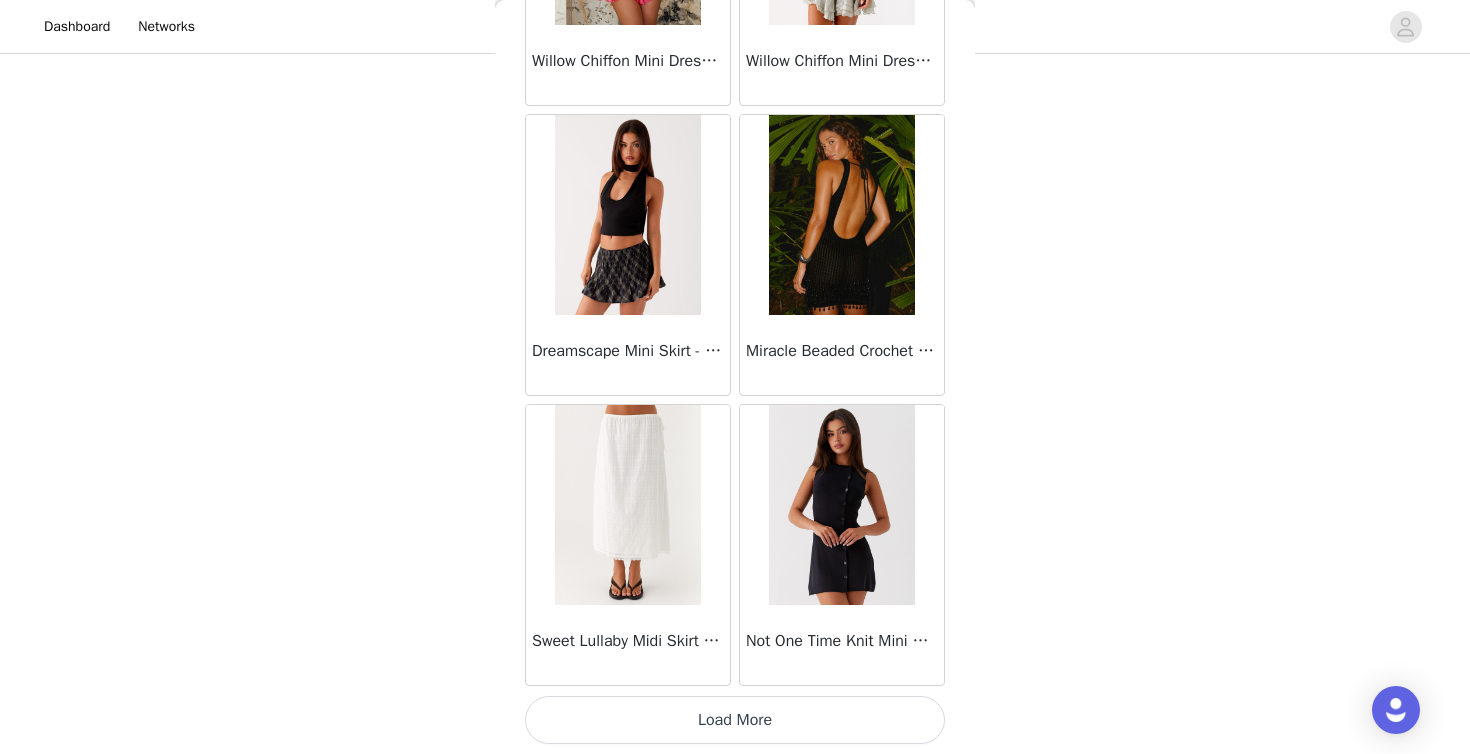 scroll, scrollTop: 42906, scrollLeft: 0, axis: vertical 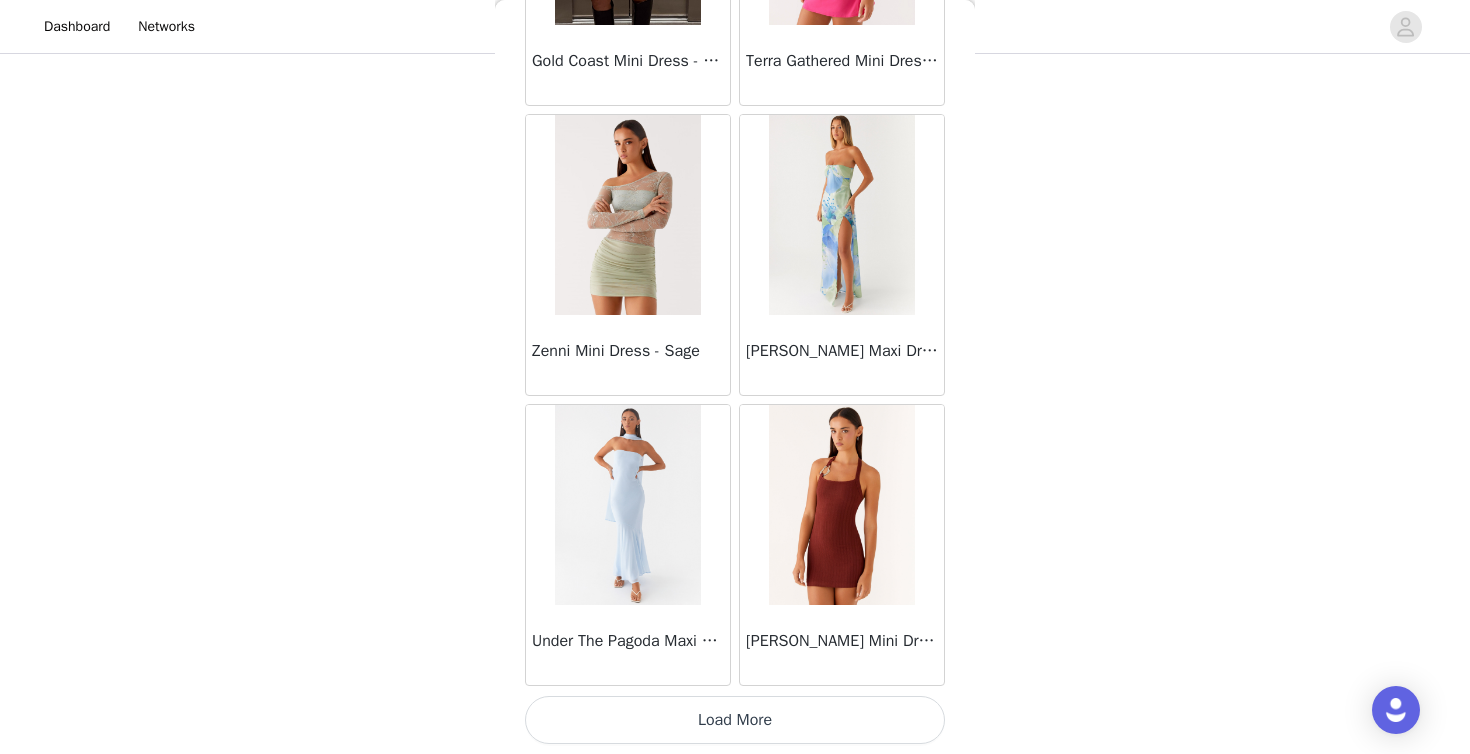 click on "Load More" at bounding box center [735, 720] 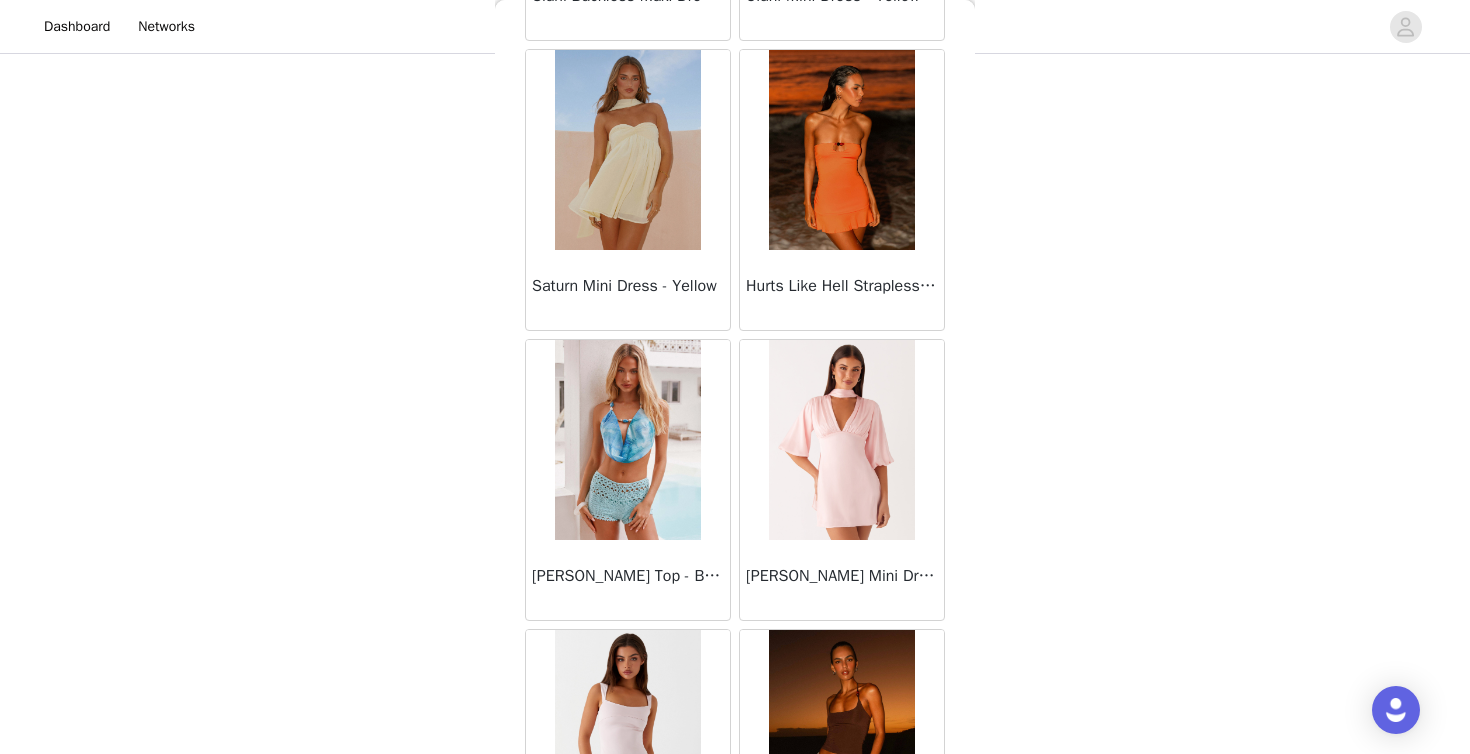 scroll, scrollTop: 47925, scrollLeft: 0, axis: vertical 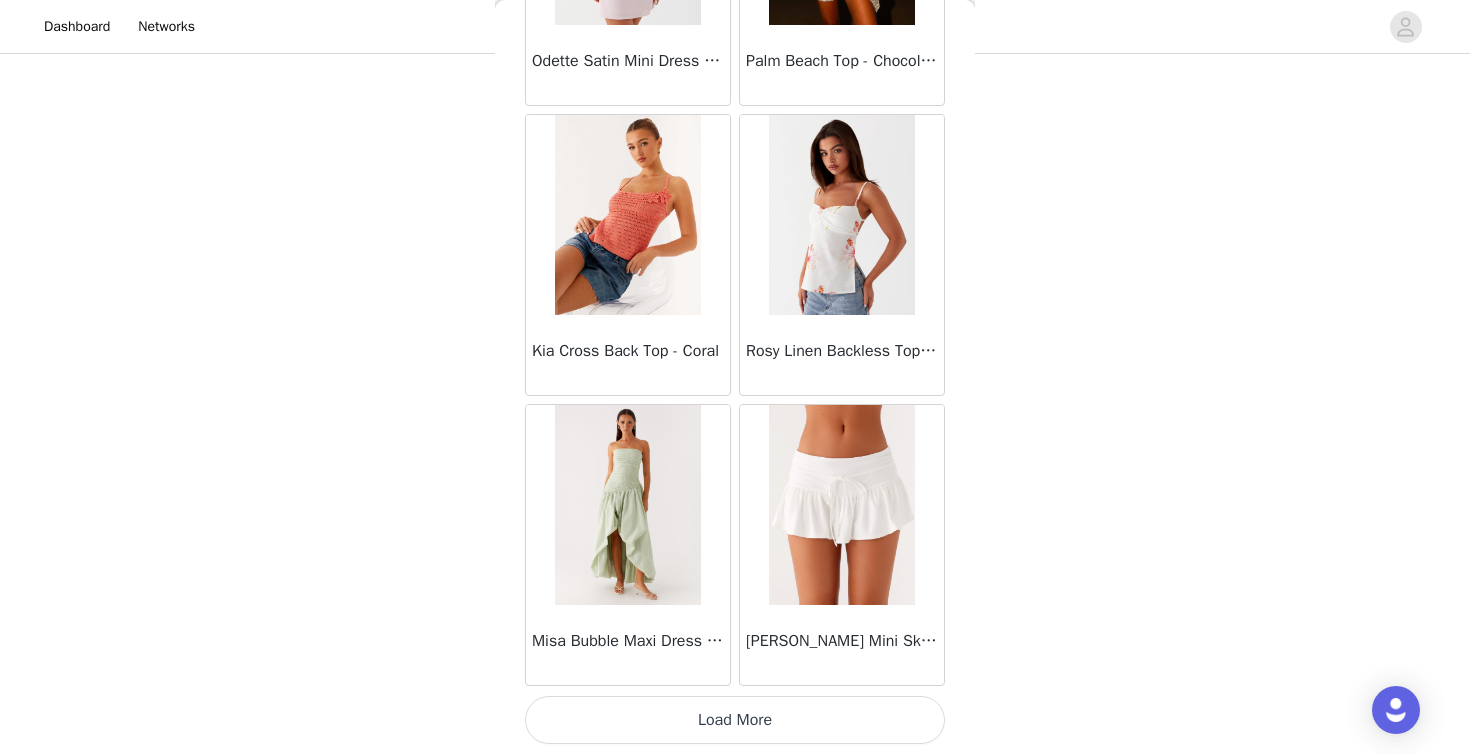 click on "Load More" at bounding box center (735, 720) 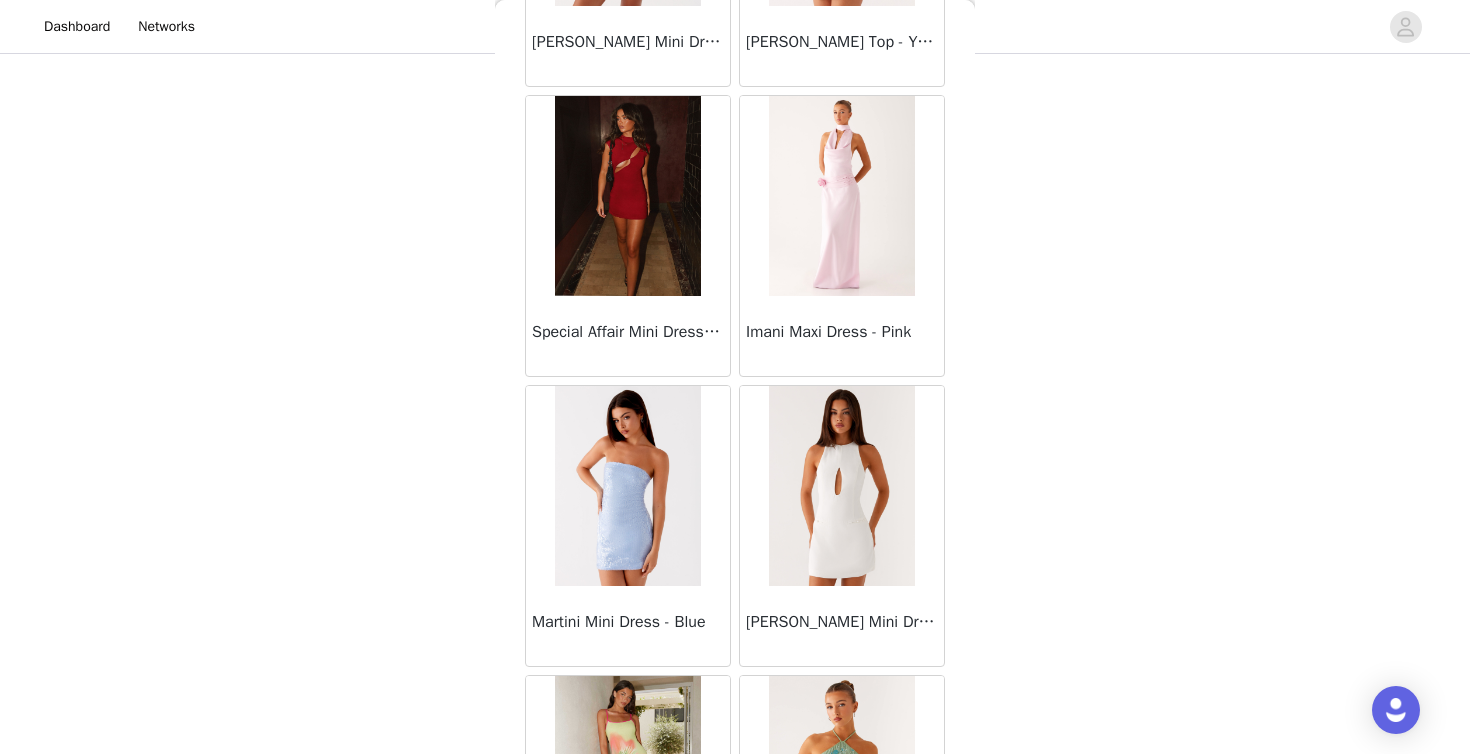 scroll, scrollTop: 51392, scrollLeft: 0, axis: vertical 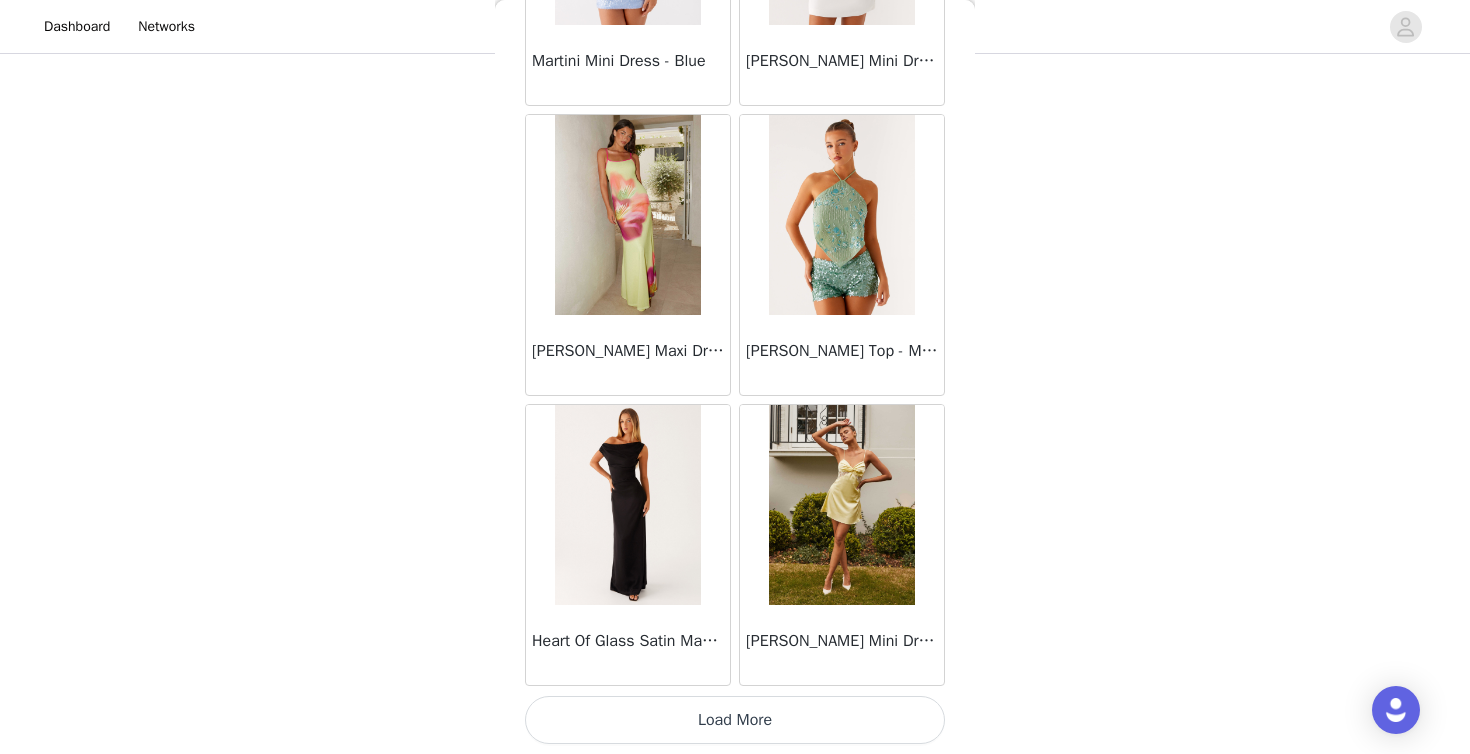 click on "Load More" at bounding box center (735, 720) 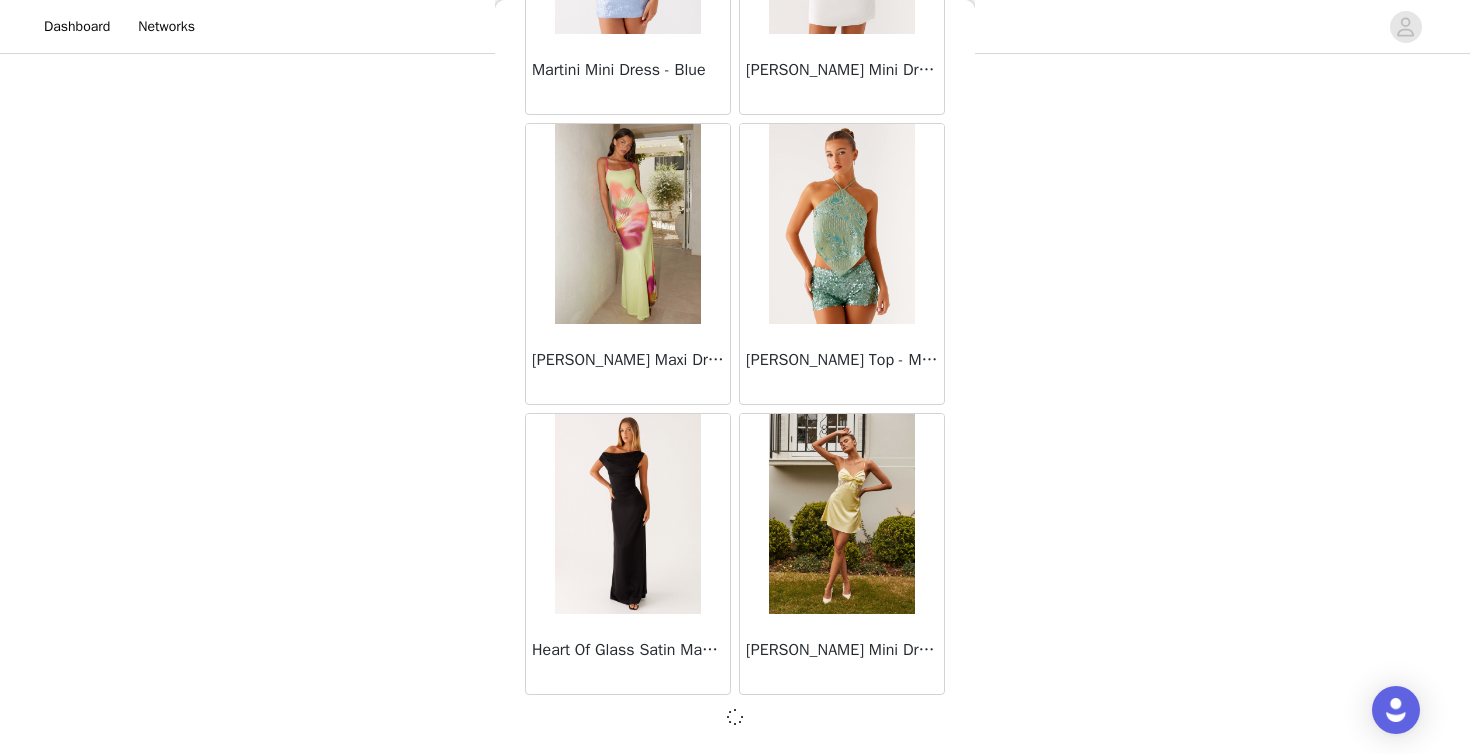 scroll, scrollTop: 51597, scrollLeft: 0, axis: vertical 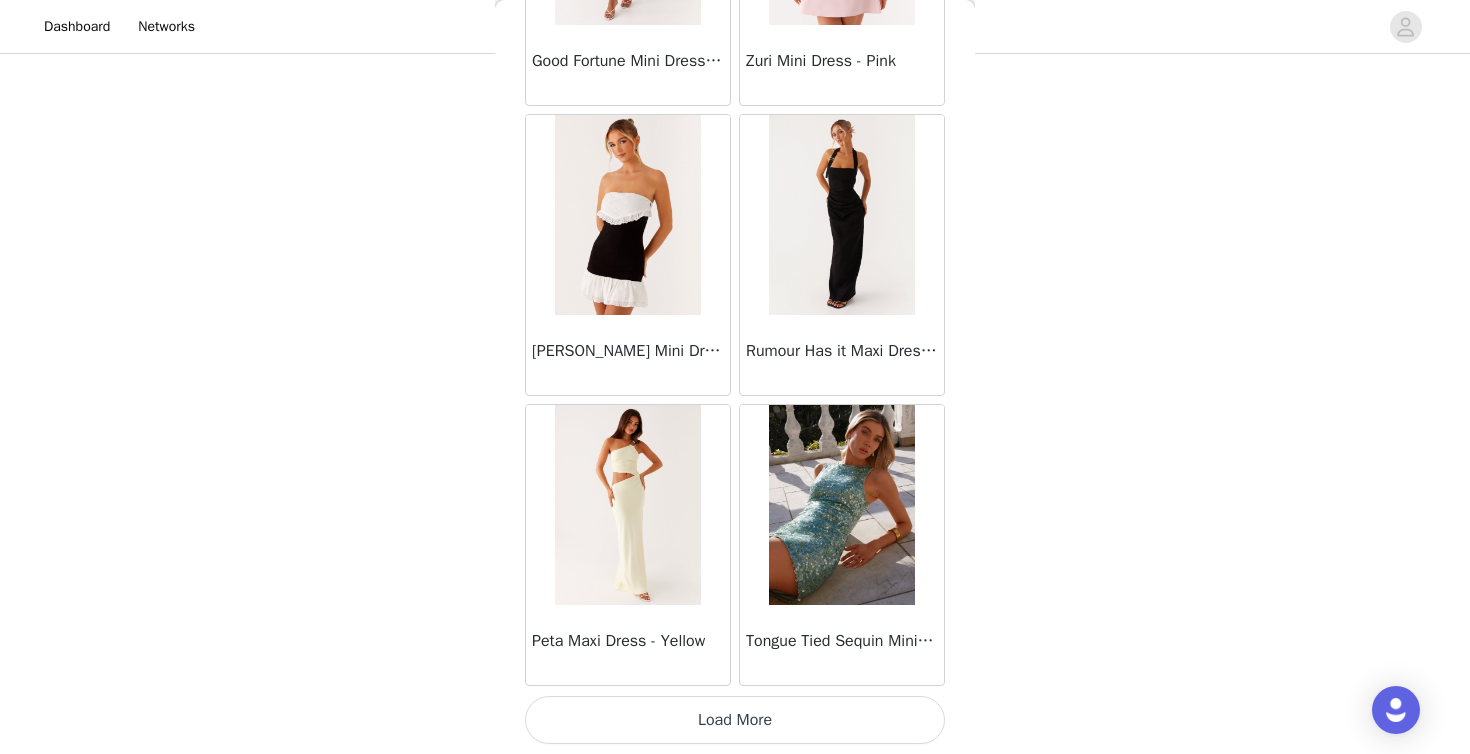 click on "Load More" at bounding box center (735, 720) 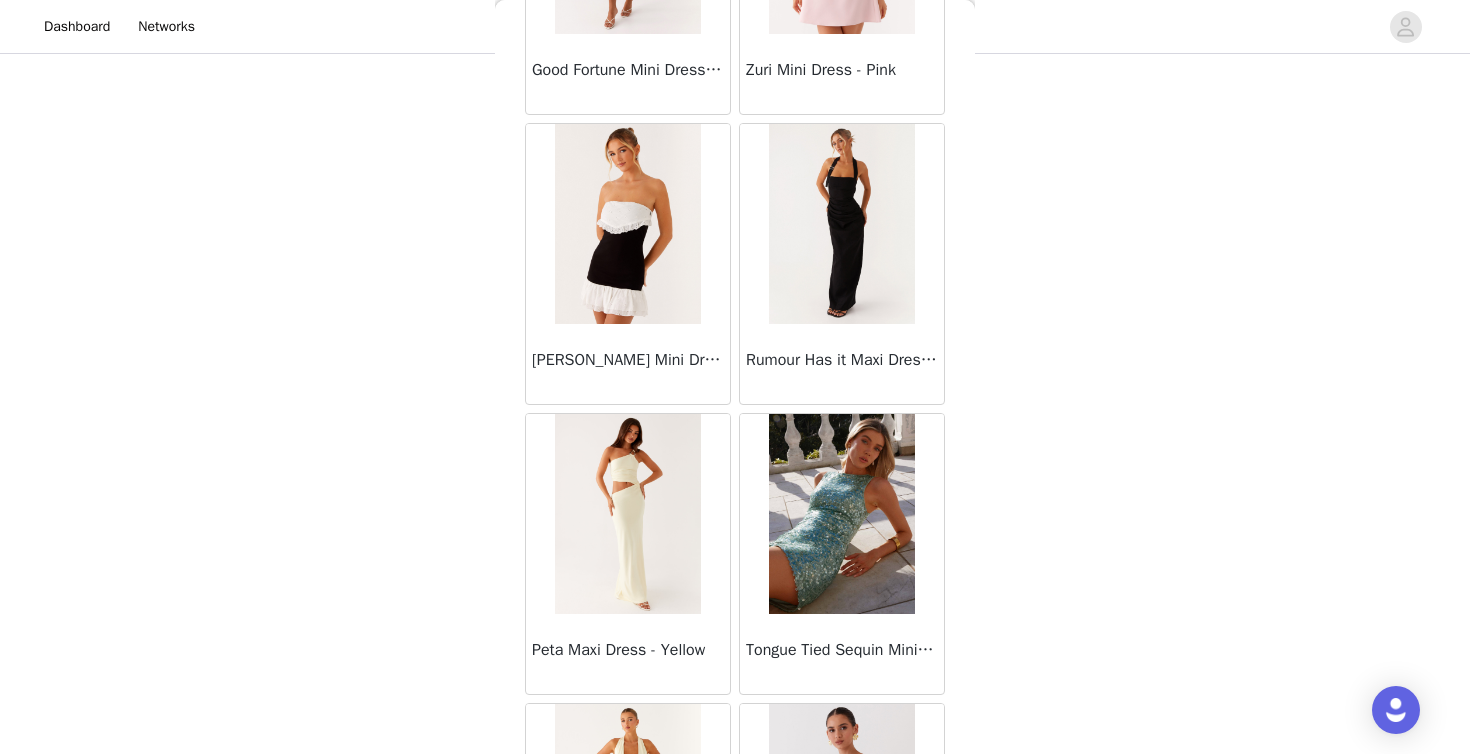 scroll, scrollTop: 161, scrollLeft: 0, axis: vertical 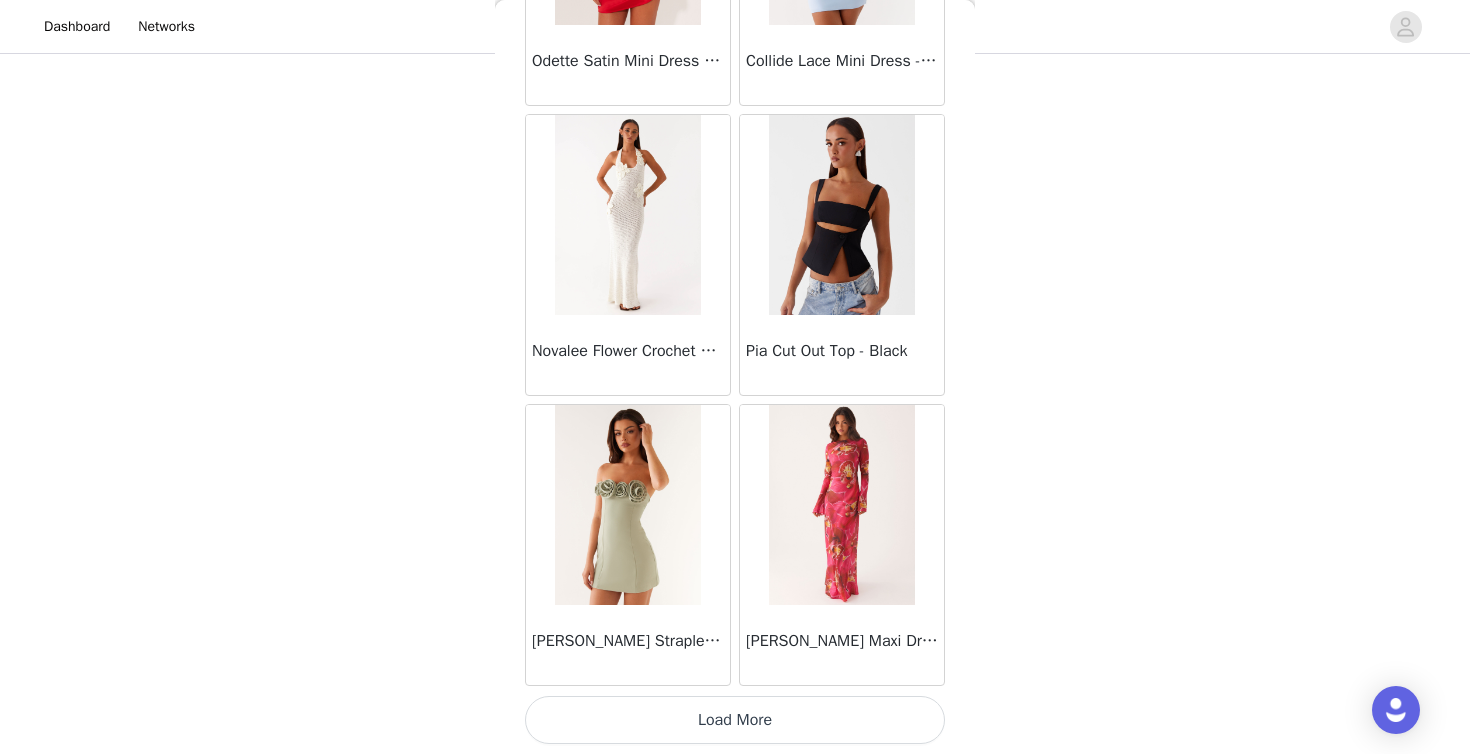 click on "Load More" at bounding box center (735, 720) 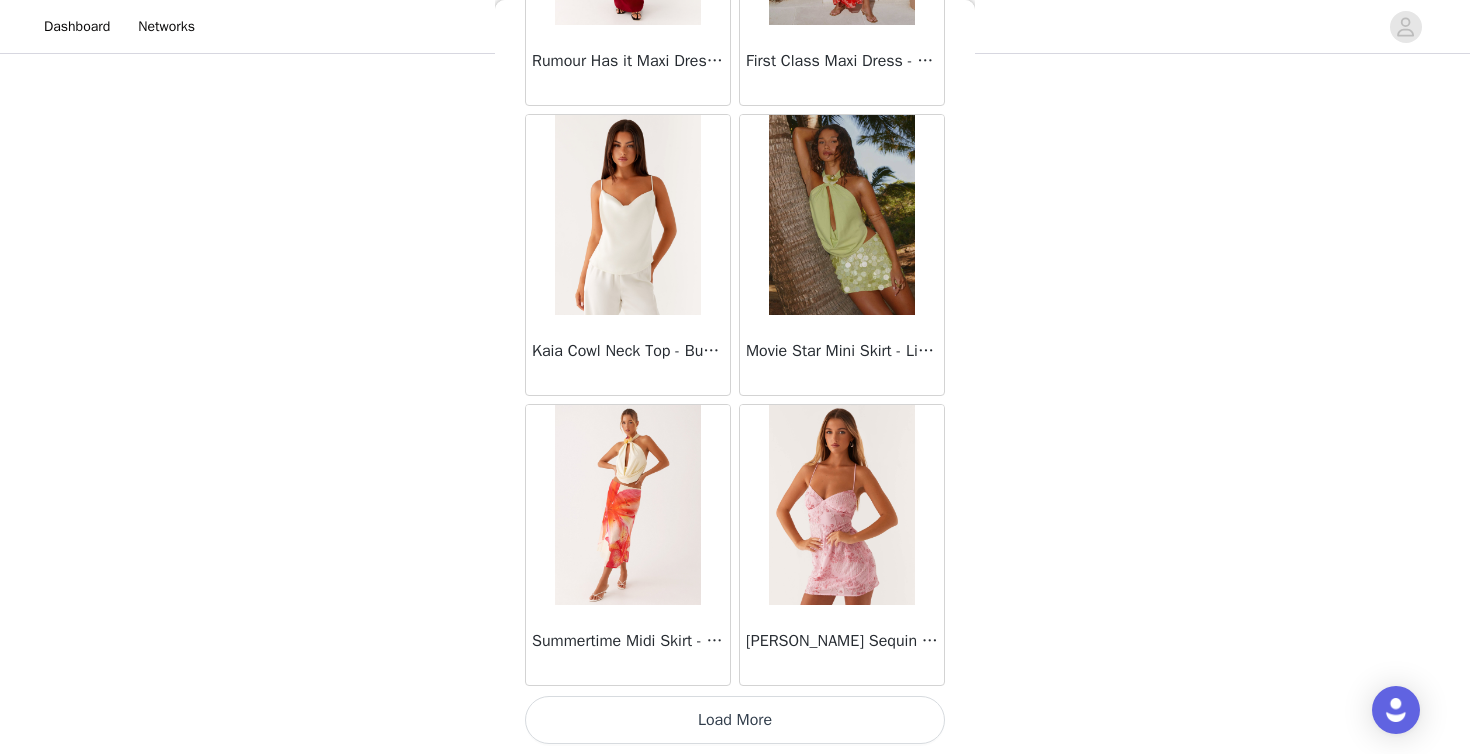click on "Load More" at bounding box center [735, 720] 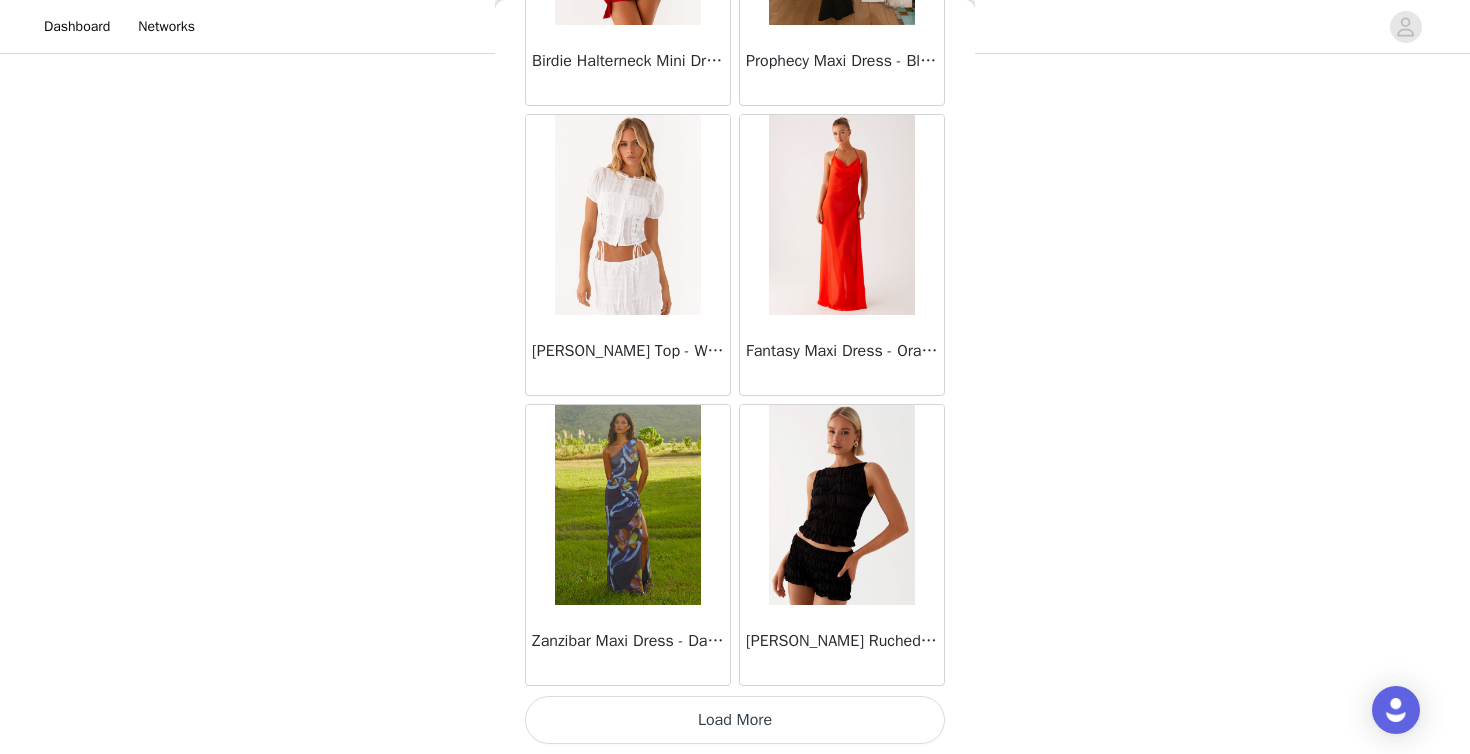 scroll, scrollTop: 63206, scrollLeft: 0, axis: vertical 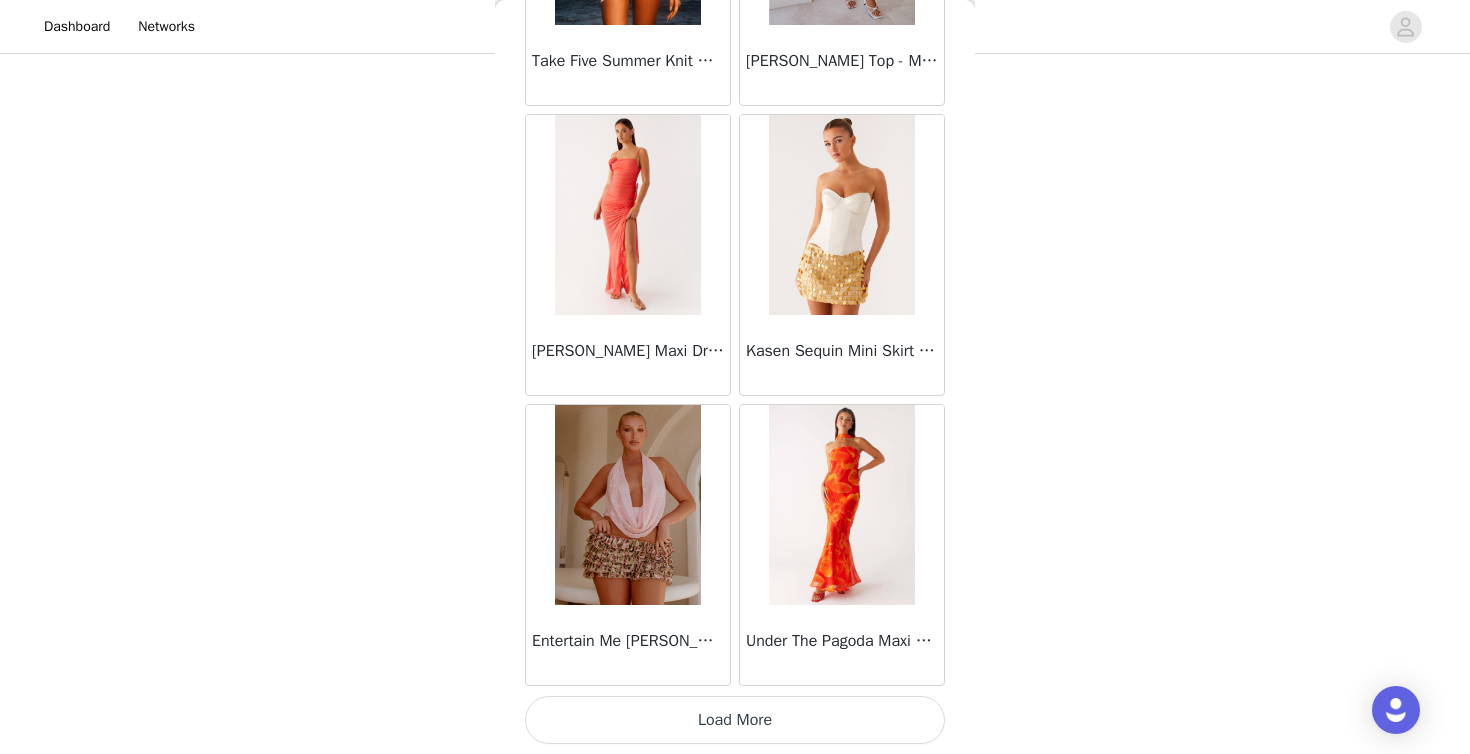 click on "Load More" at bounding box center [735, 720] 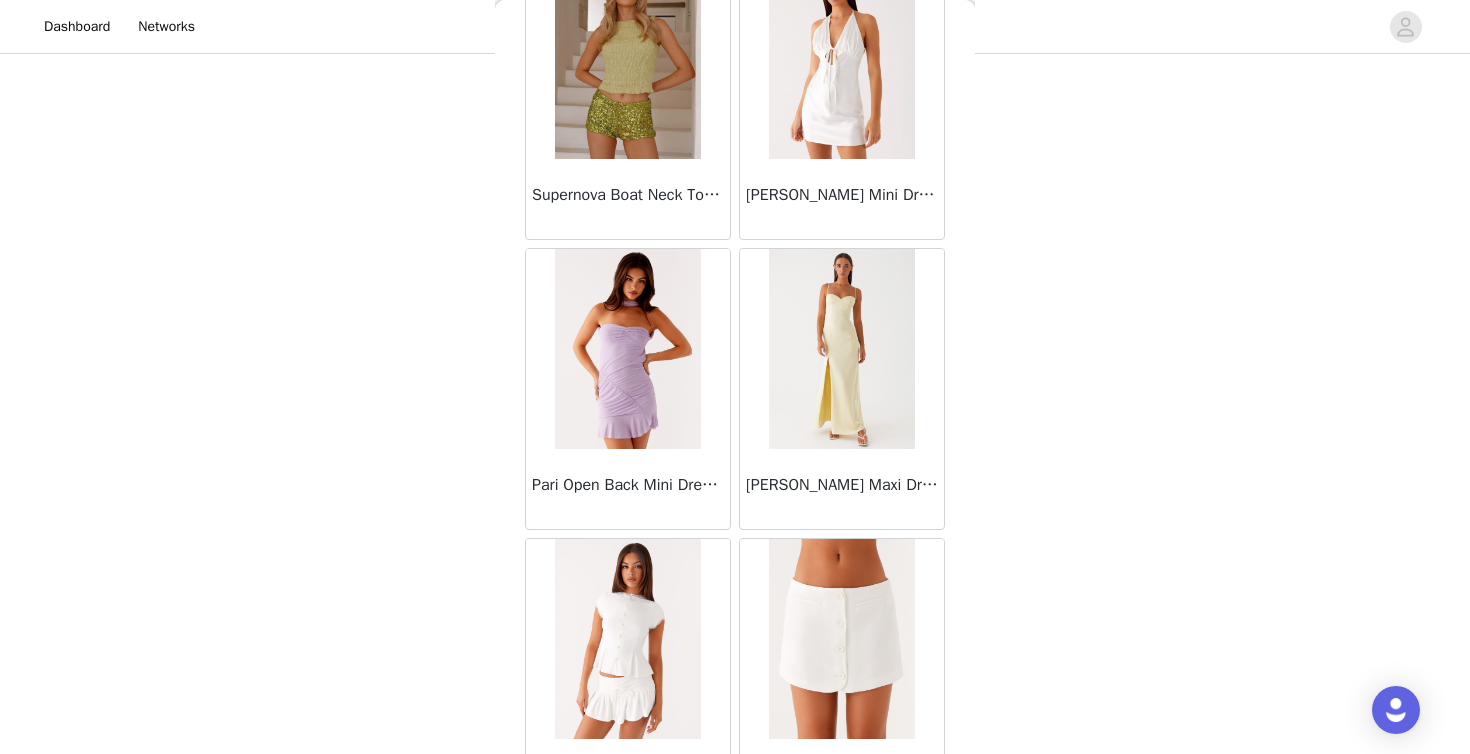 scroll, scrollTop: 69006, scrollLeft: 0, axis: vertical 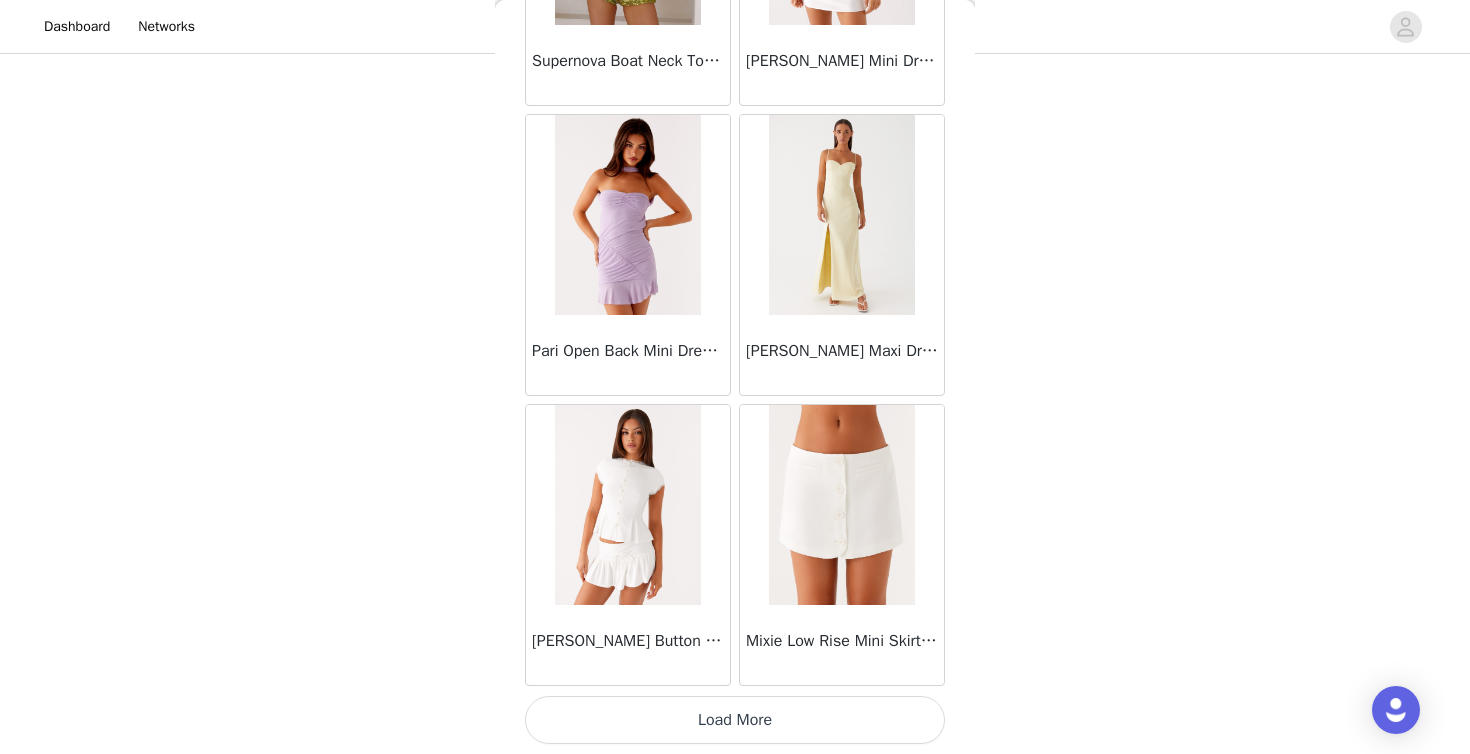 click on "Load More" at bounding box center (735, 720) 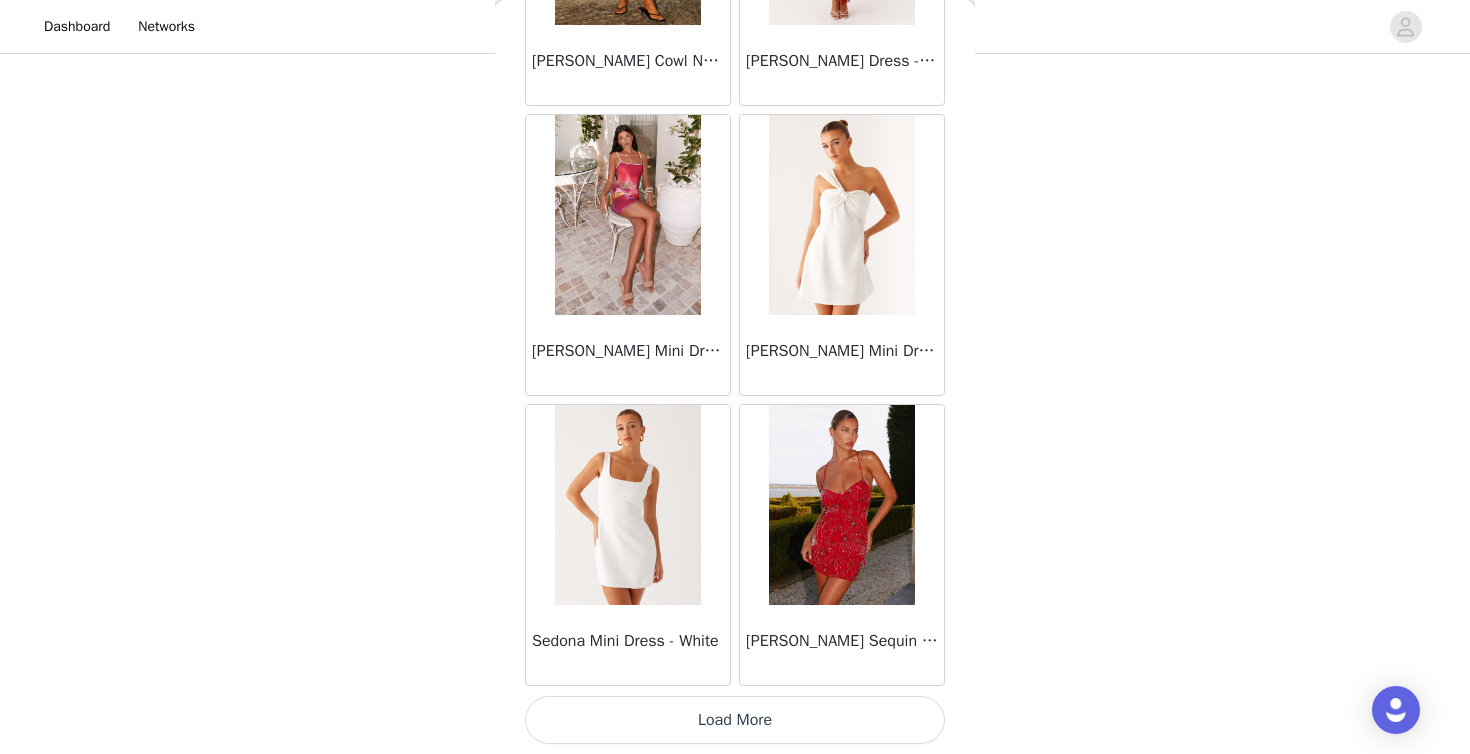click on "Load More" at bounding box center (735, 720) 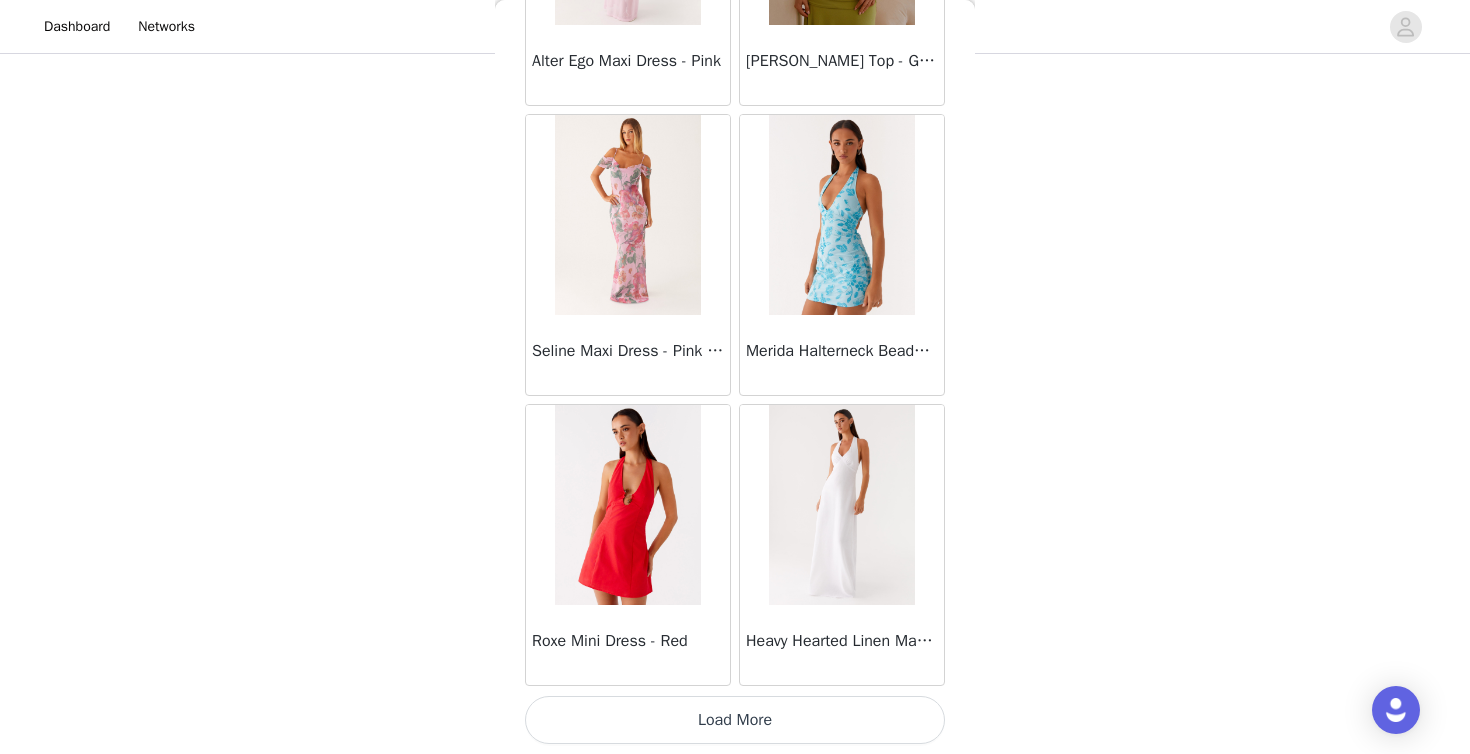 scroll, scrollTop: 74806, scrollLeft: 0, axis: vertical 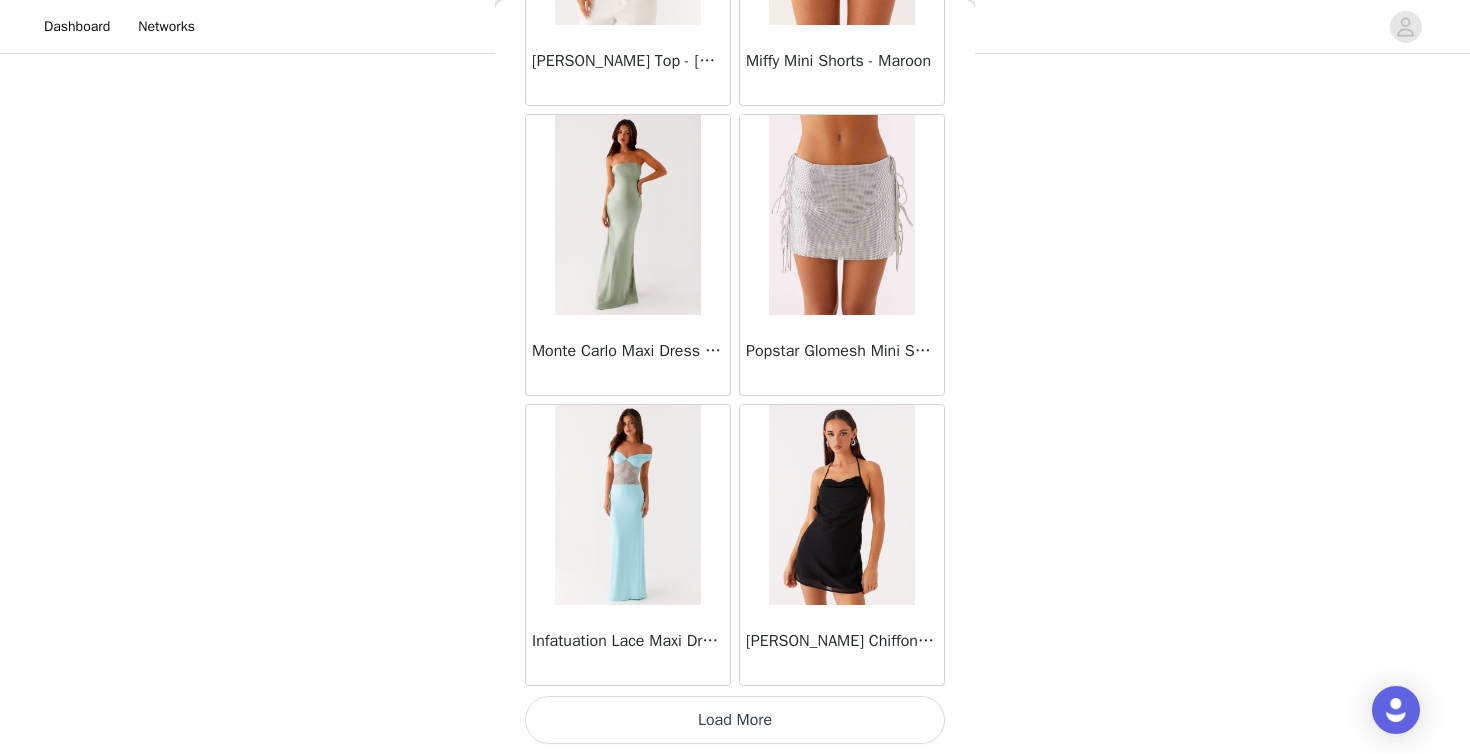 click on "Load More" at bounding box center [735, 720] 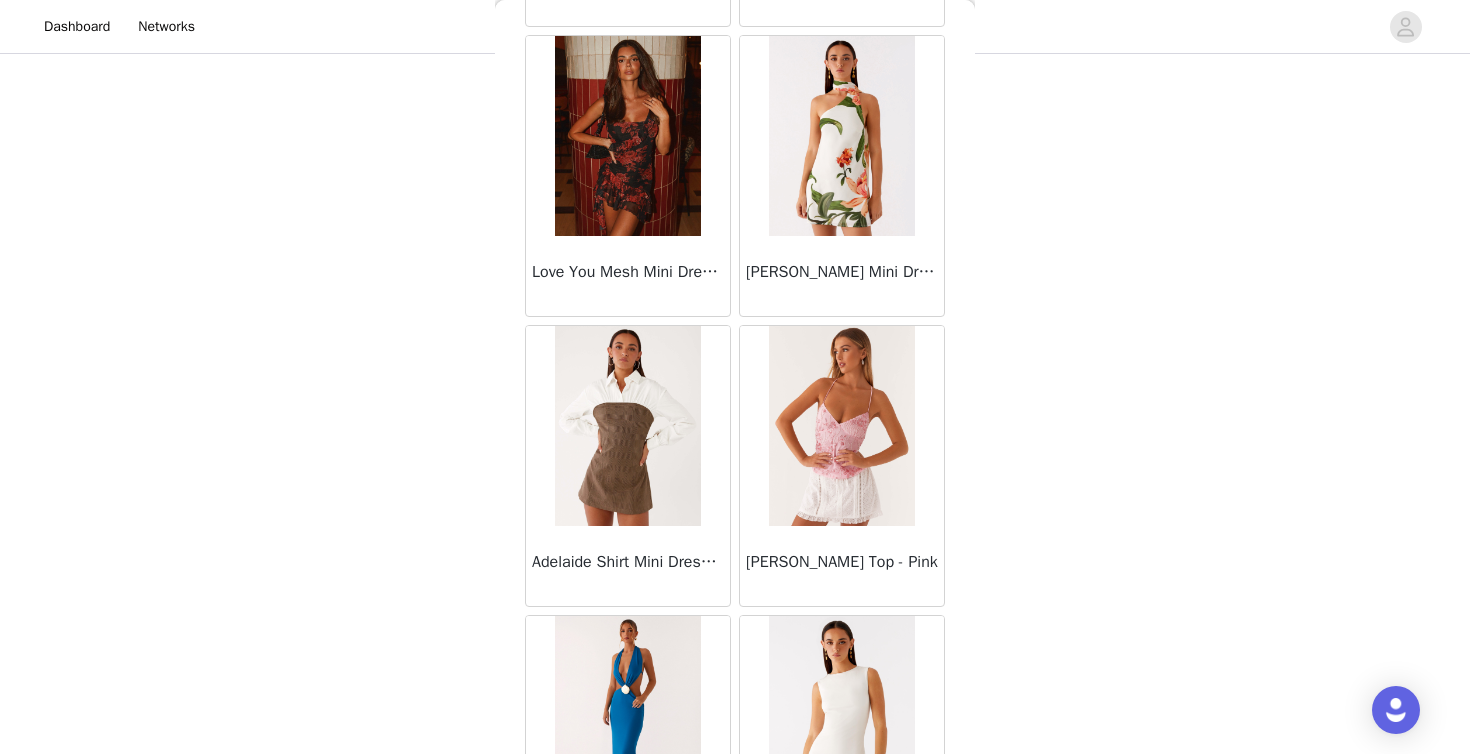 scroll, scrollTop: 30444, scrollLeft: 0, axis: vertical 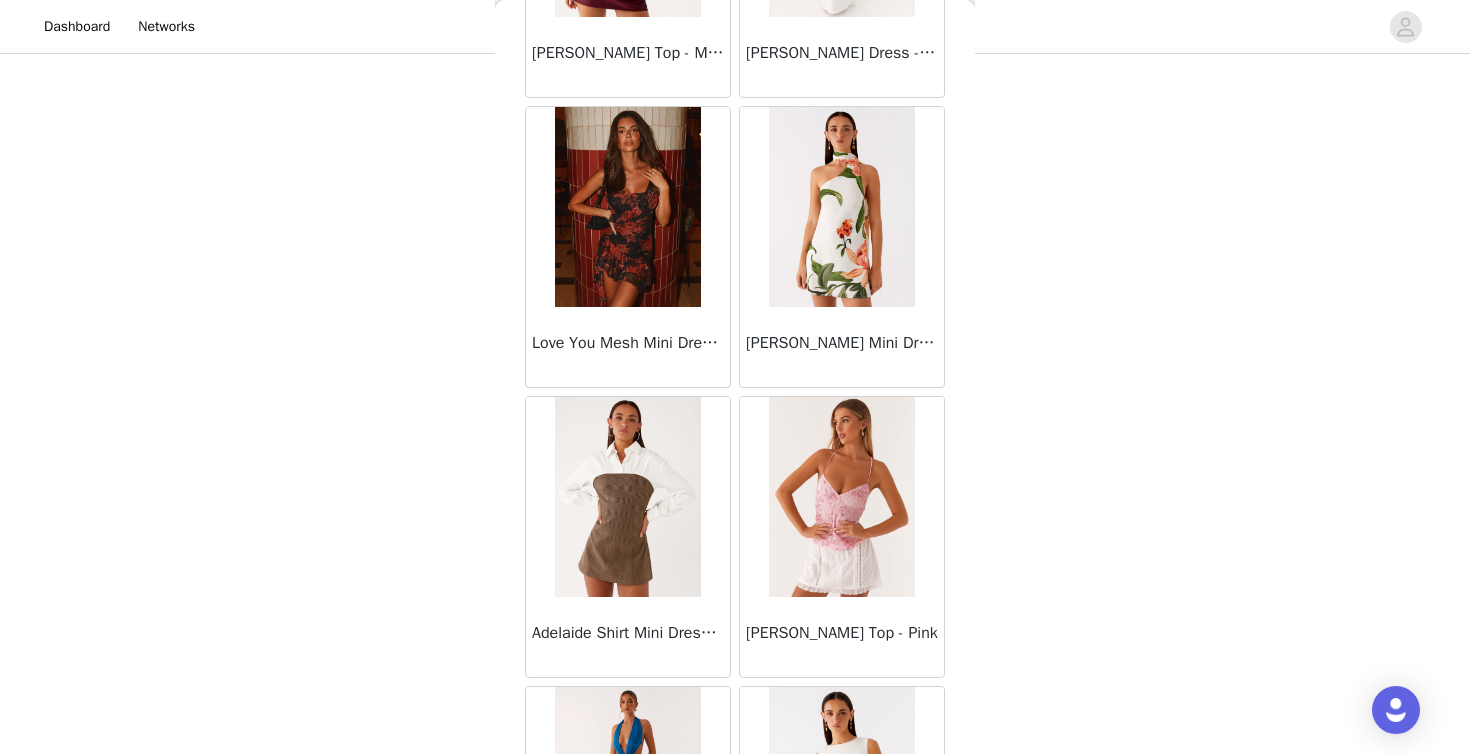 click at bounding box center [841, 207] 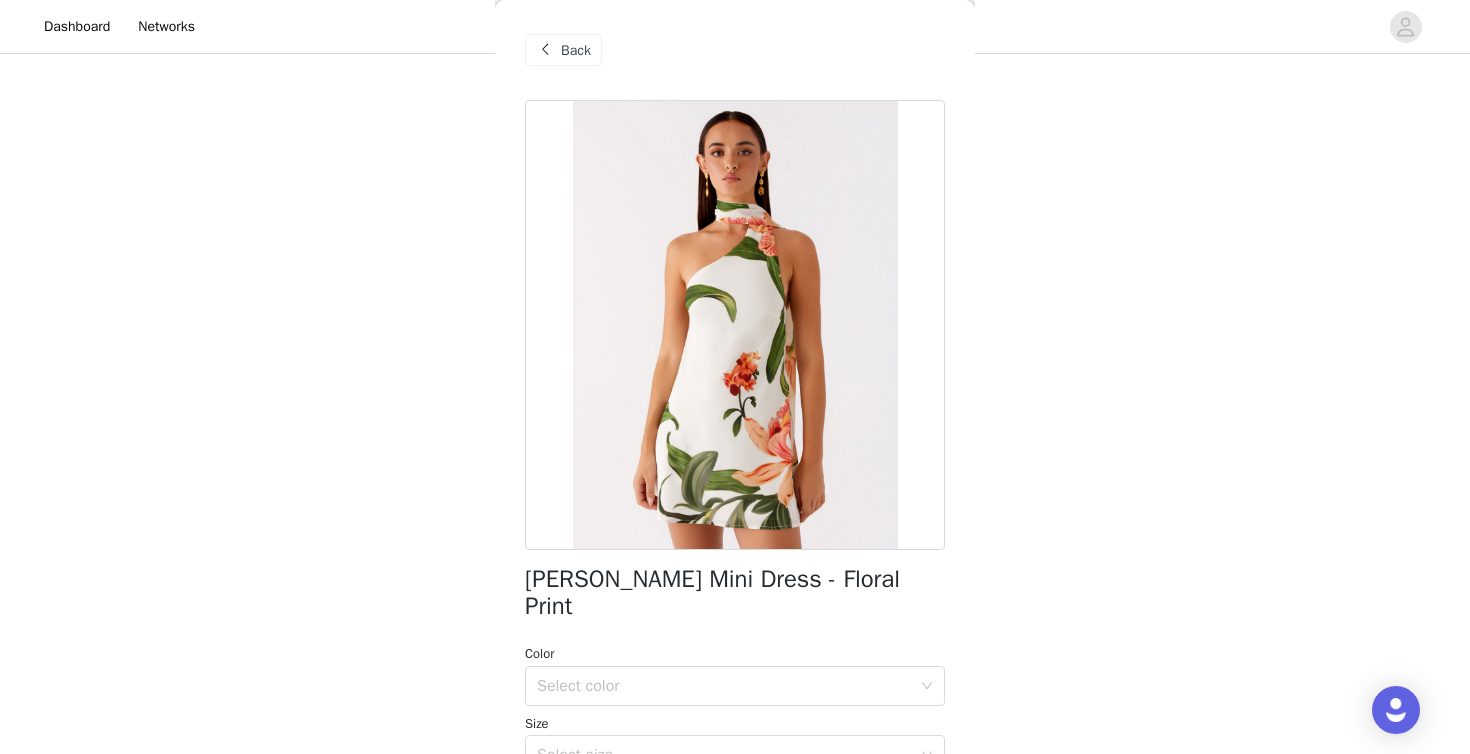 scroll, scrollTop: 248, scrollLeft: 0, axis: vertical 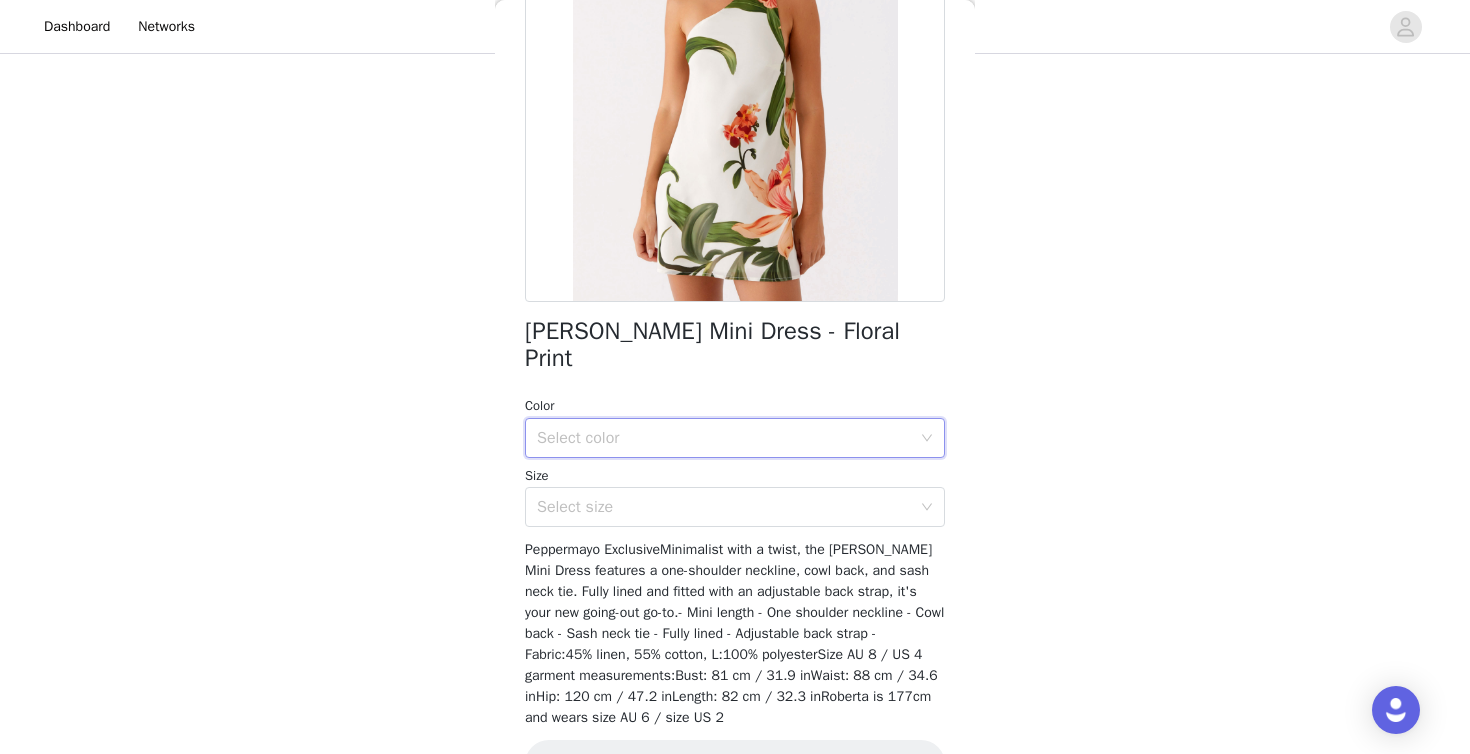 click on "Select color" at bounding box center (728, 438) 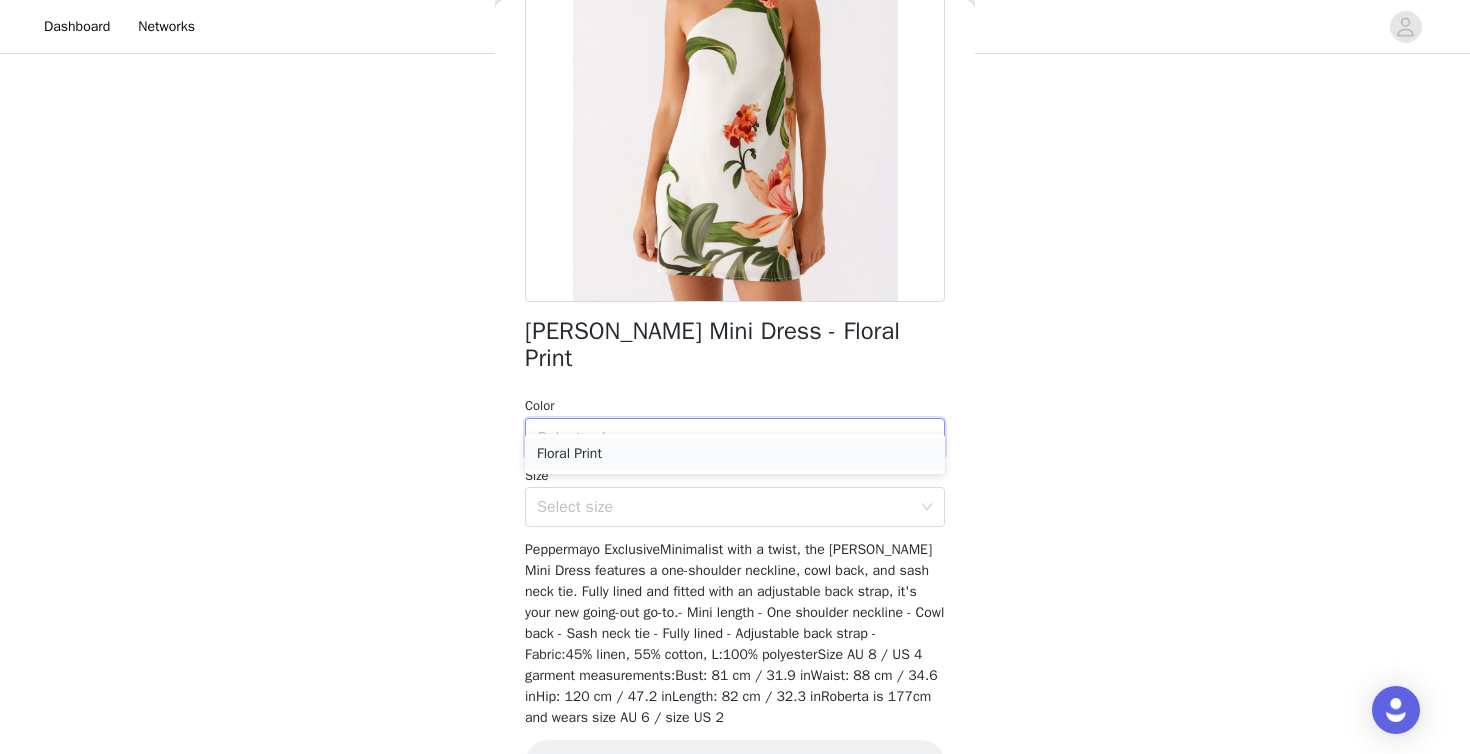 click on "Floral Print" at bounding box center (735, 454) 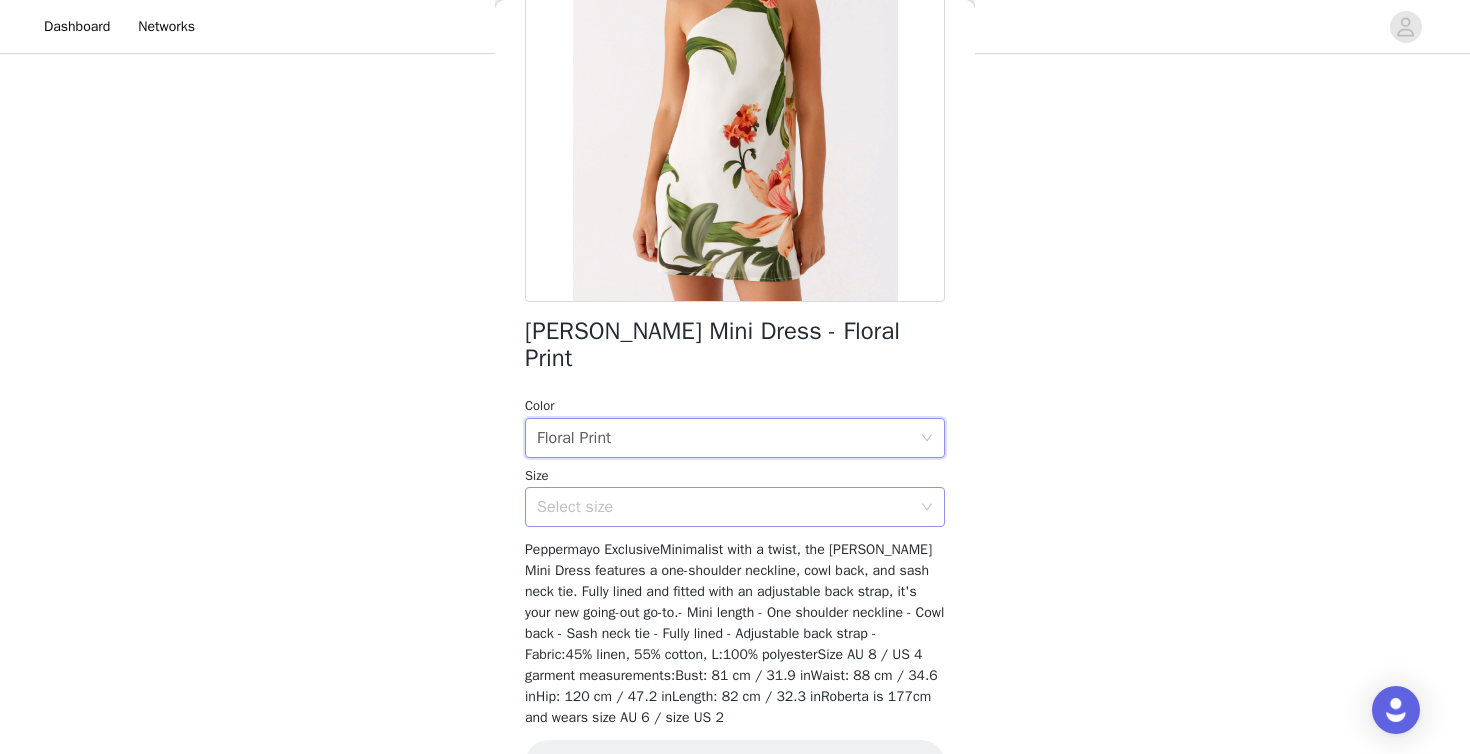 click on "Select size" at bounding box center [724, 507] 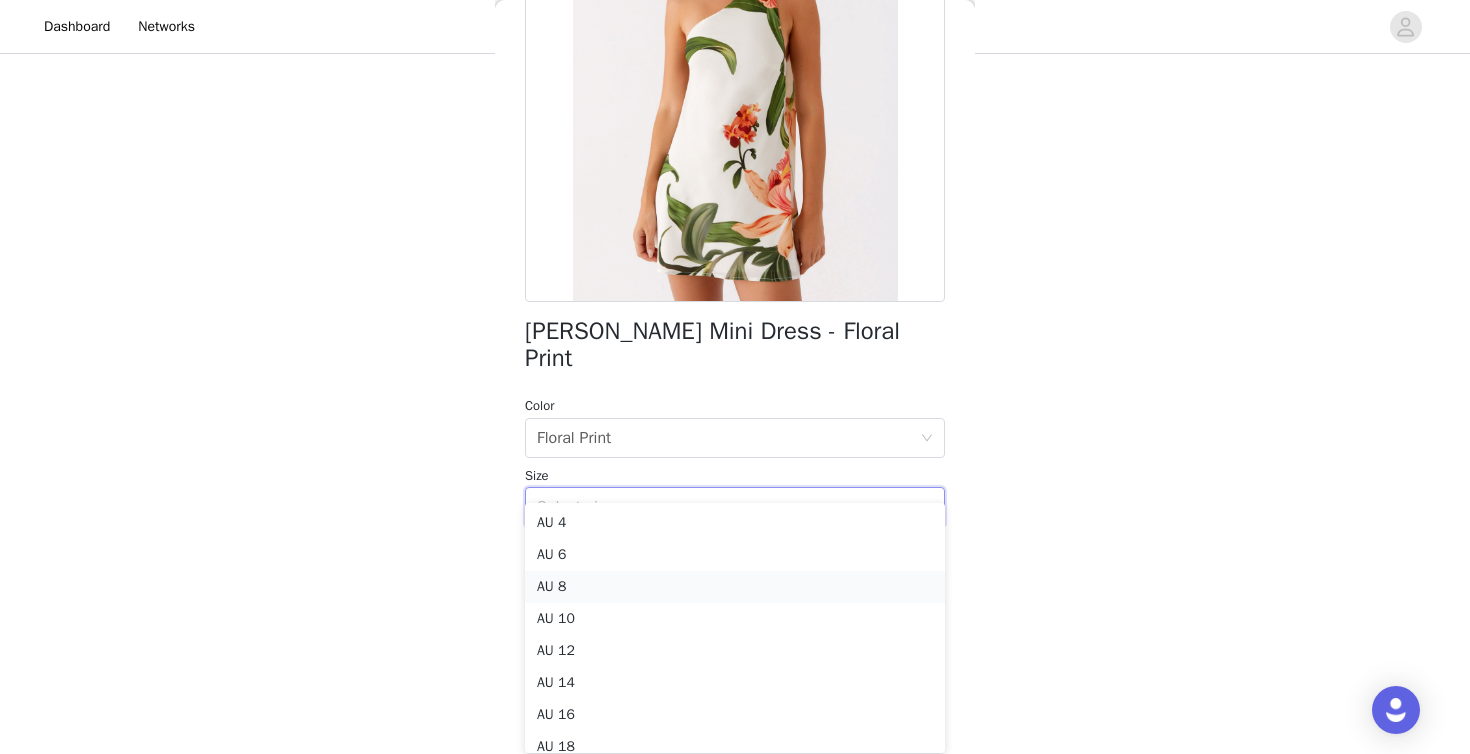 click on "AU 8" at bounding box center (735, 587) 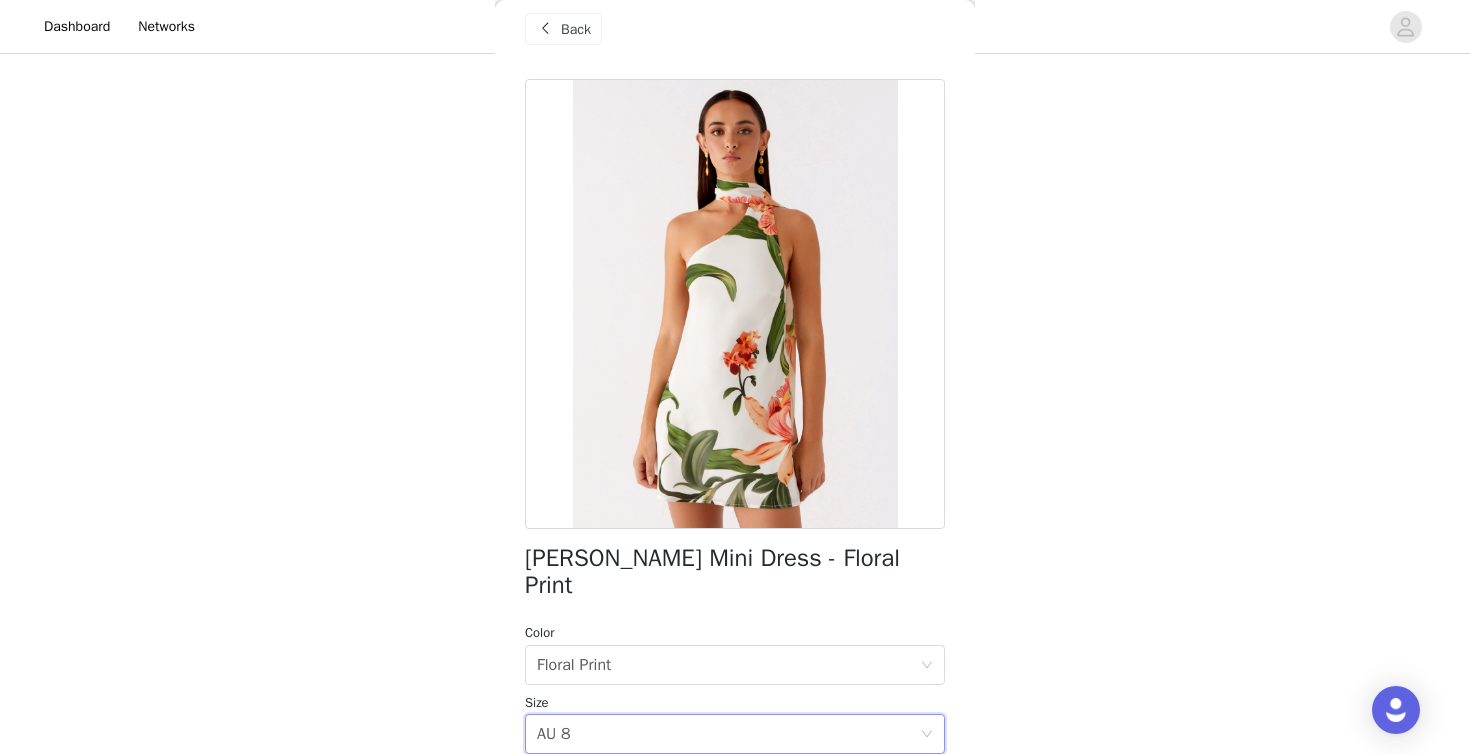 scroll, scrollTop: 278, scrollLeft: 0, axis: vertical 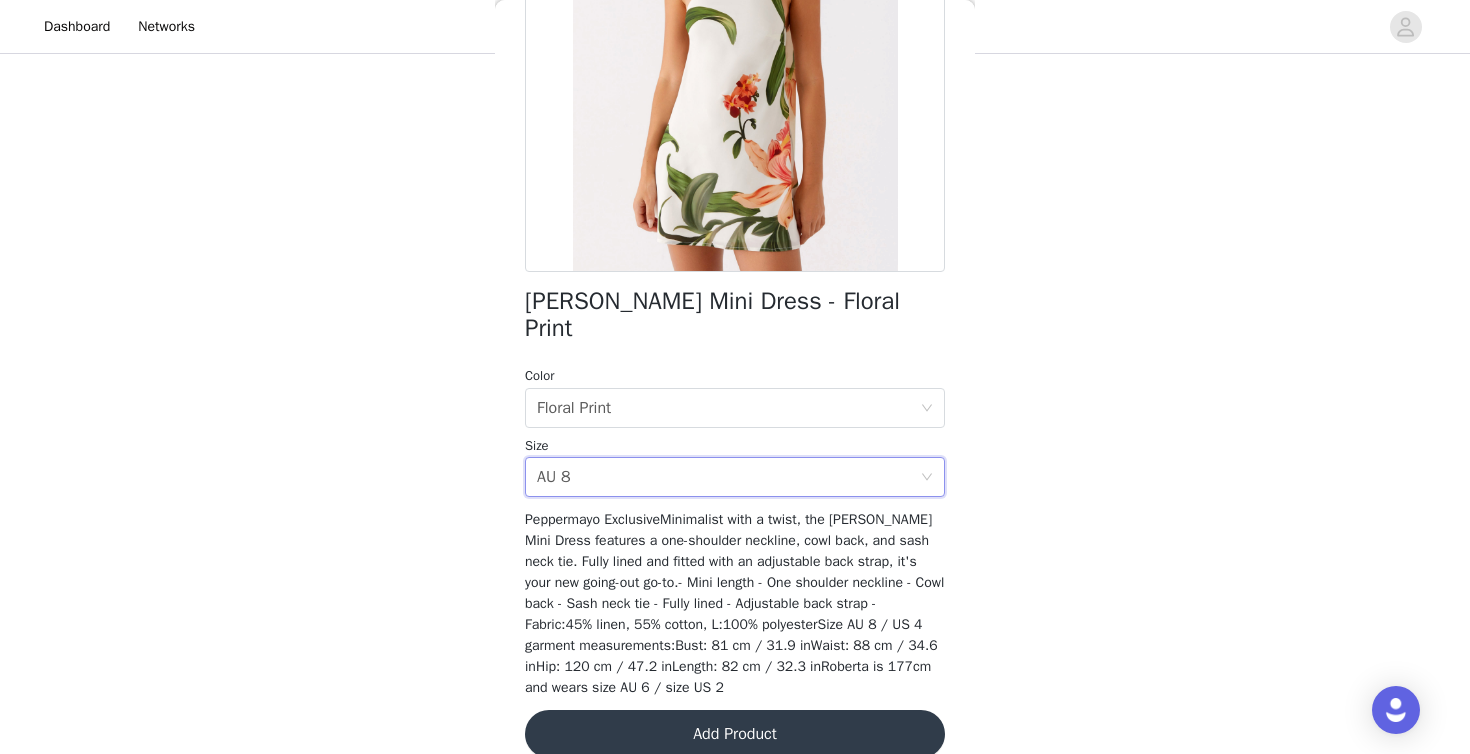 click on "Add Product" at bounding box center (735, 734) 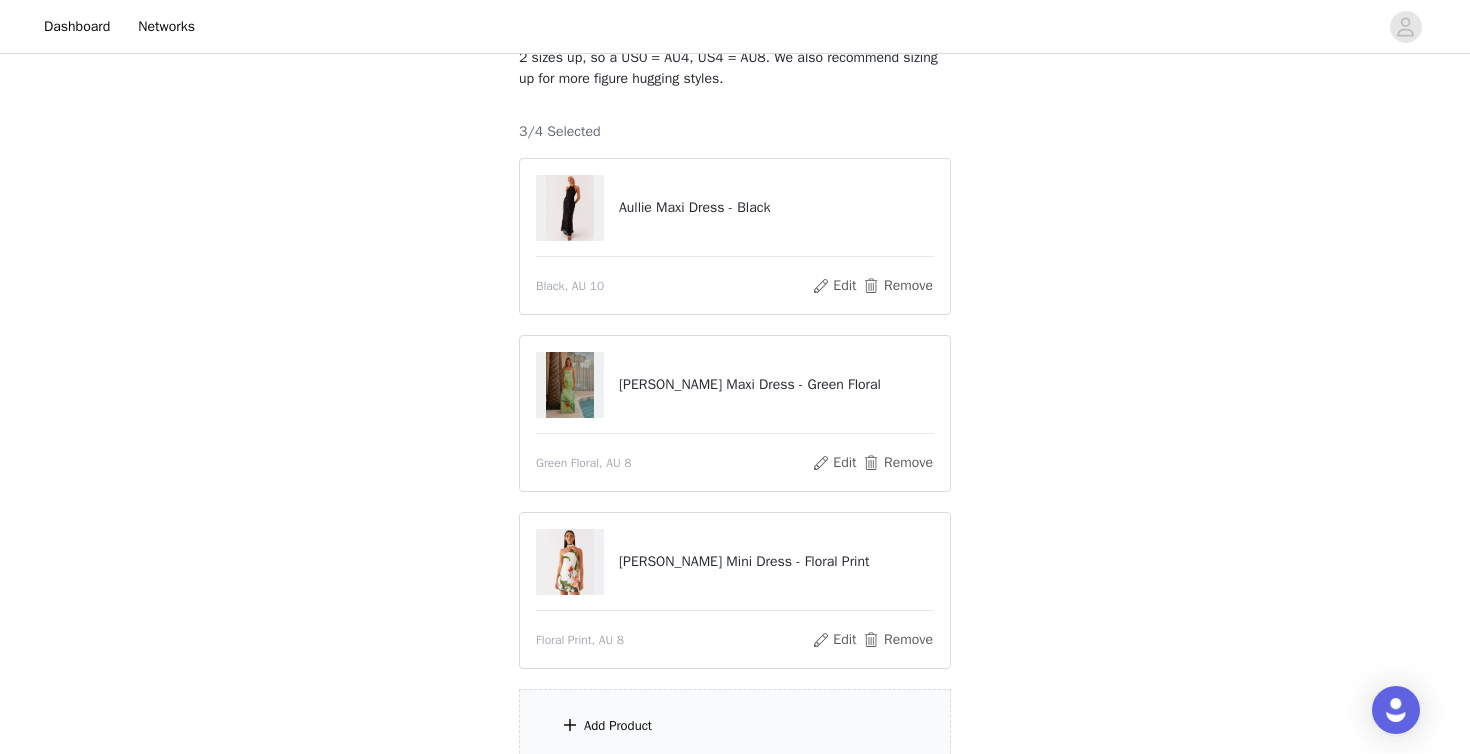 click on "Add Product" at bounding box center (735, 726) 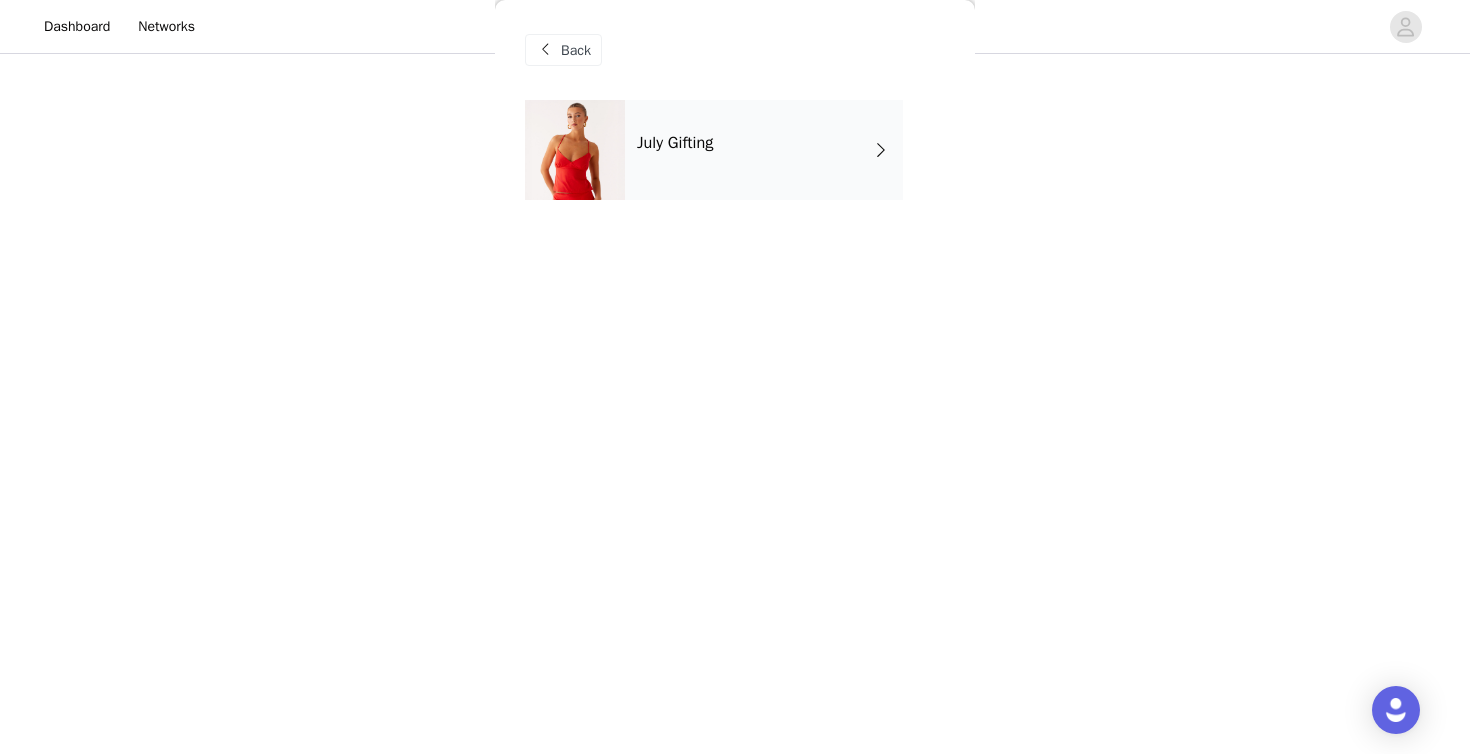 click on "July Gifting" at bounding box center [764, 150] 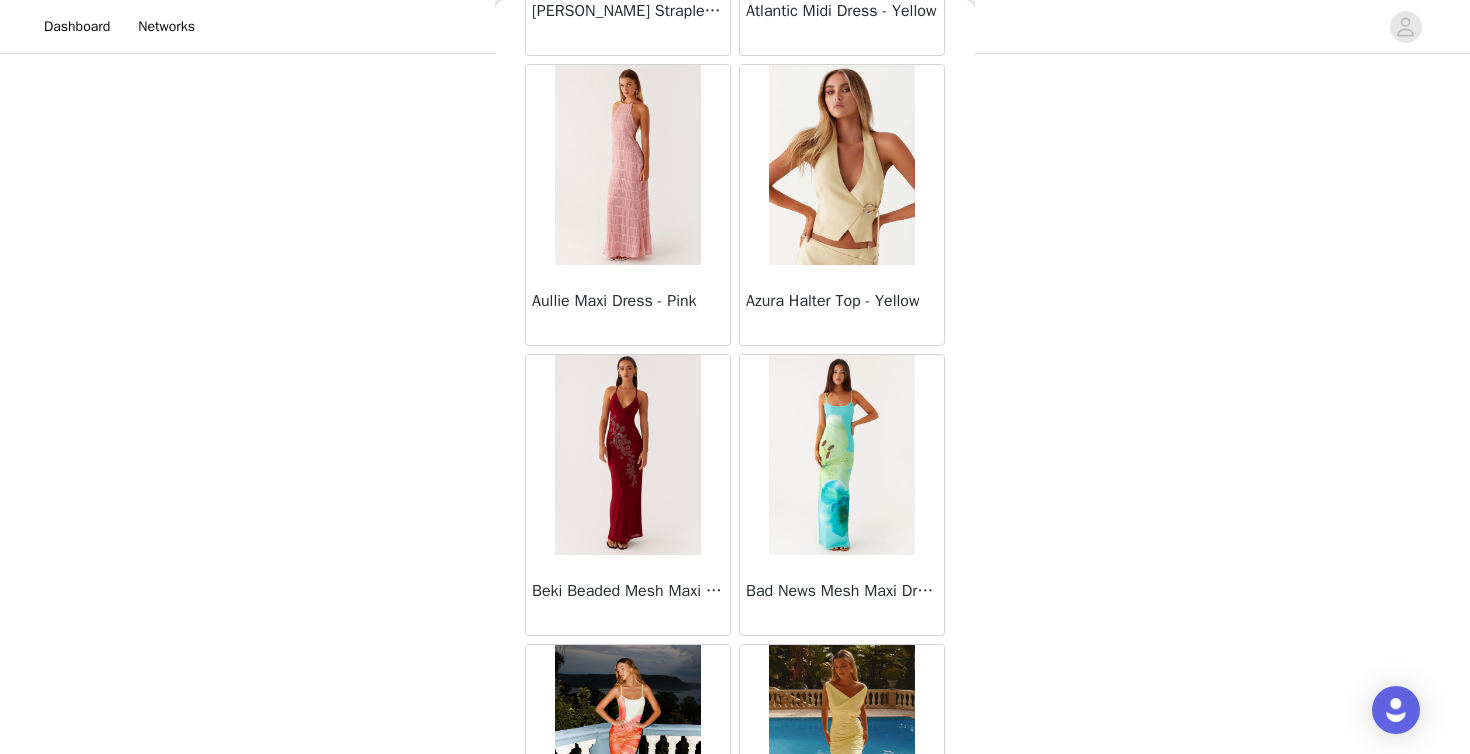 scroll, scrollTop: 2306, scrollLeft: 0, axis: vertical 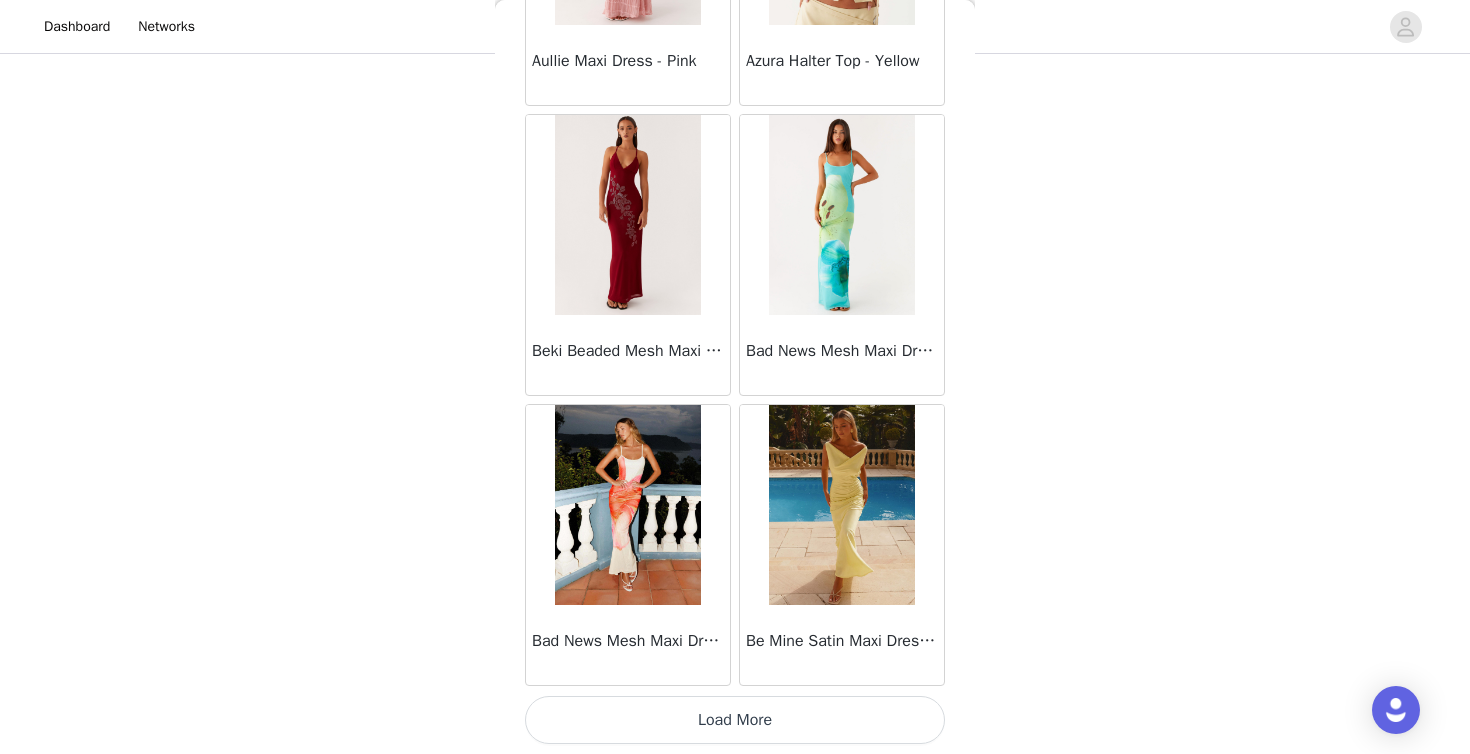 click on "Load More" at bounding box center [735, 720] 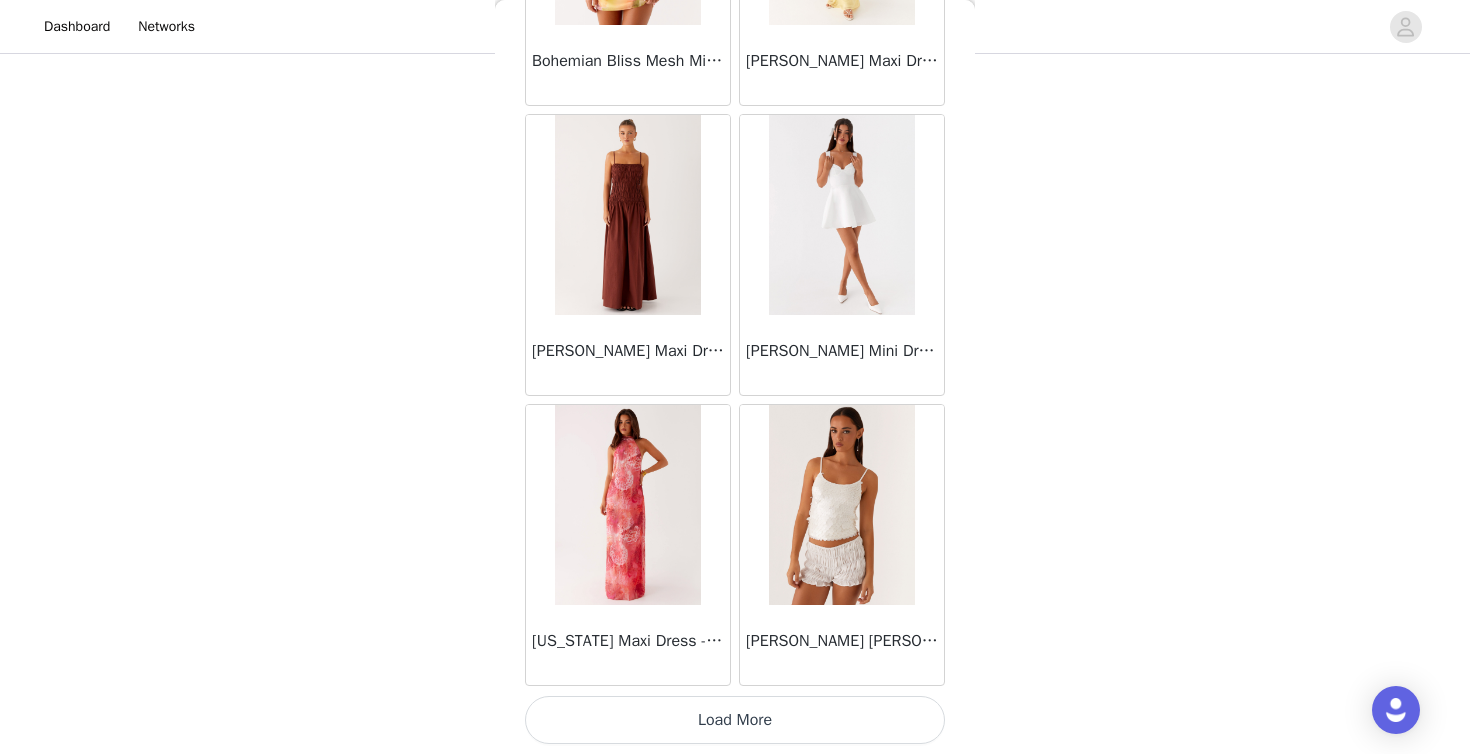 scroll, scrollTop: 5206, scrollLeft: 0, axis: vertical 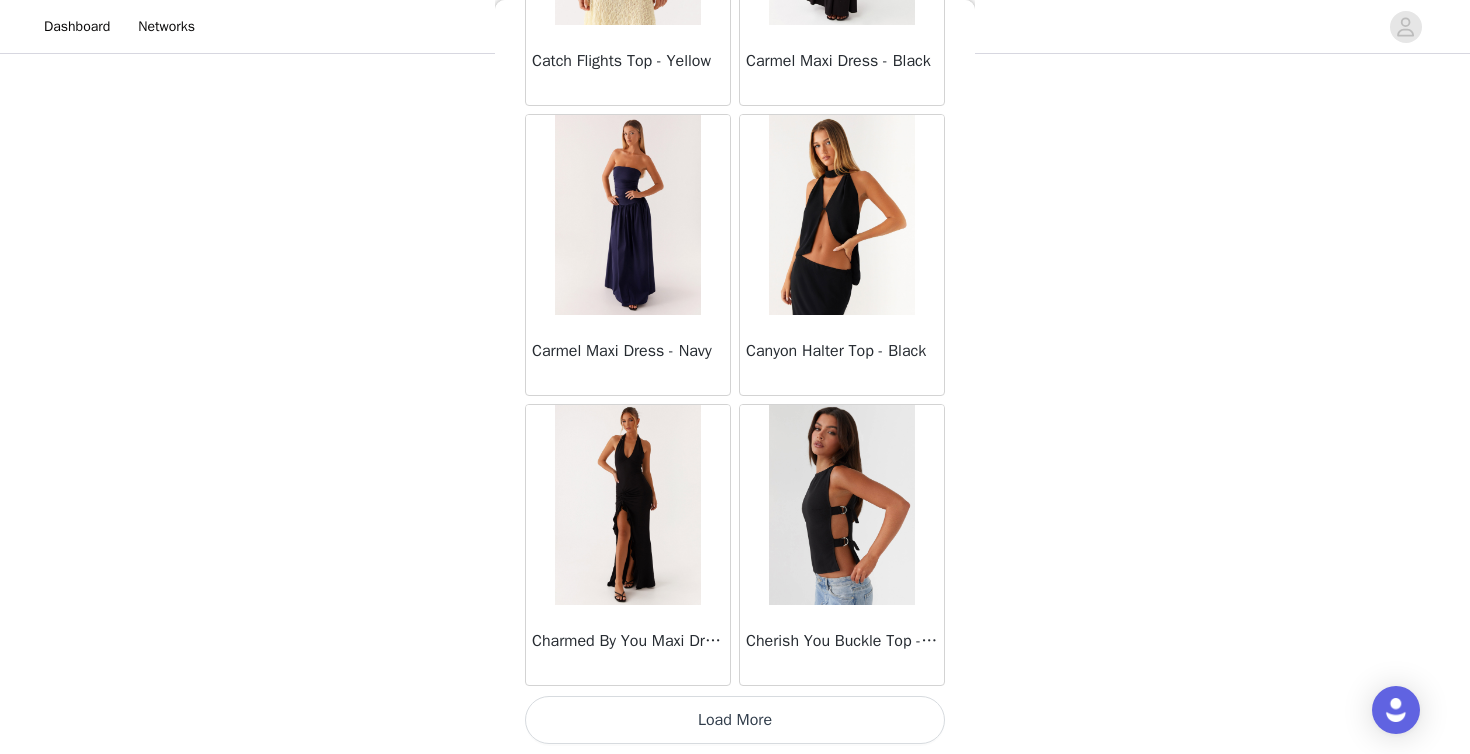 click on "Load More" at bounding box center (735, 720) 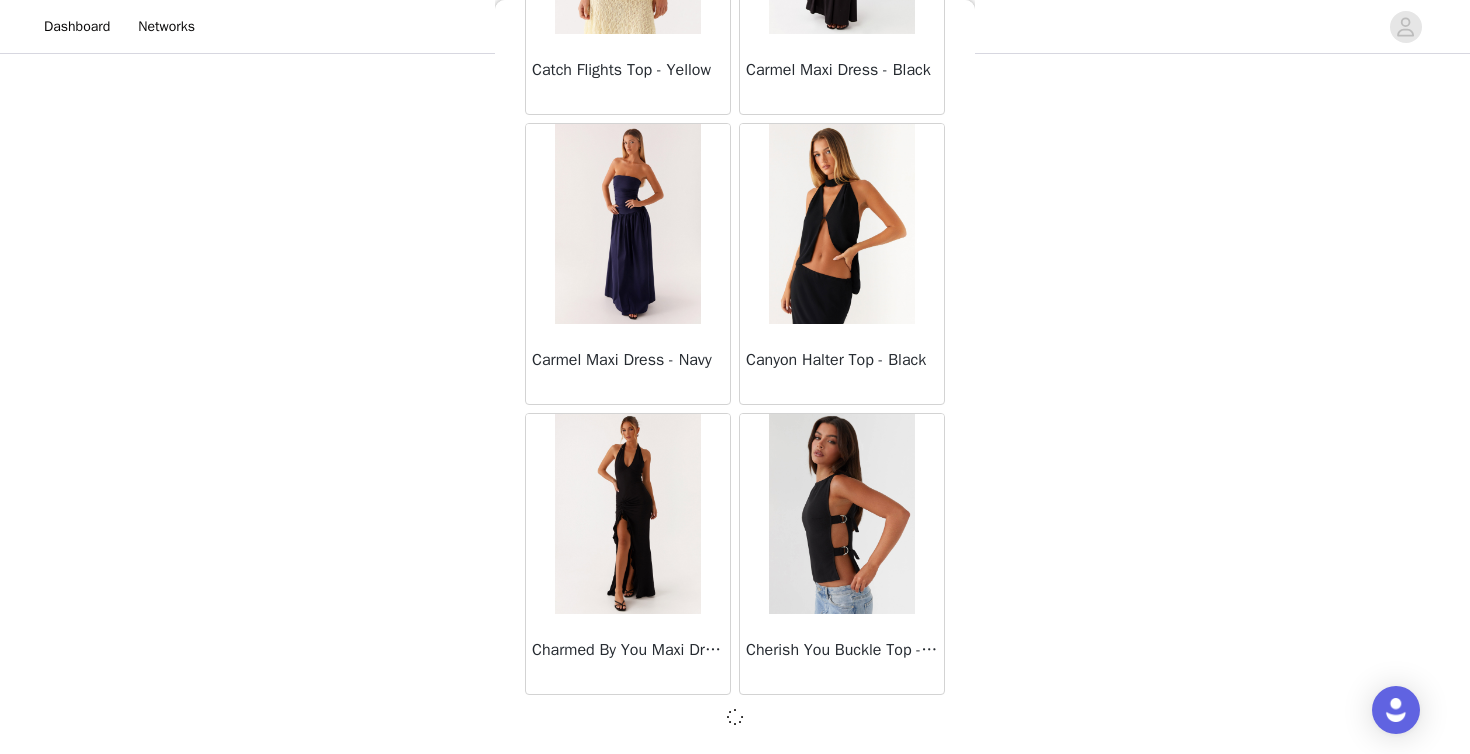 scroll, scrollTop: 8097, scrollLeft: 0, axis: vertical 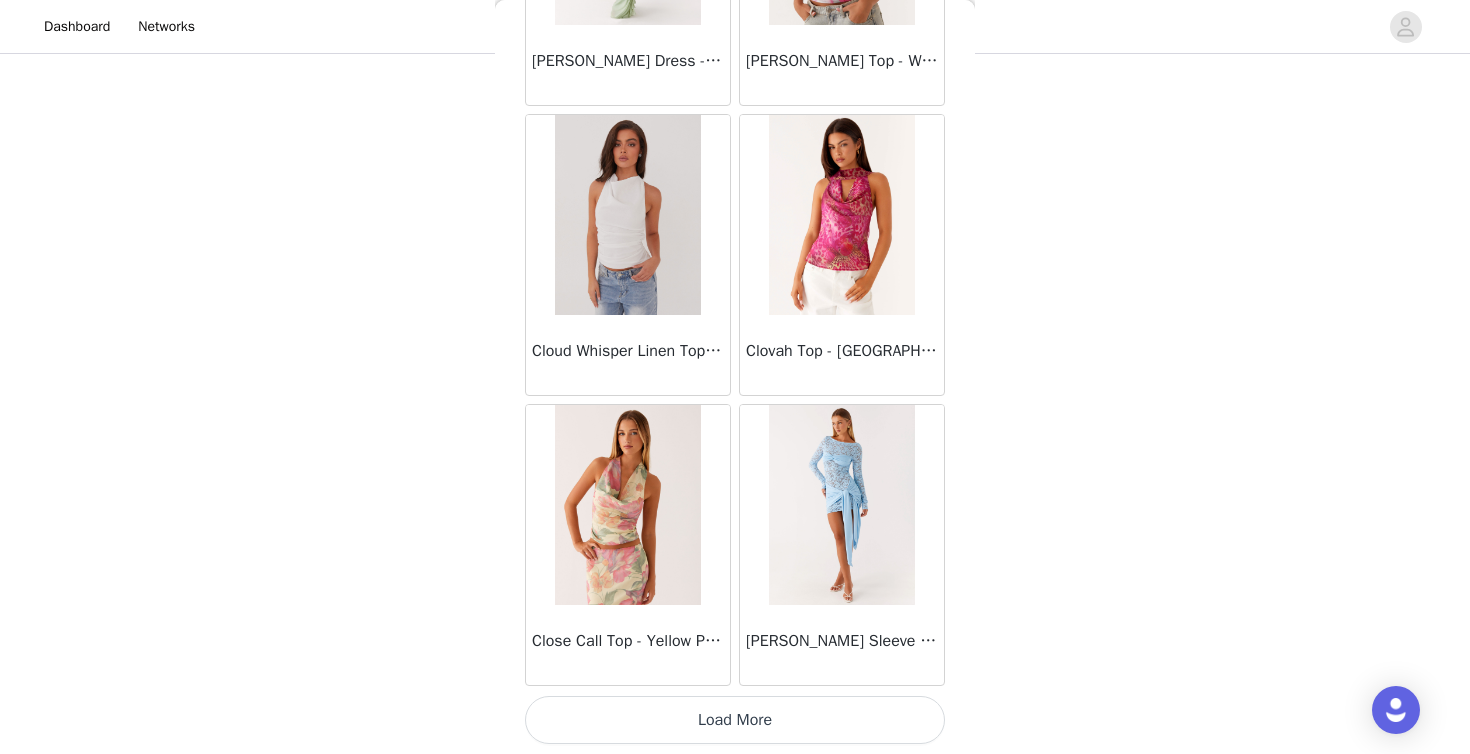 click on "Load More" at bounding box center [735, 720] 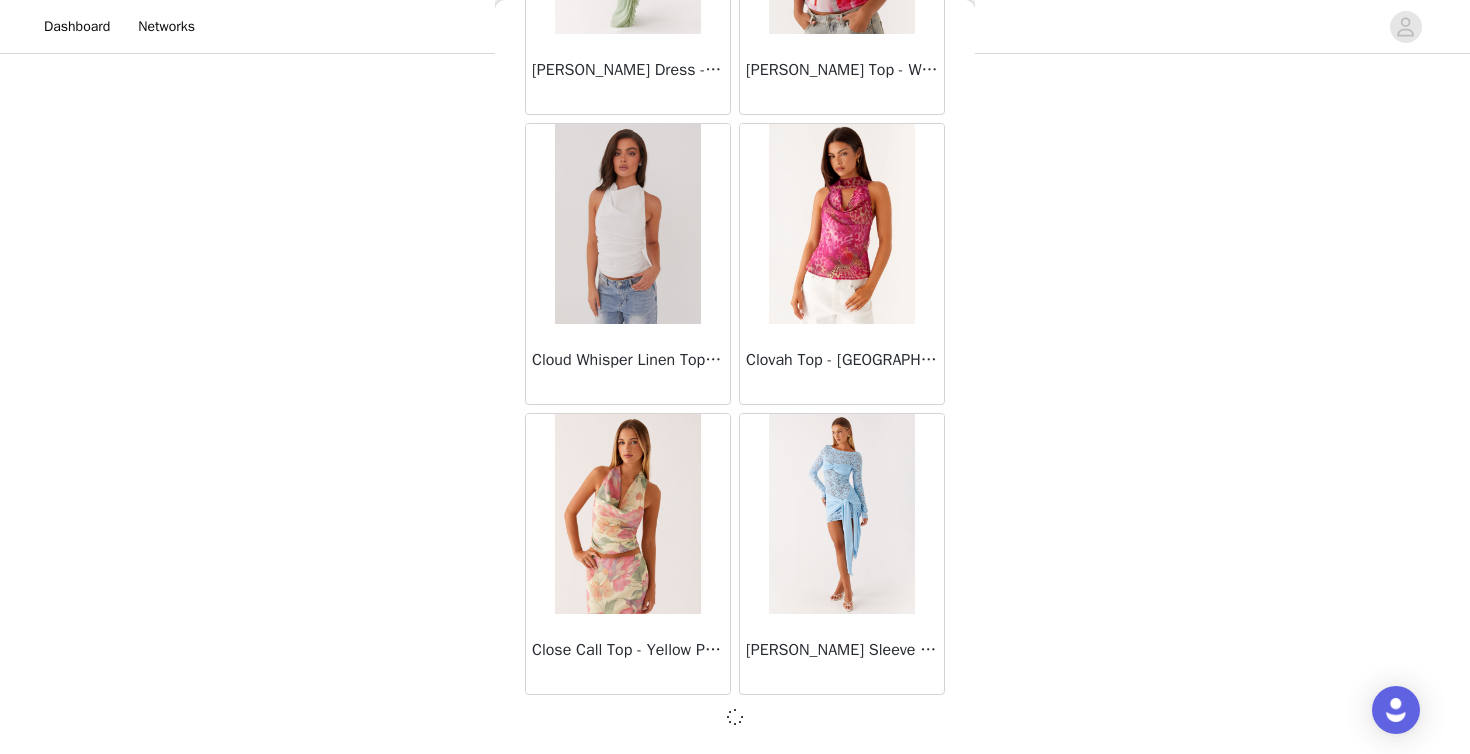 scroll, scrollTop: 10997, scrollLeft: 0, axis: vertical 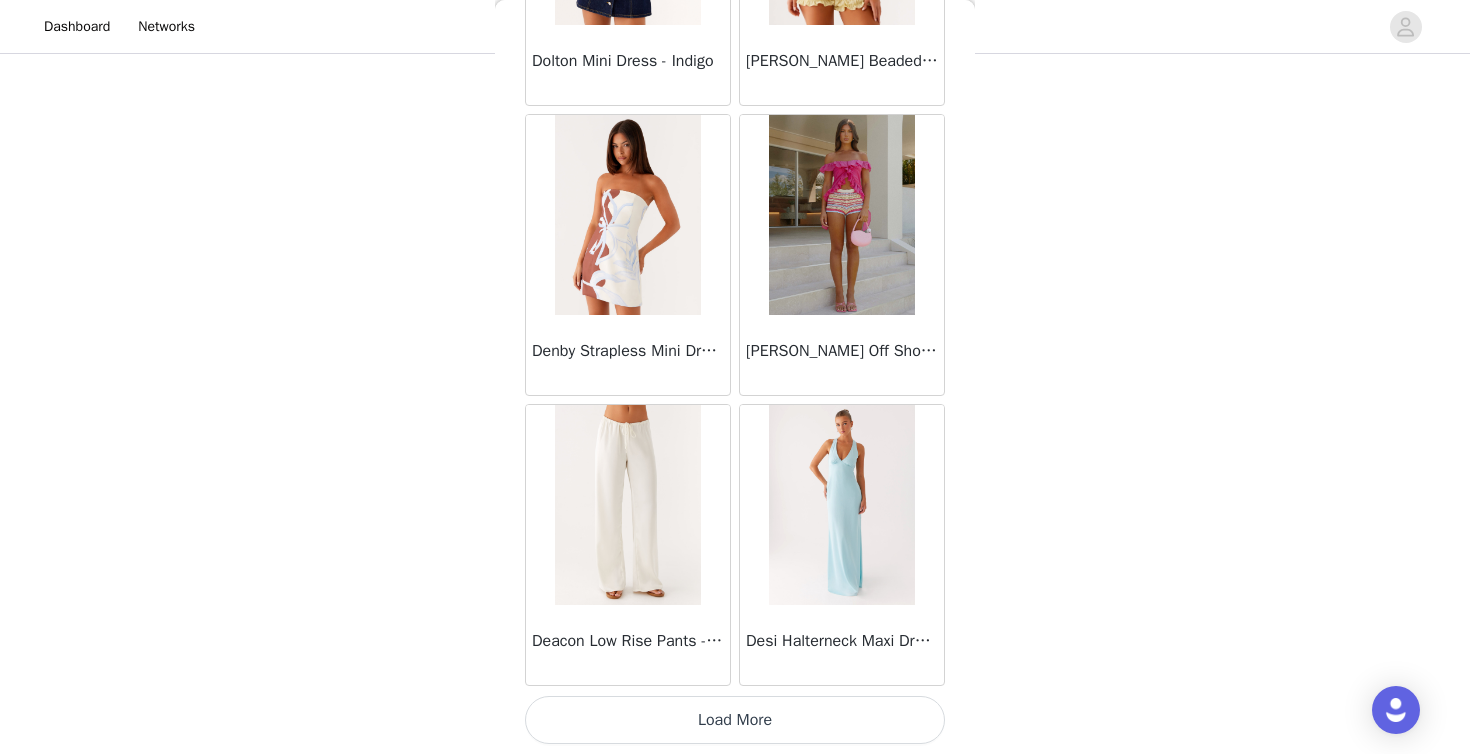 click on "Load More" at bounding box center [735, 720] 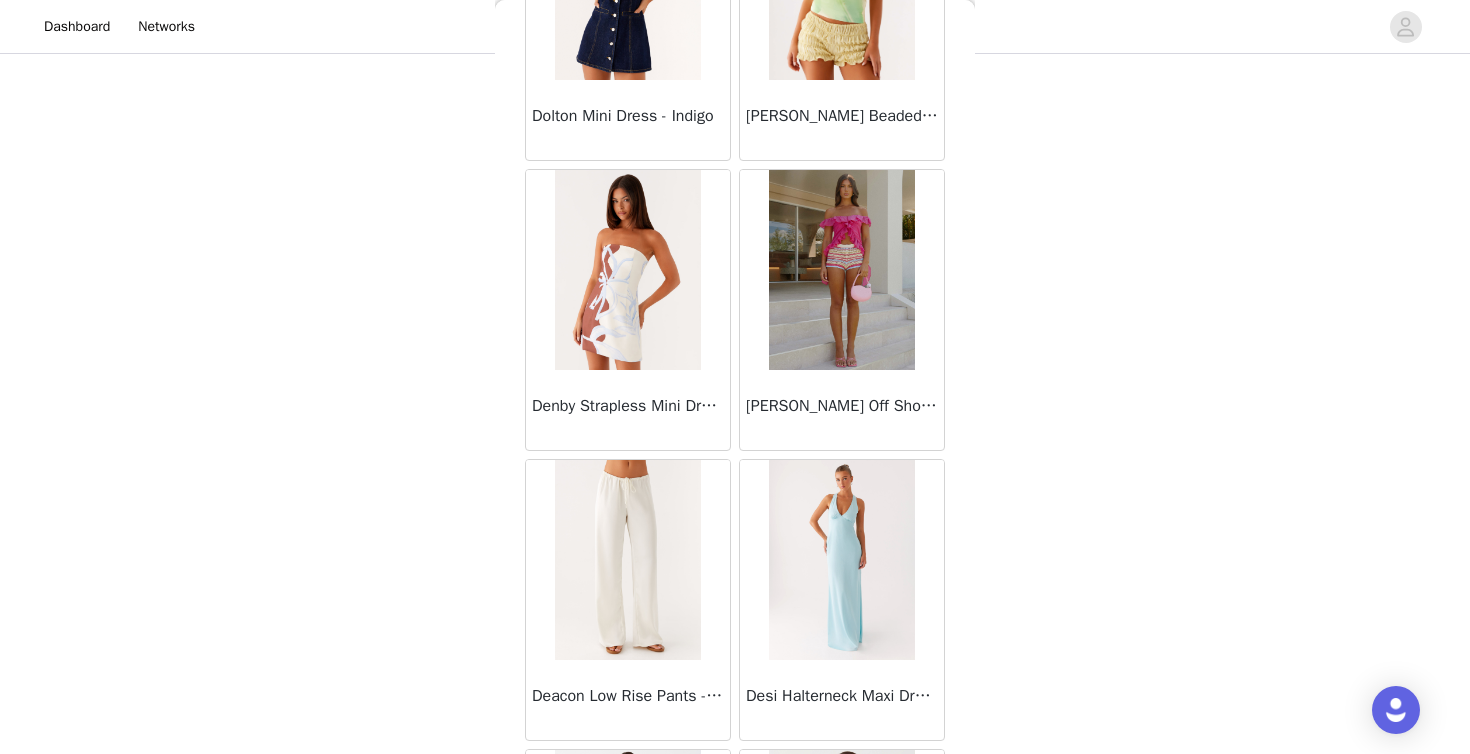 scroll, scrollTop: 13650, scrollLeft: 0, axis: vertical 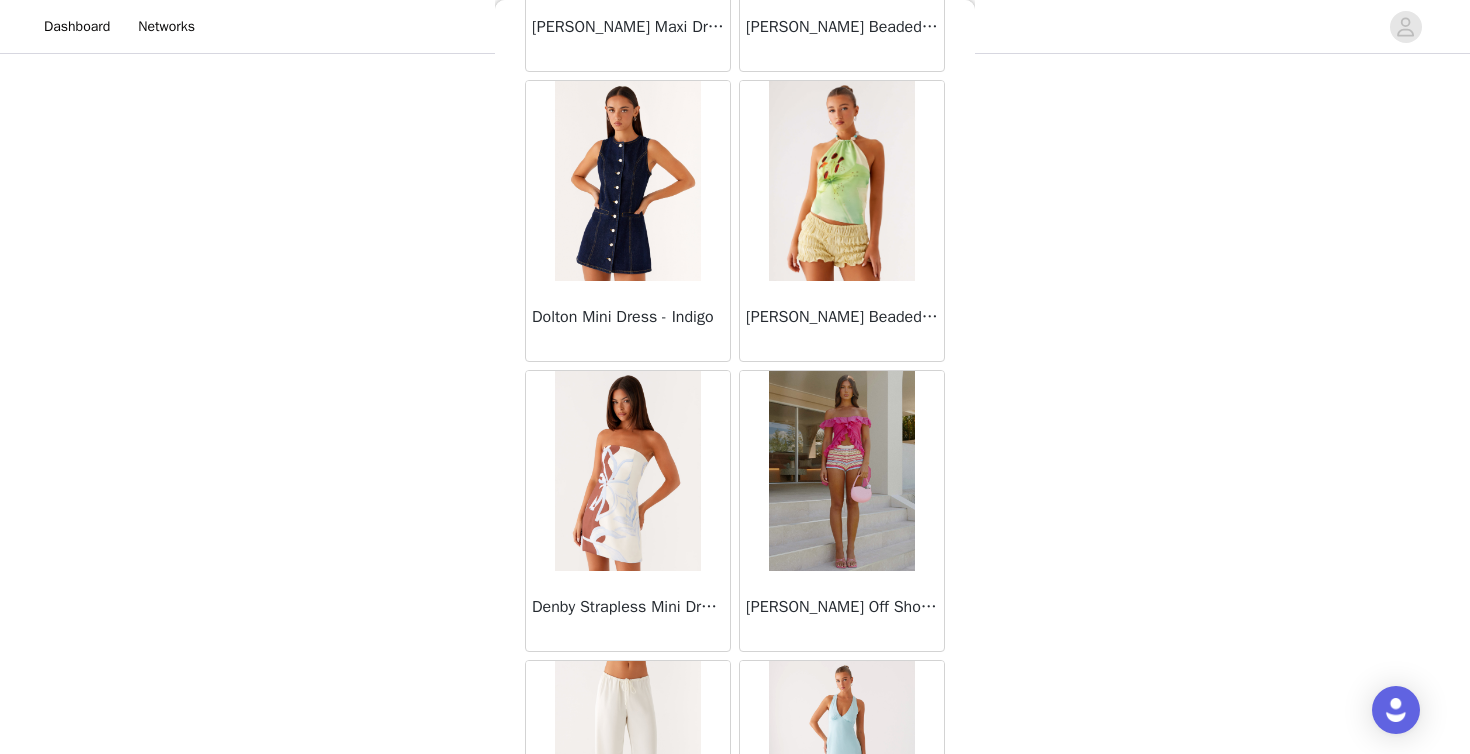 click at bounding box center (627, 471) 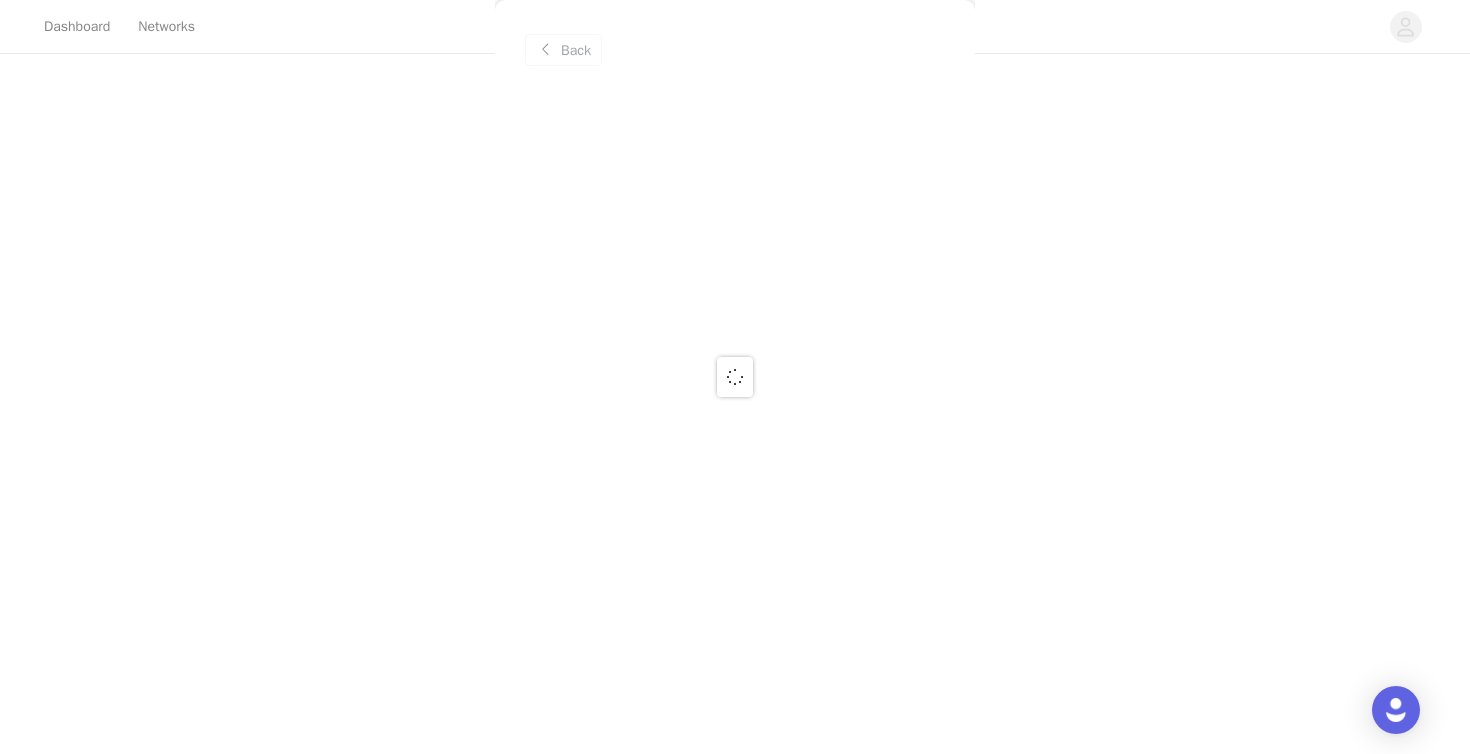 scroll, scrollTop: 0, scrollLeft: 0, axis: both 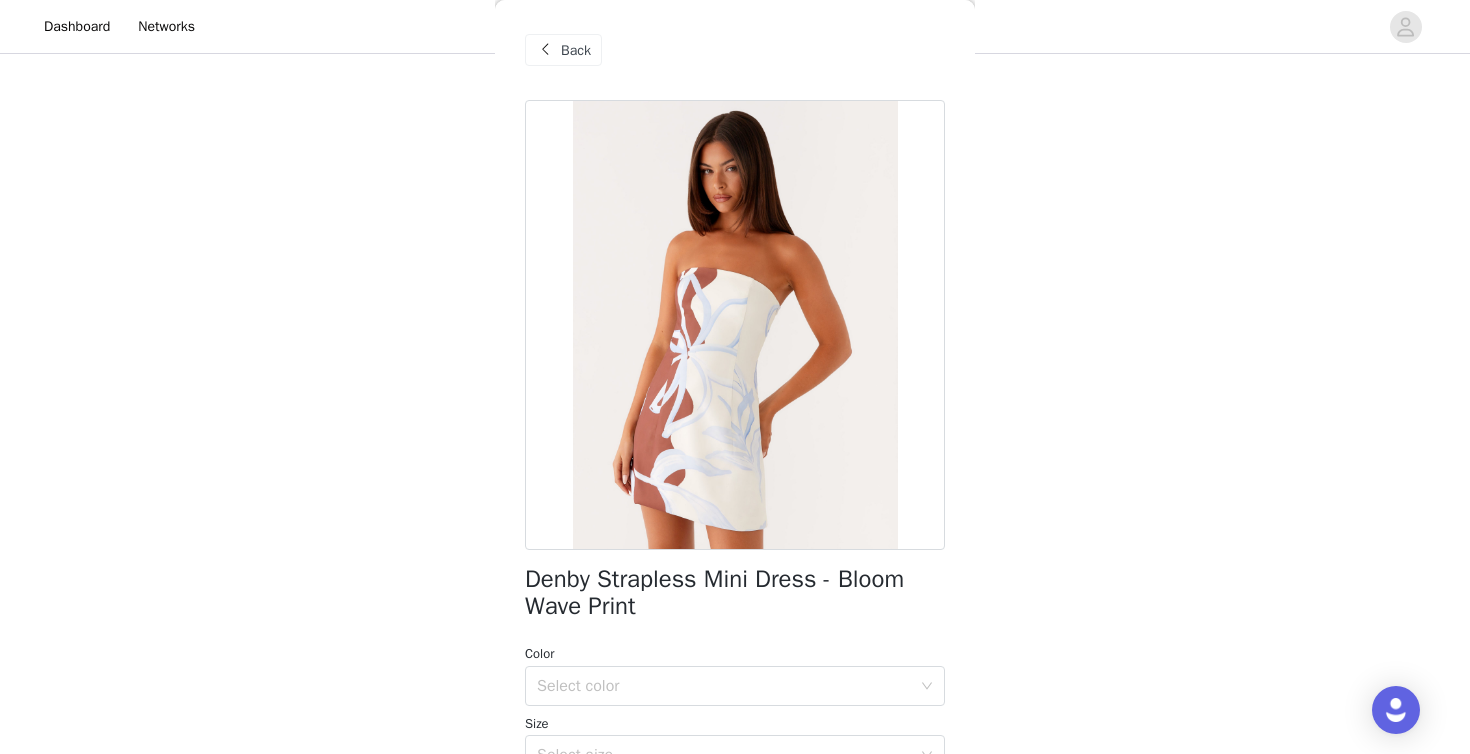 click on "Back" at bounding box center (576, 50) 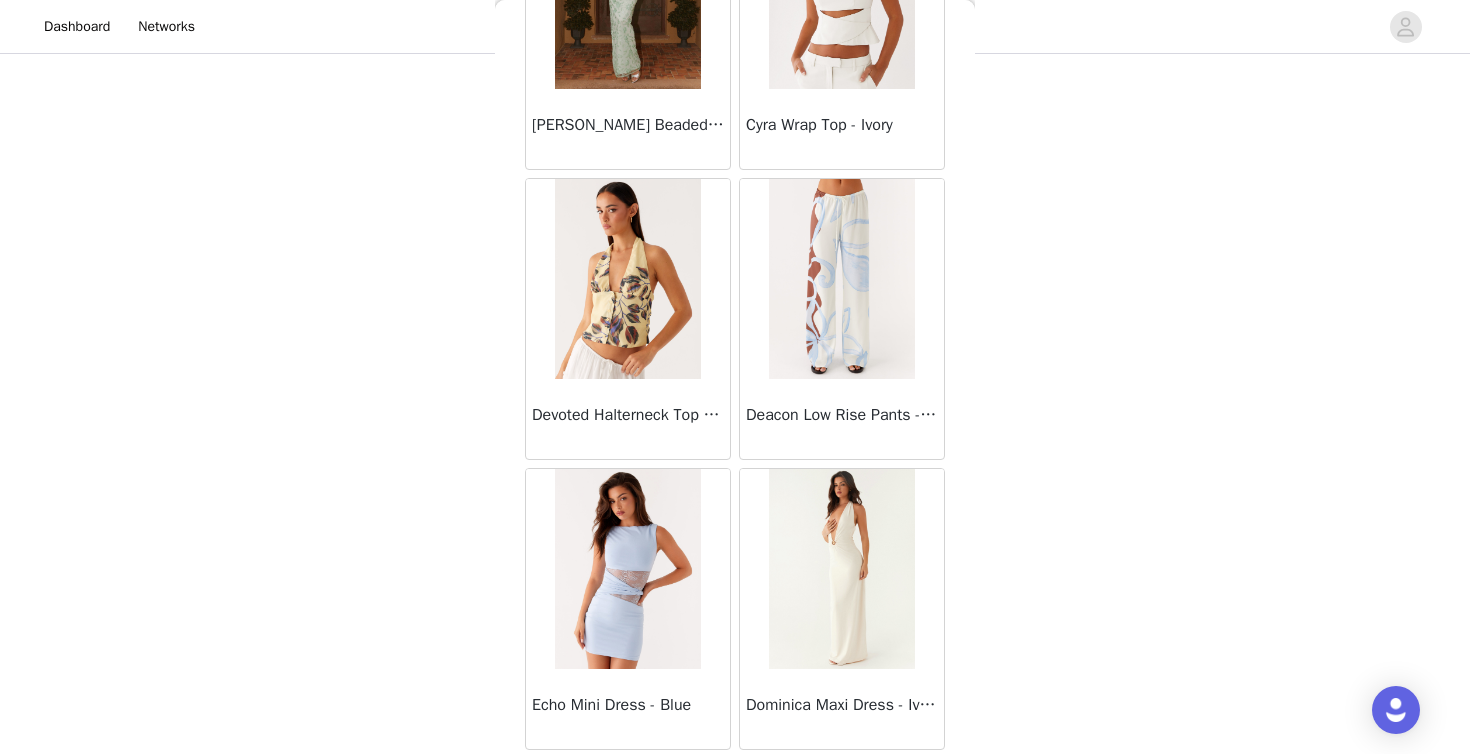 scroll, scrollTop: 16806, scrollLeft: 0, axis: vertical 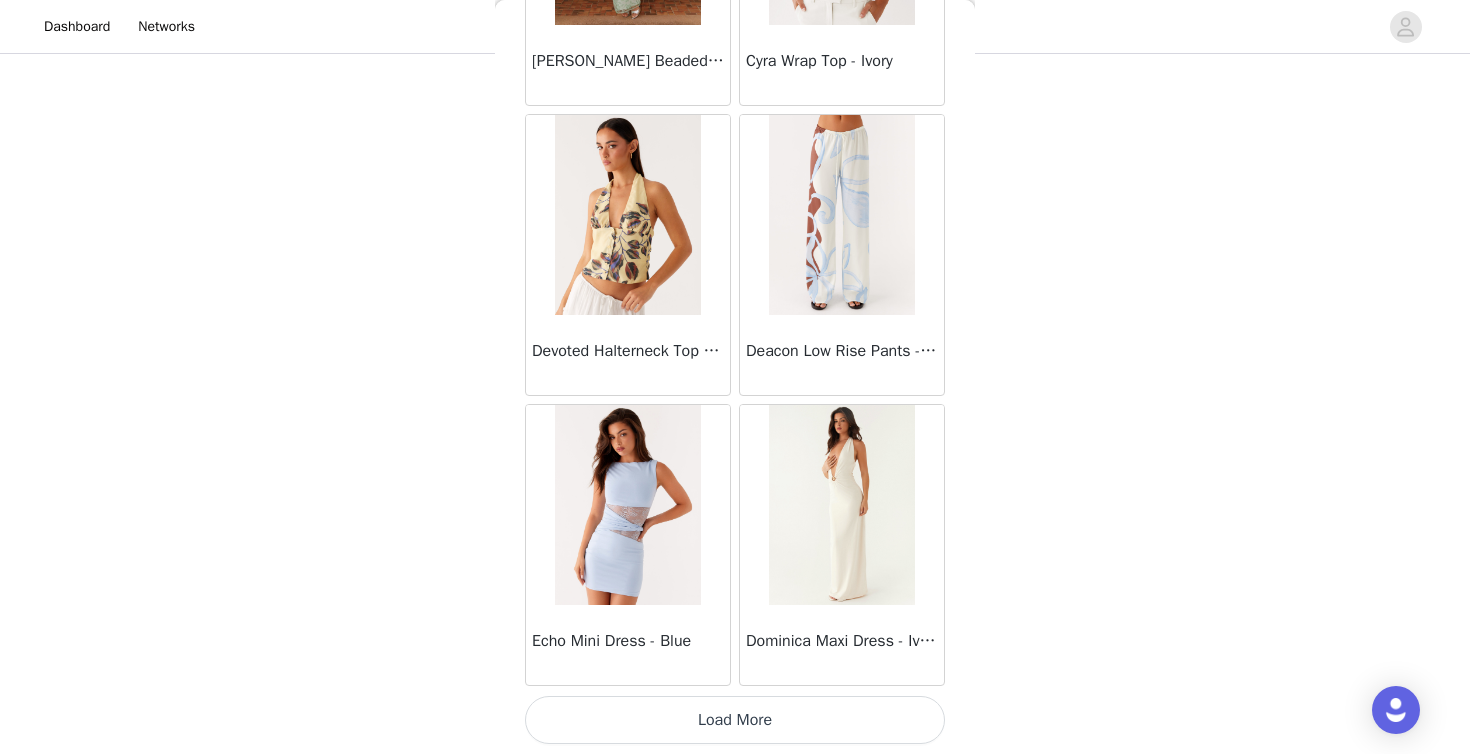 click on "Load More" at bounding box center (735, 720) 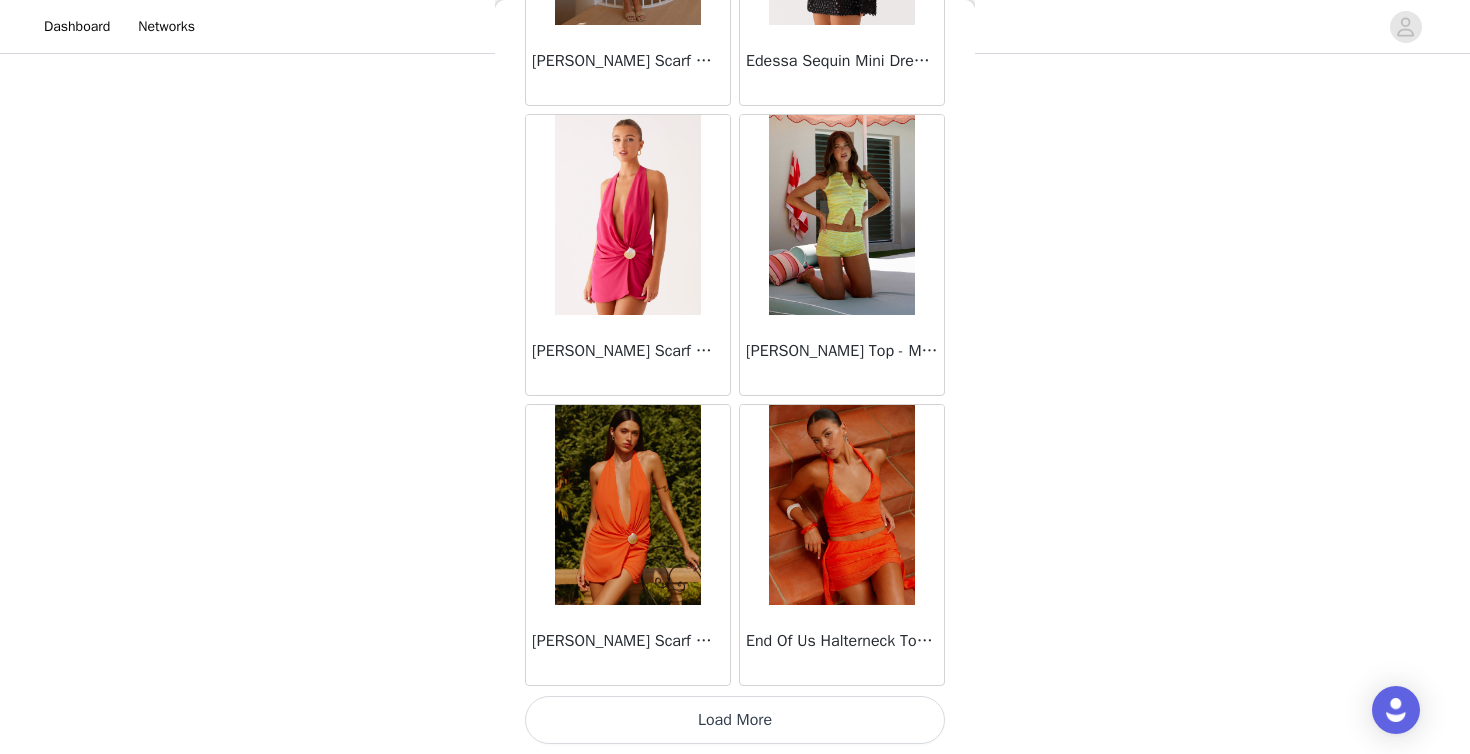 click on "Load More" at bounding box center [735, 720] 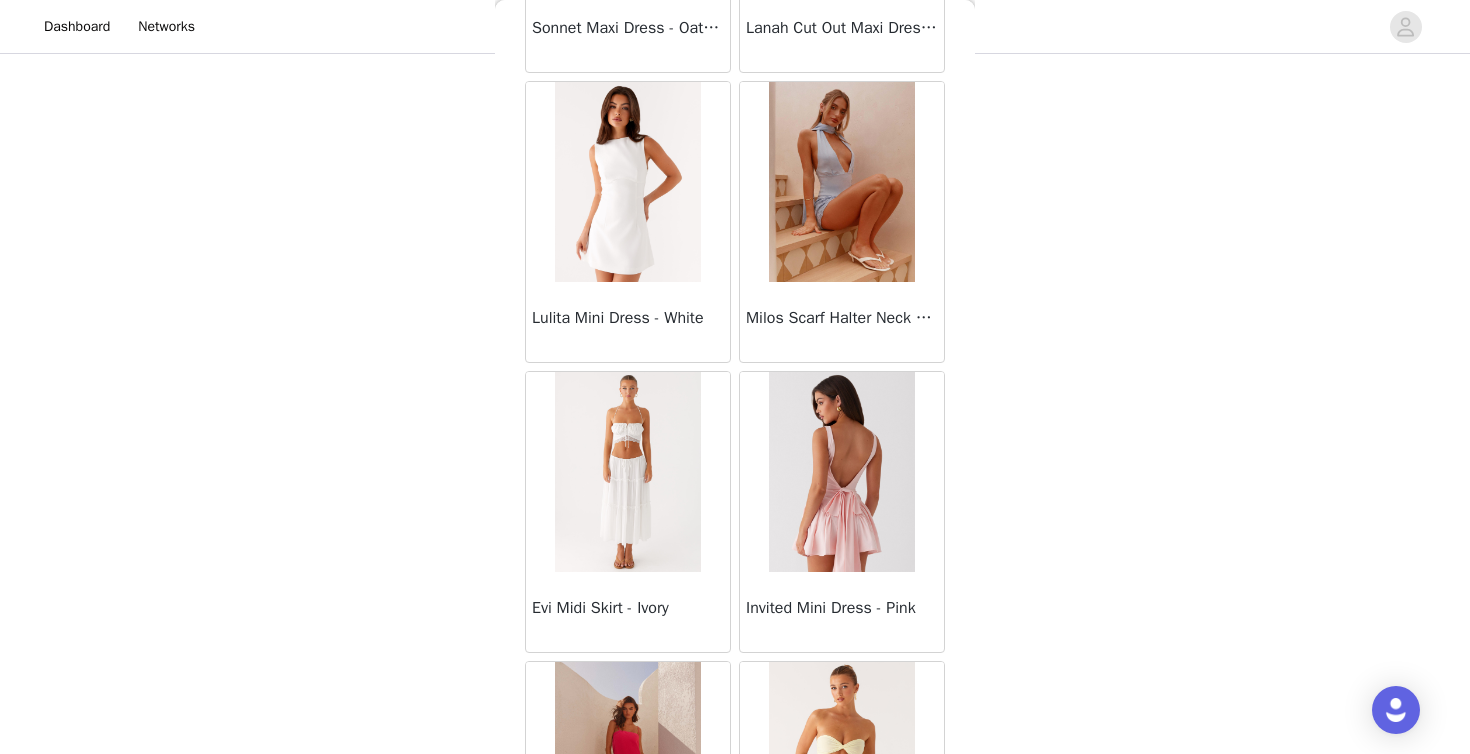 scroll, scrollTop: 21183, scrollLeft: 0, axis: vertical 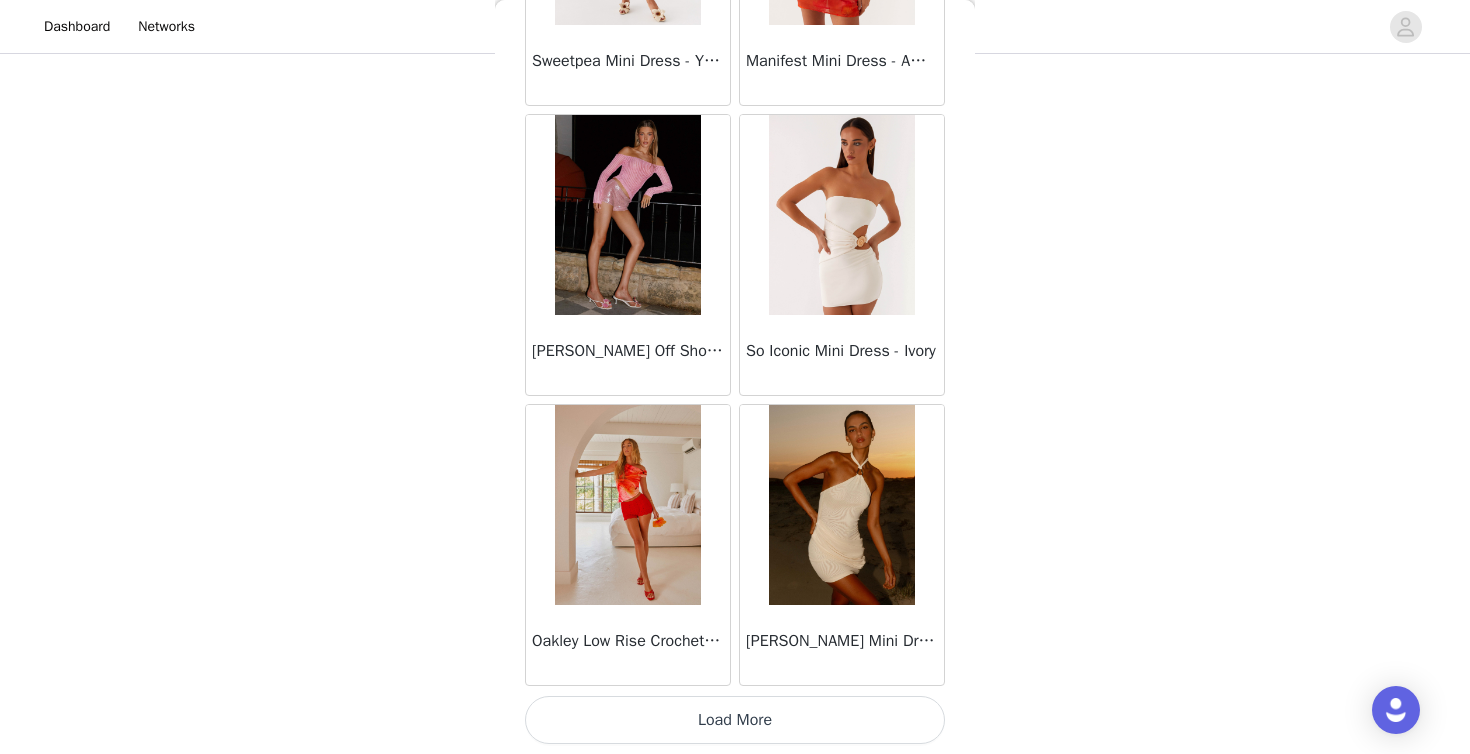 click on "Load More" at bounding box center (735, 720) 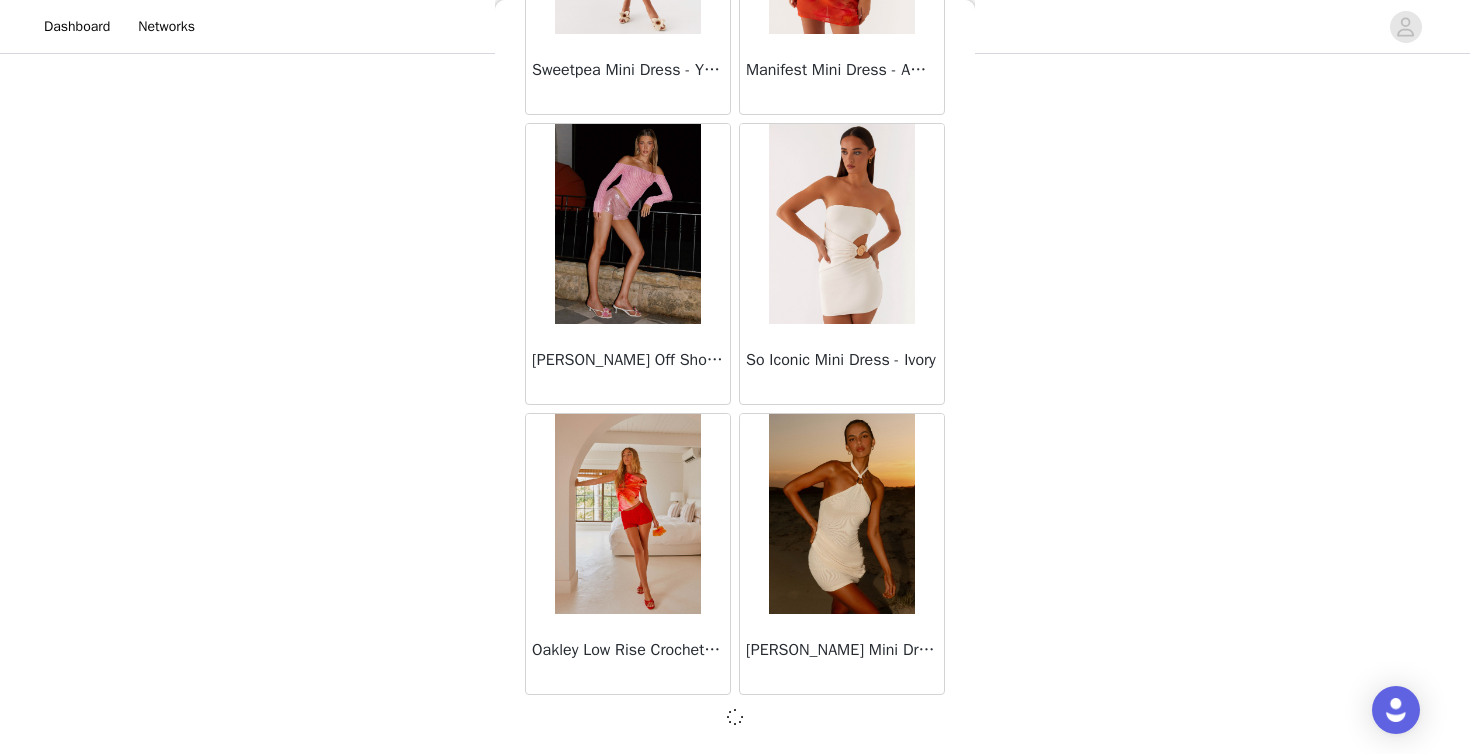 scroll, scrollTop: 22597, scrollLeft: 0, axis: vertical 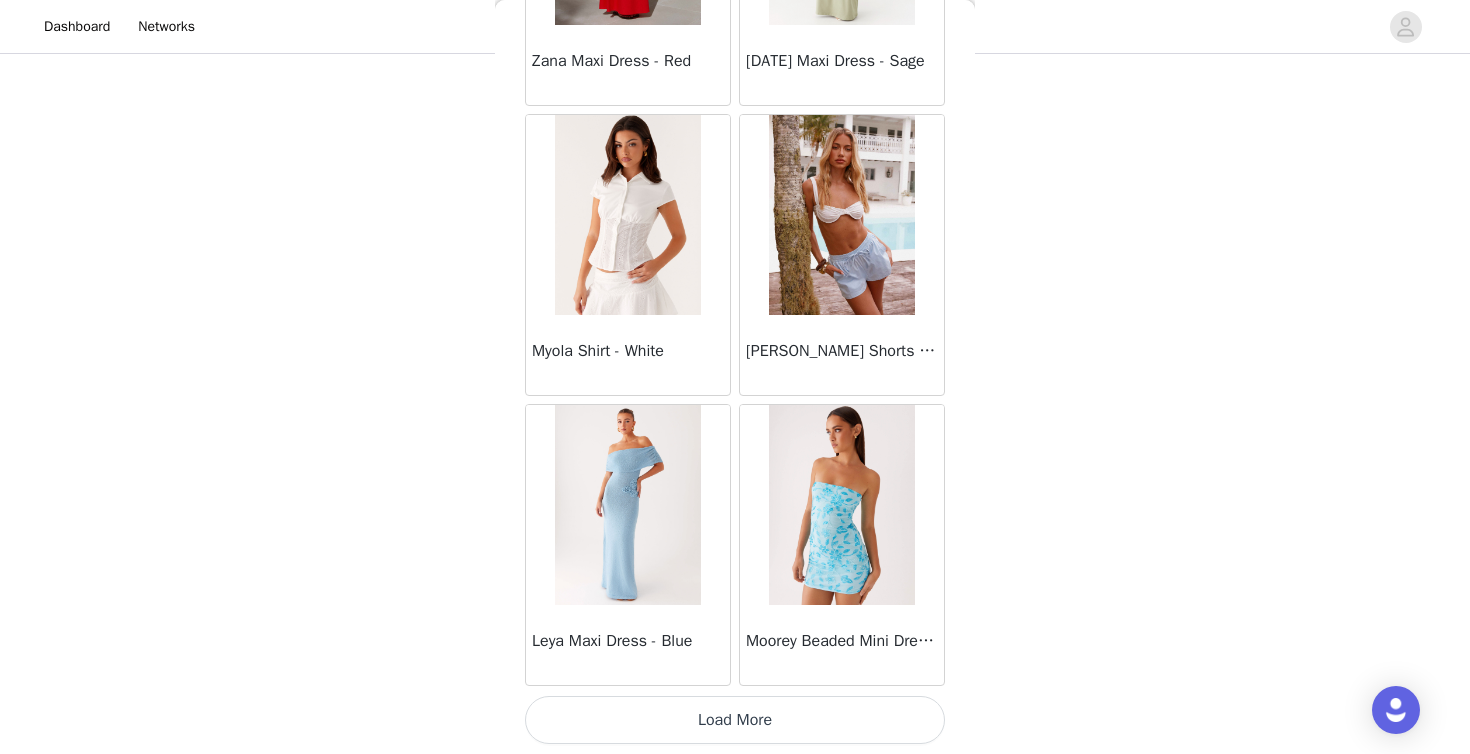 click on "Load More" at bounding box center (735, 720) 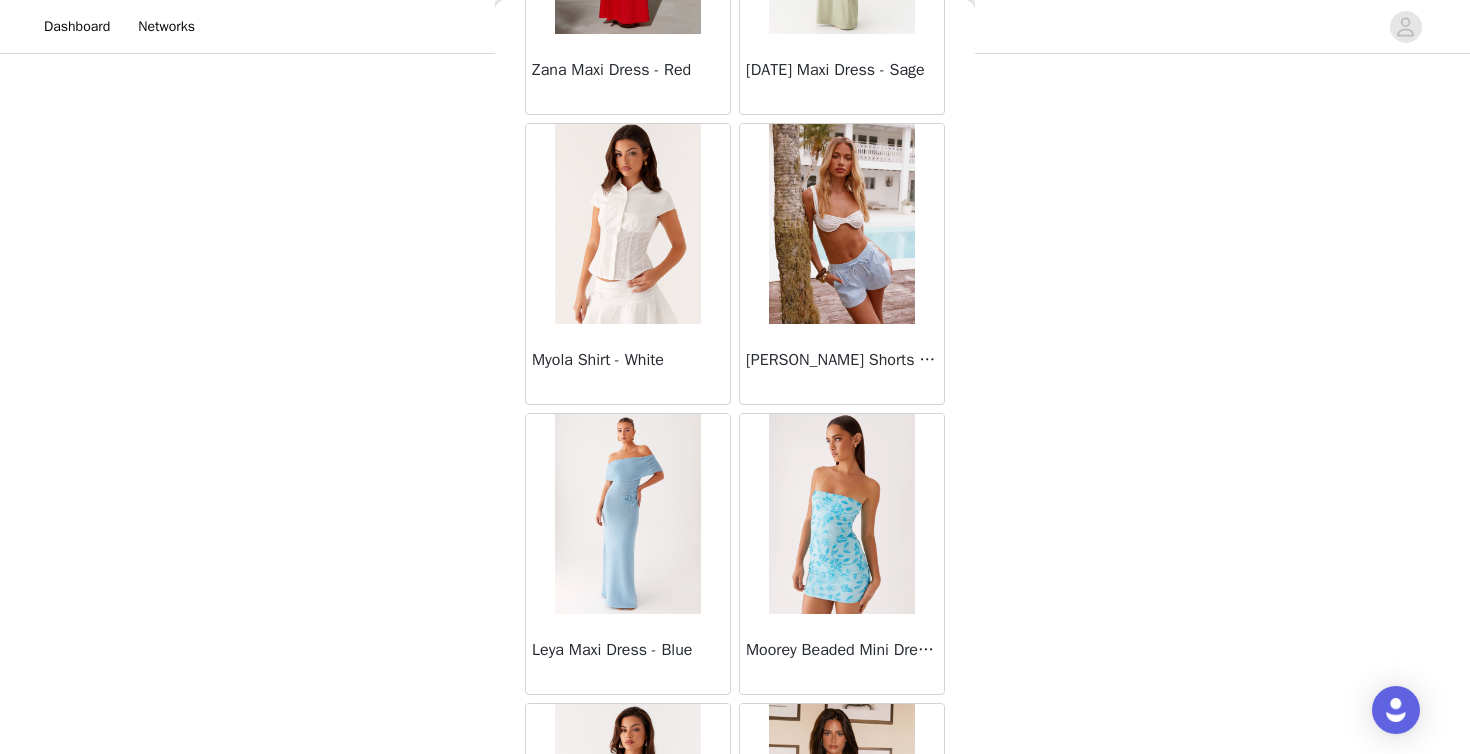 scroll, scrollTop: 337, scrollLeft: 0, axis: vertical 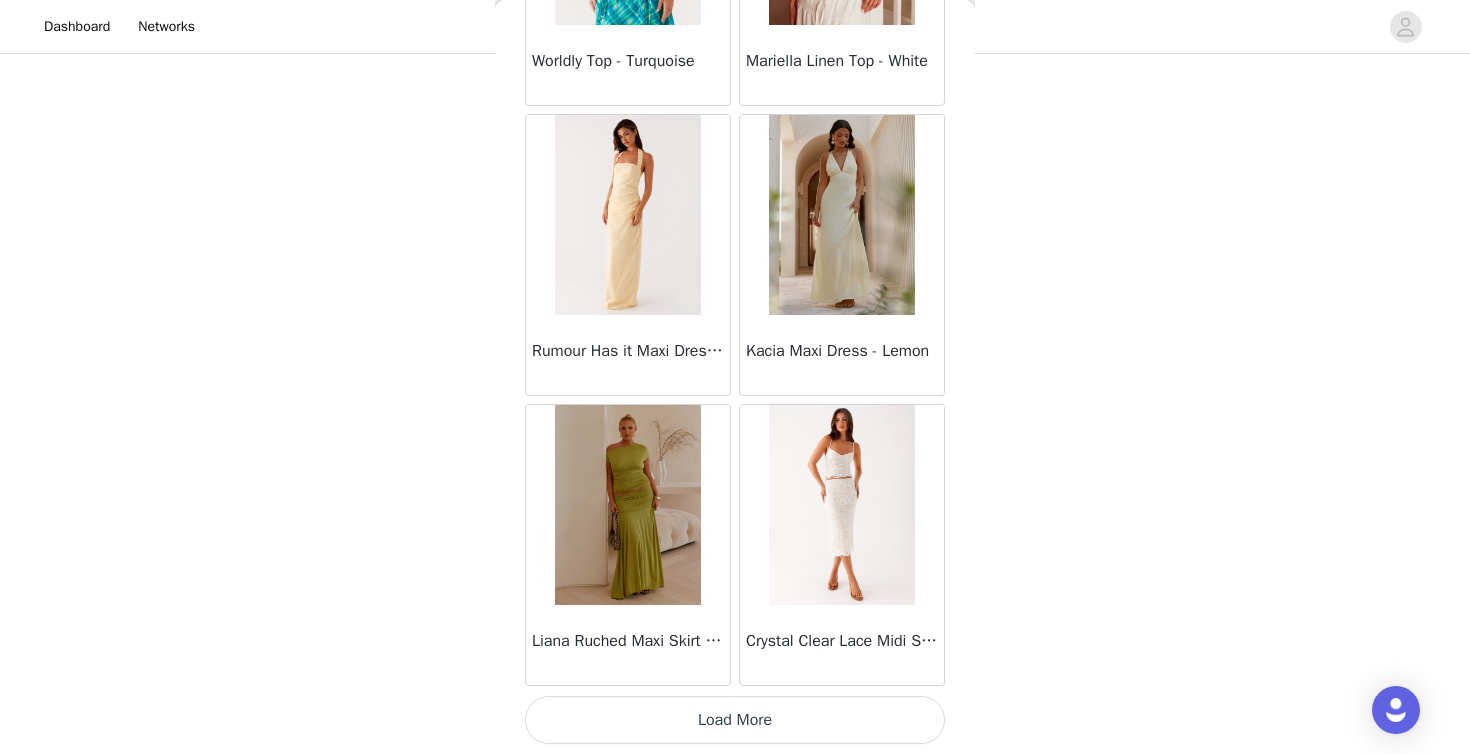 click on "Load More" at bounding box center (735, 720) 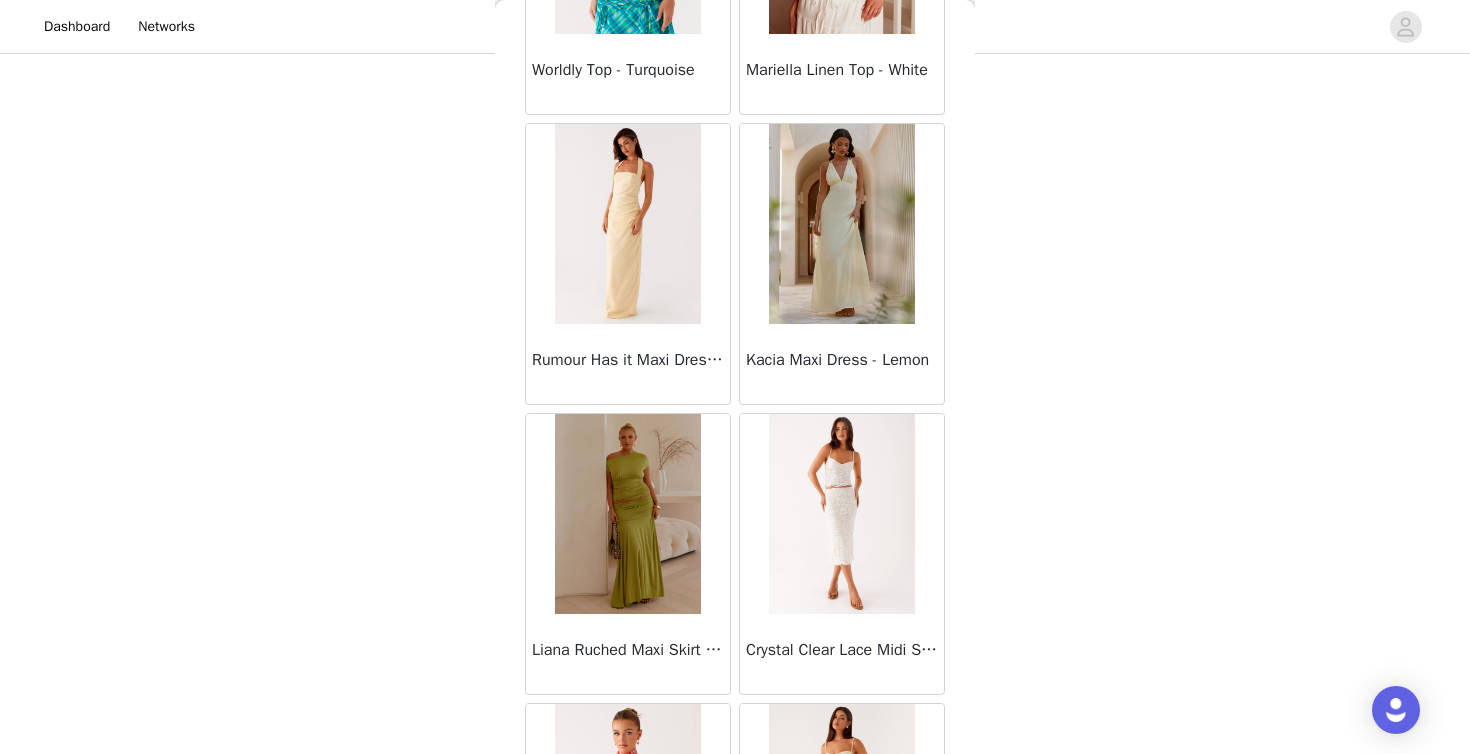 scroll, scrollTop: 337, scrollLeft: 0, axis: vertical 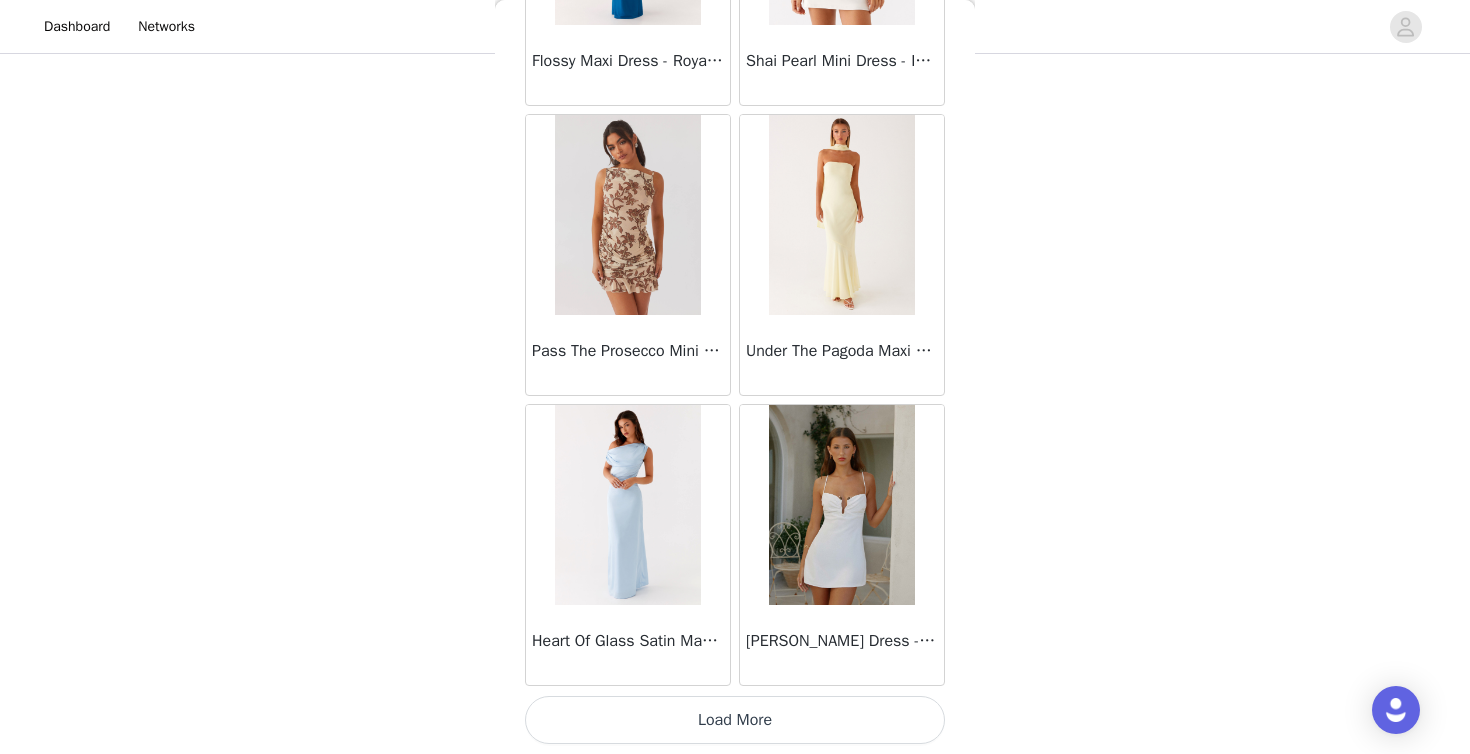 click on "Load More" at bounding box center [735, 720] 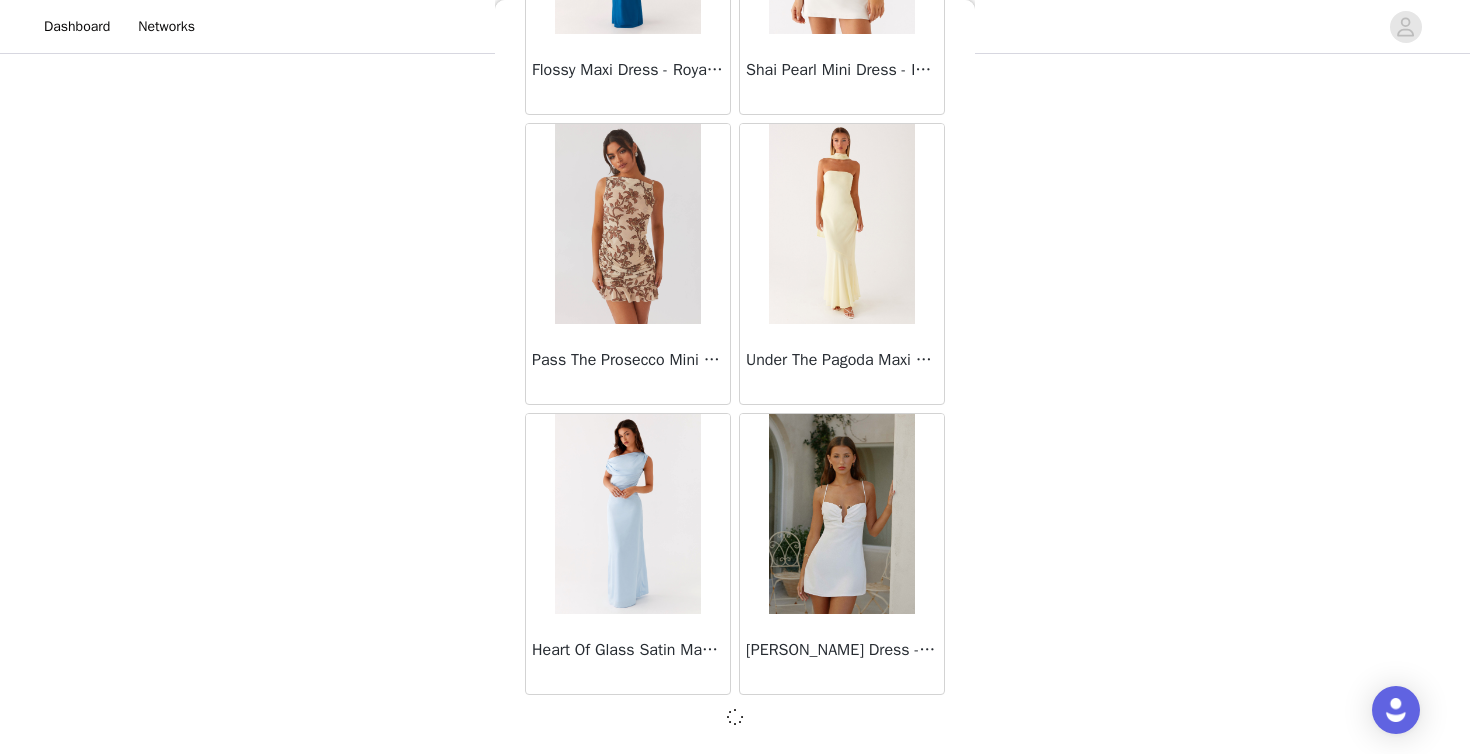 scroll, scrollTop: 31297, scrollLeft: 0, axis: vertical 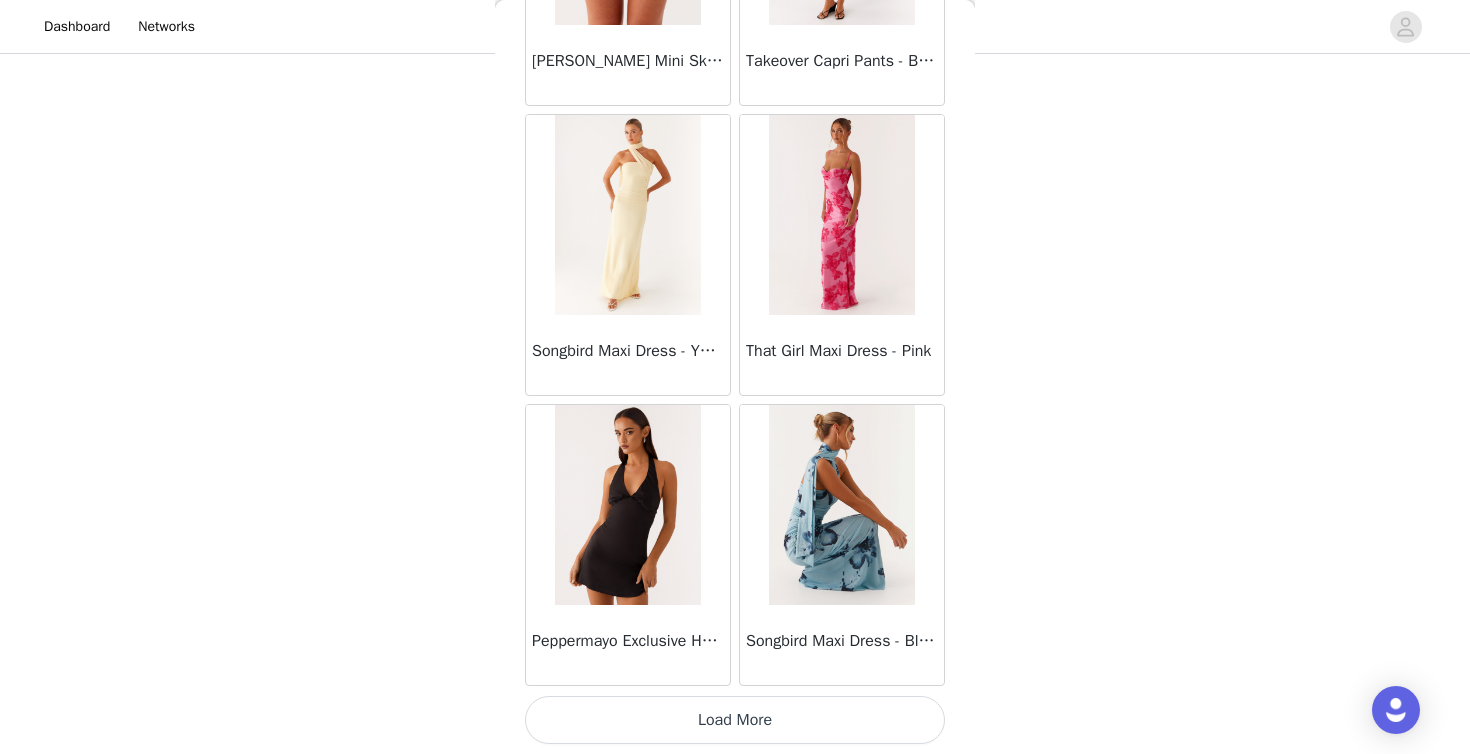 click on "Load More" at bounding box center (735, 720) 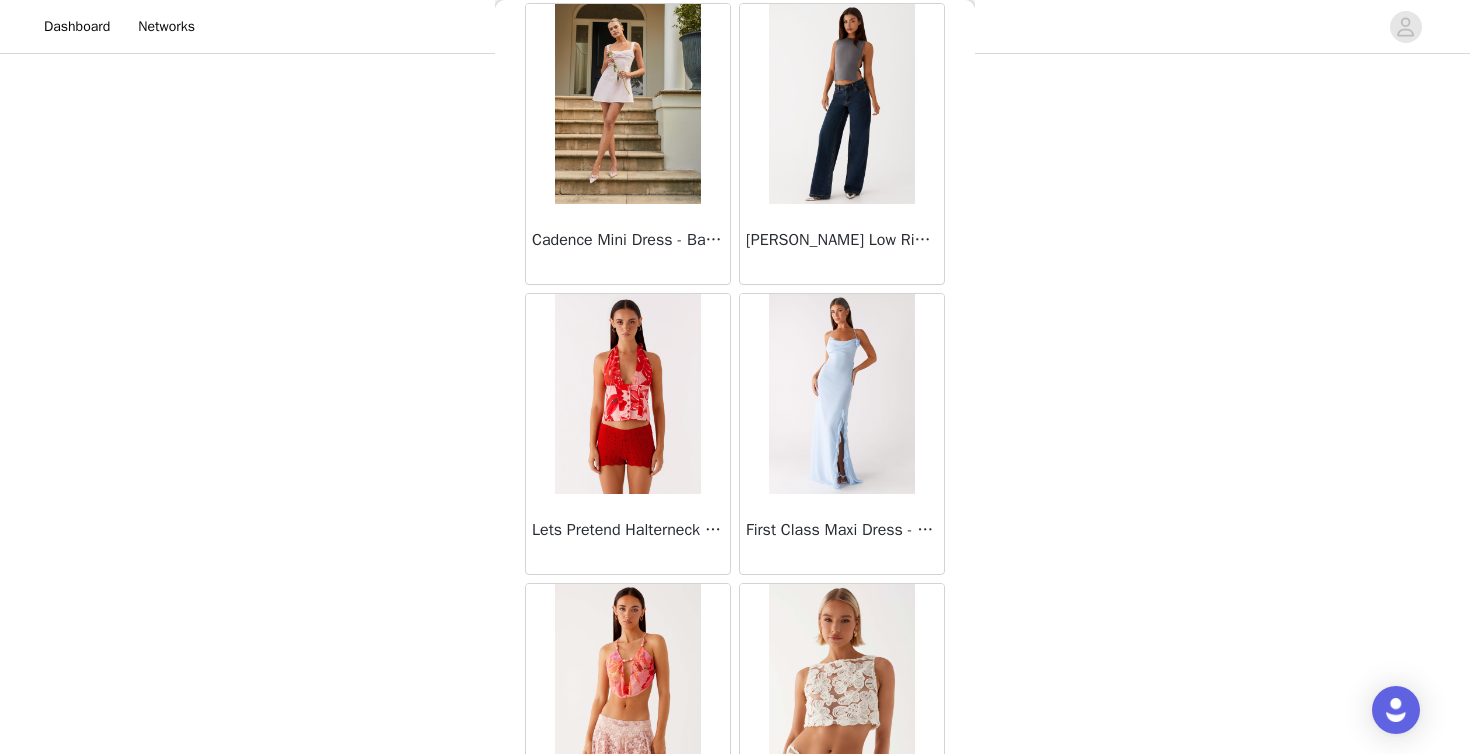 scroll, scrollTop: 36639, scrollLeft: 0, axis: vertical 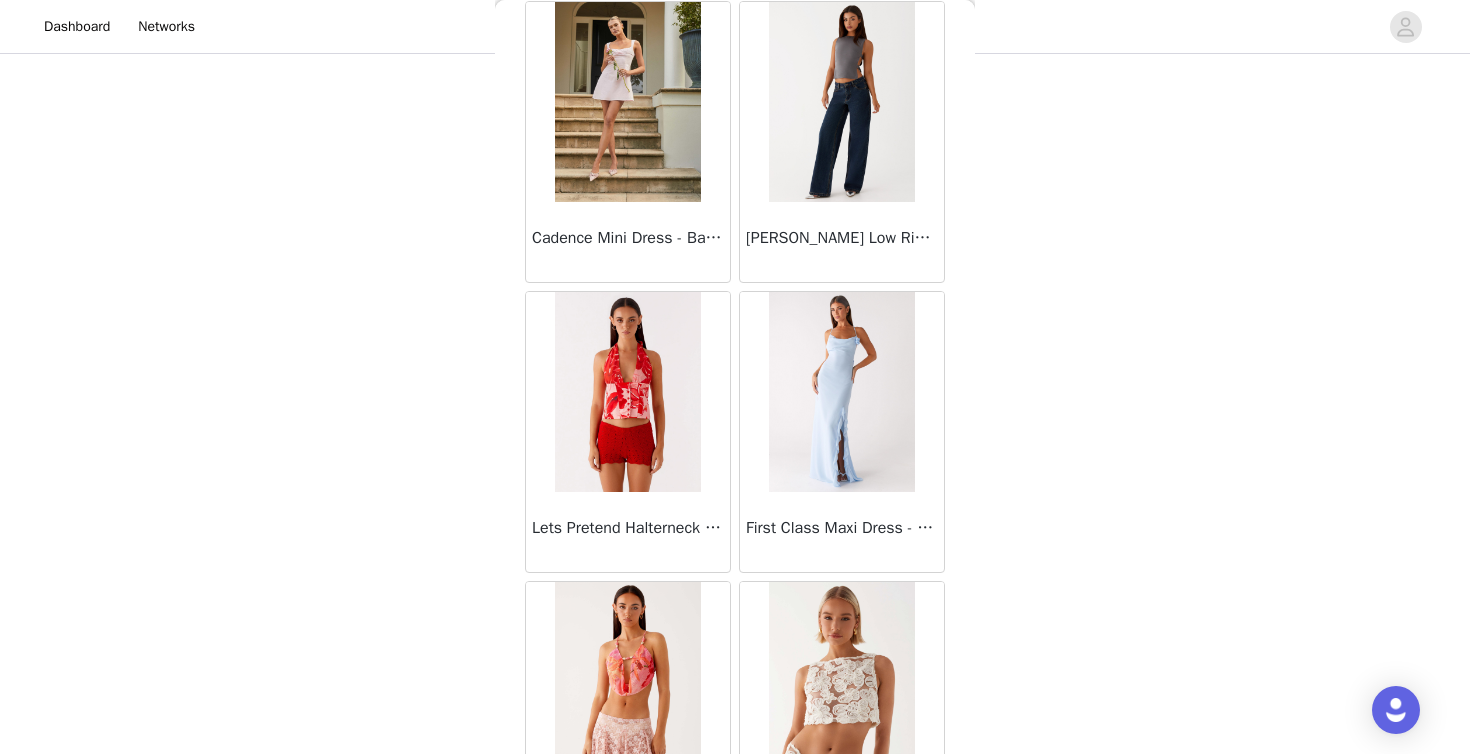 click at bounding box center (627, 102) 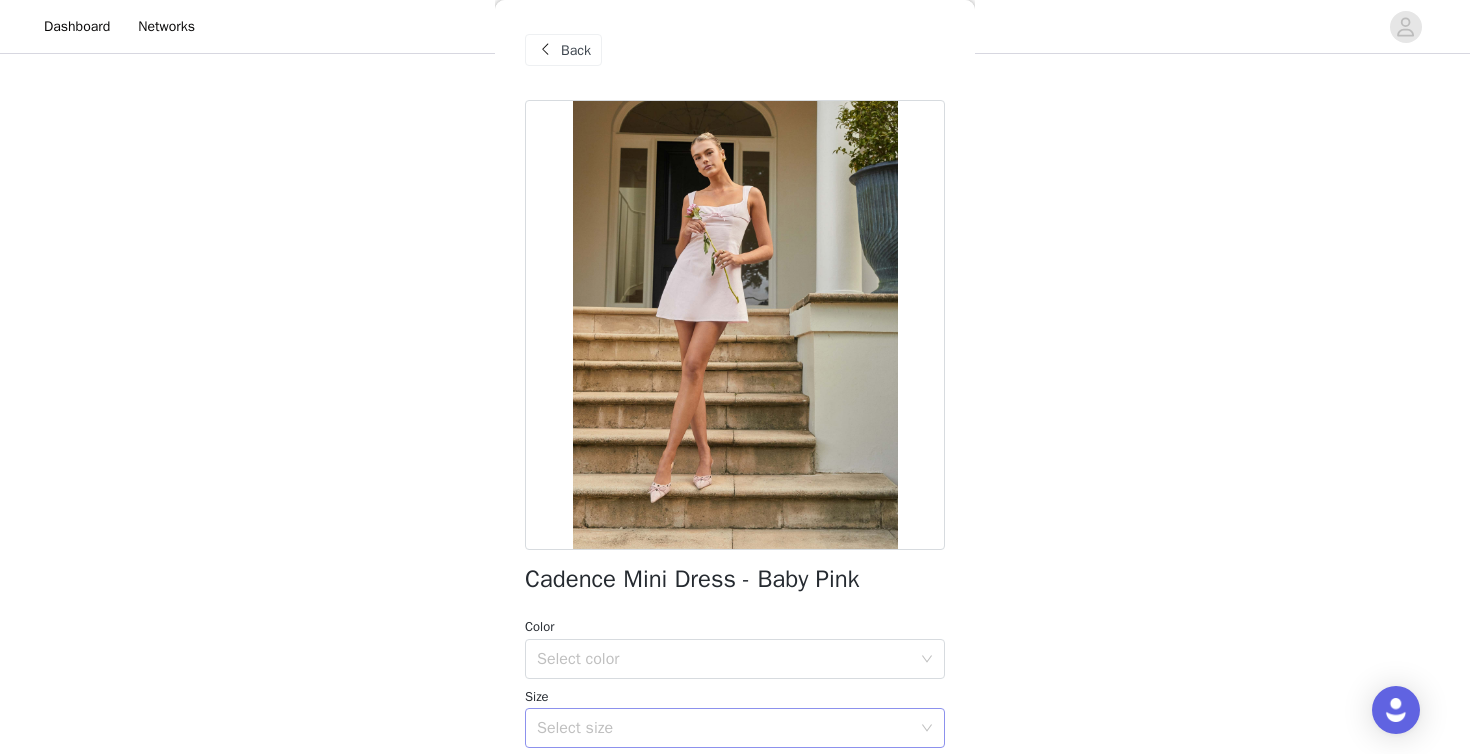 scroll, scrollTop: 0, scrollLeft: 0, axis: both 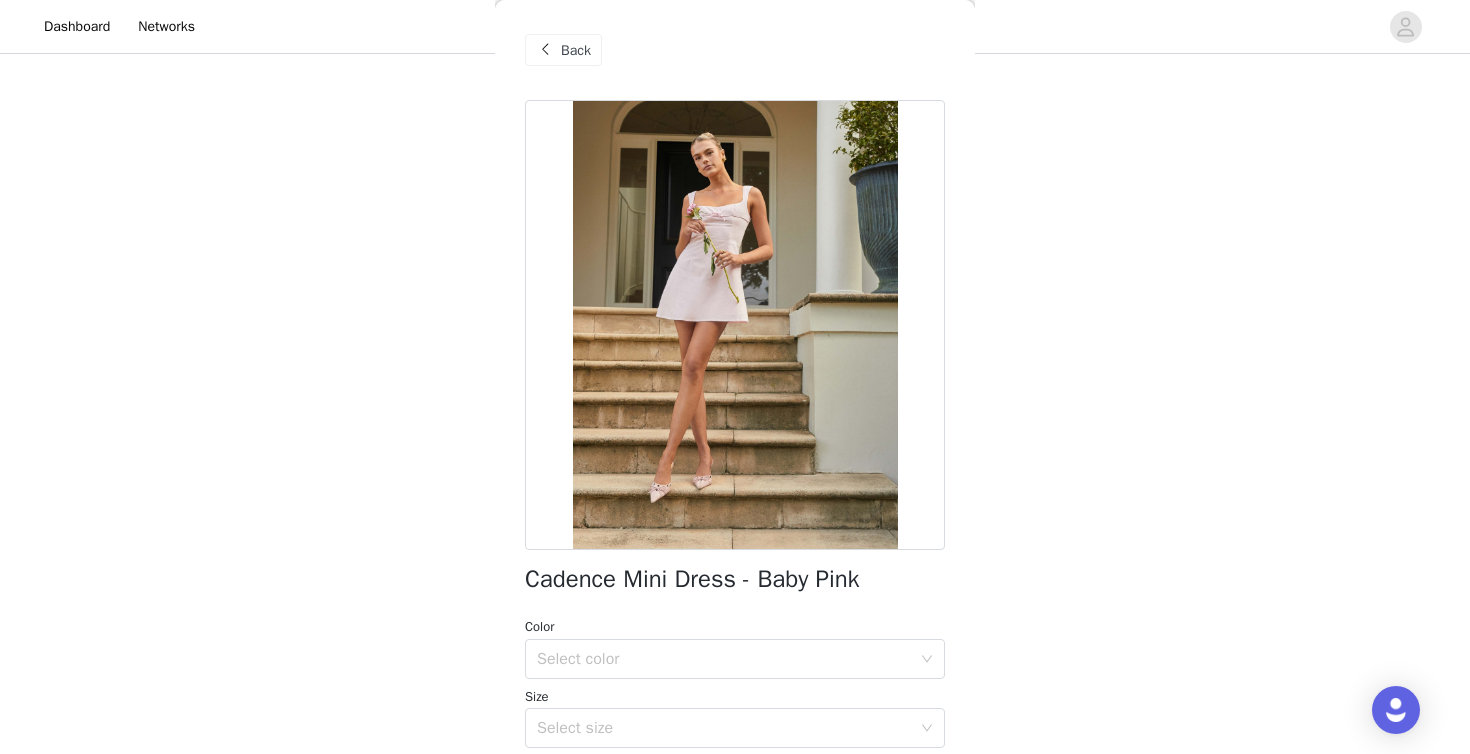click on "Back" at bounding box center [576, 50] 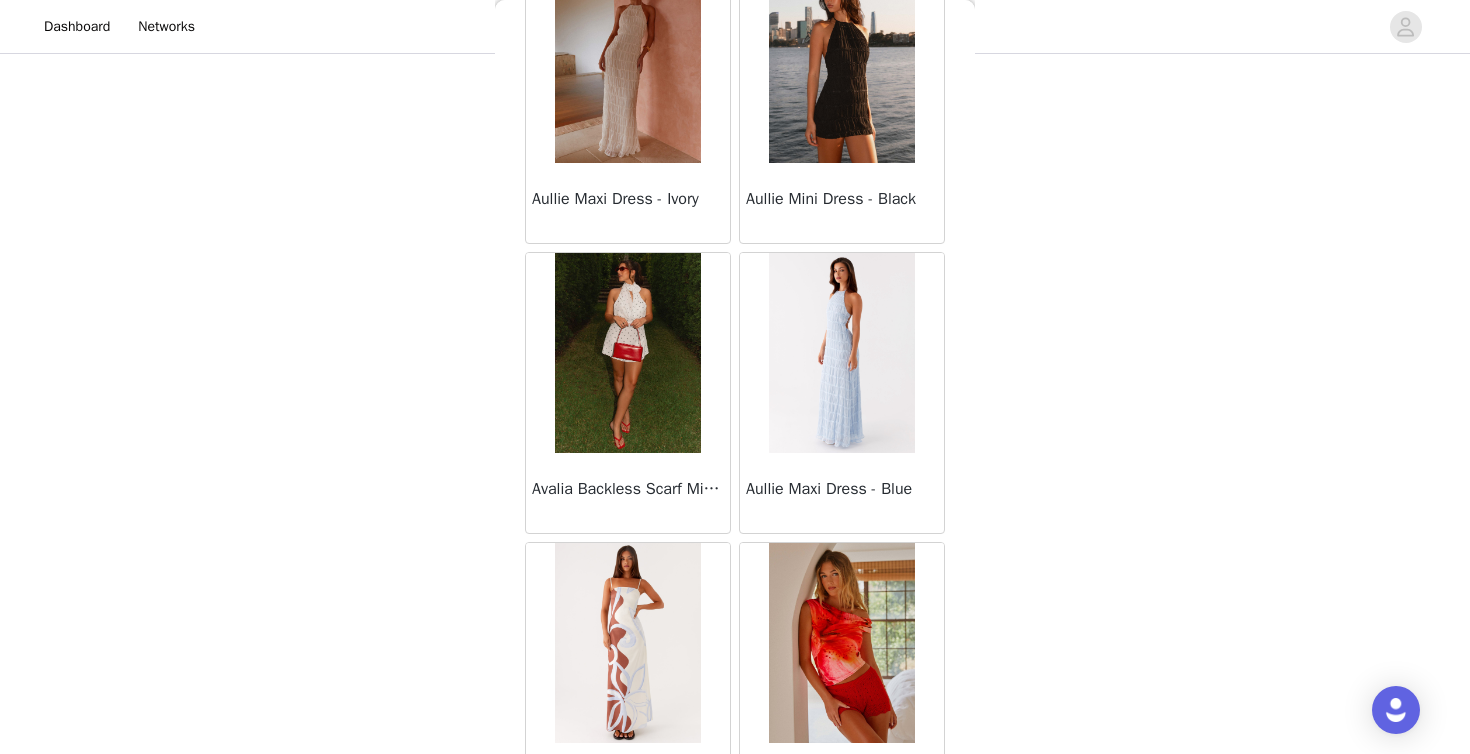 scroll, scrollTop: 890, scrollLeft: 0, axis: vertical 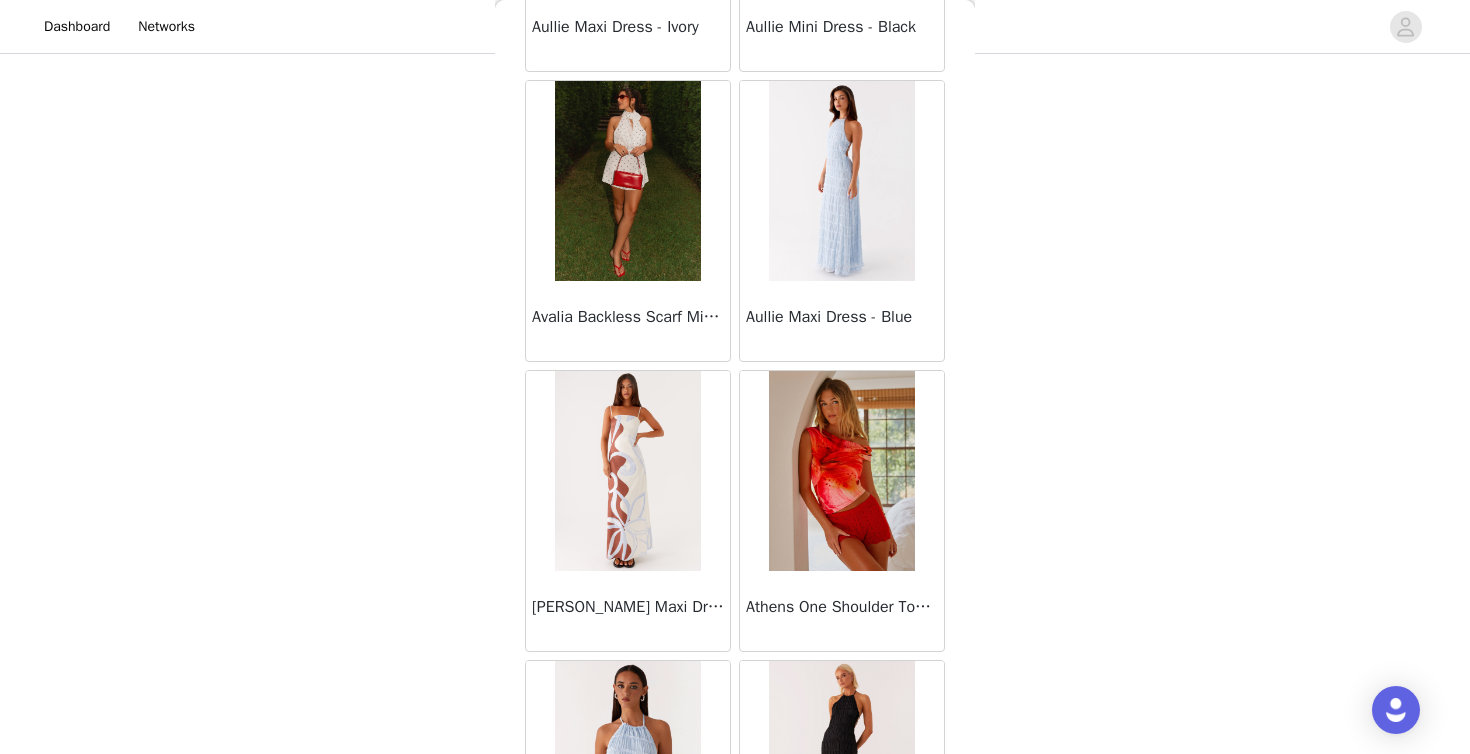 click on "Avalia Backless Scarf Mini Dress - White Polka Dot" at bounding box center [628, 317] 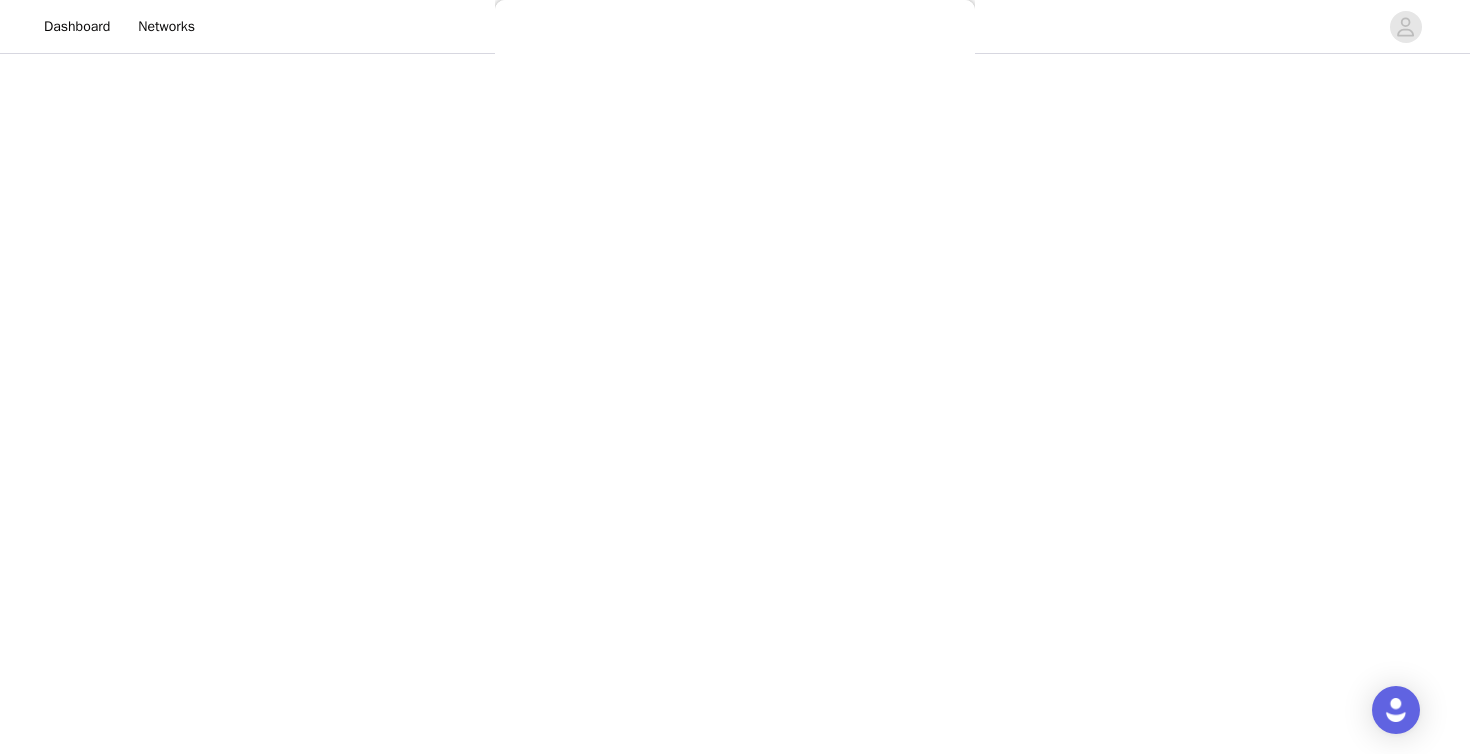 scroll, scrollTop: 0, scrollLeft: 0, axis: both 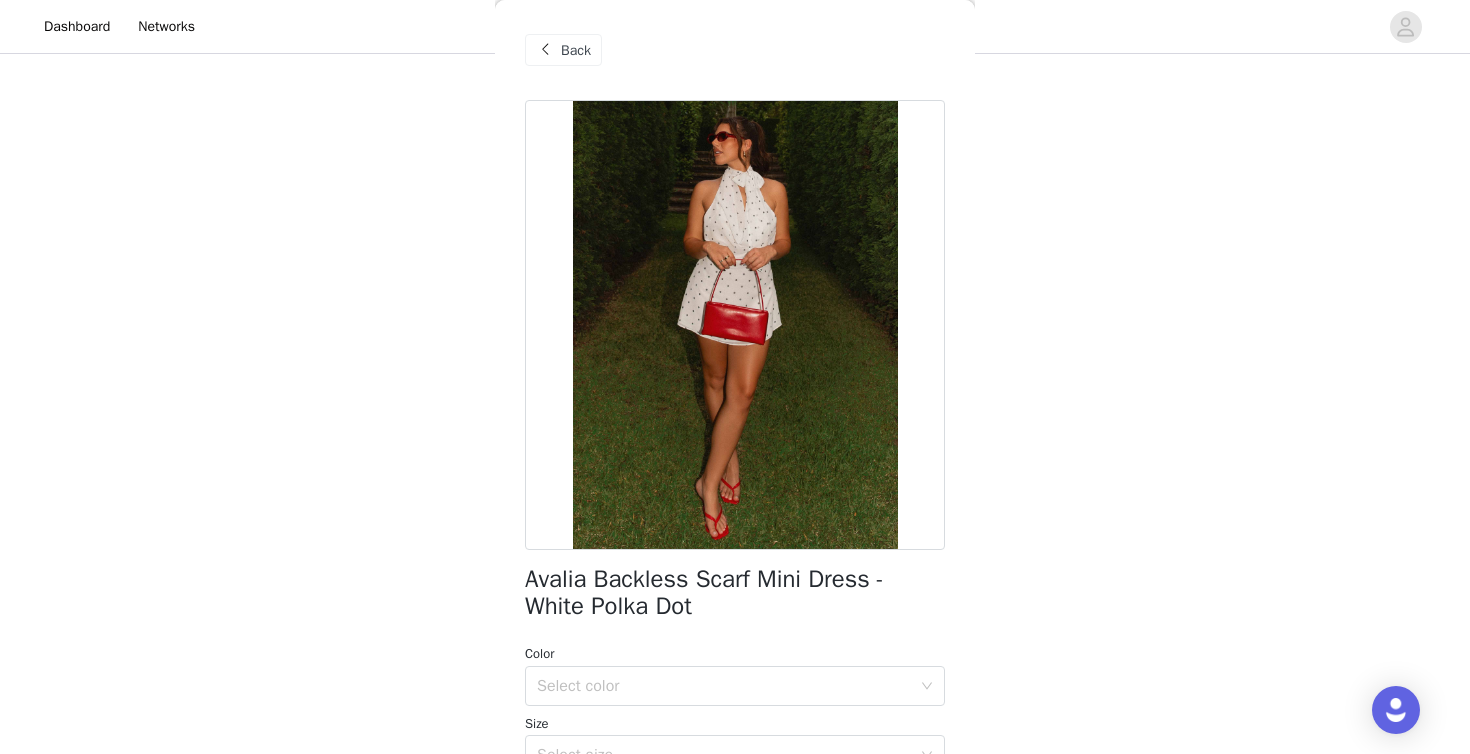 click on "Back" at bounding box center (576, 50) 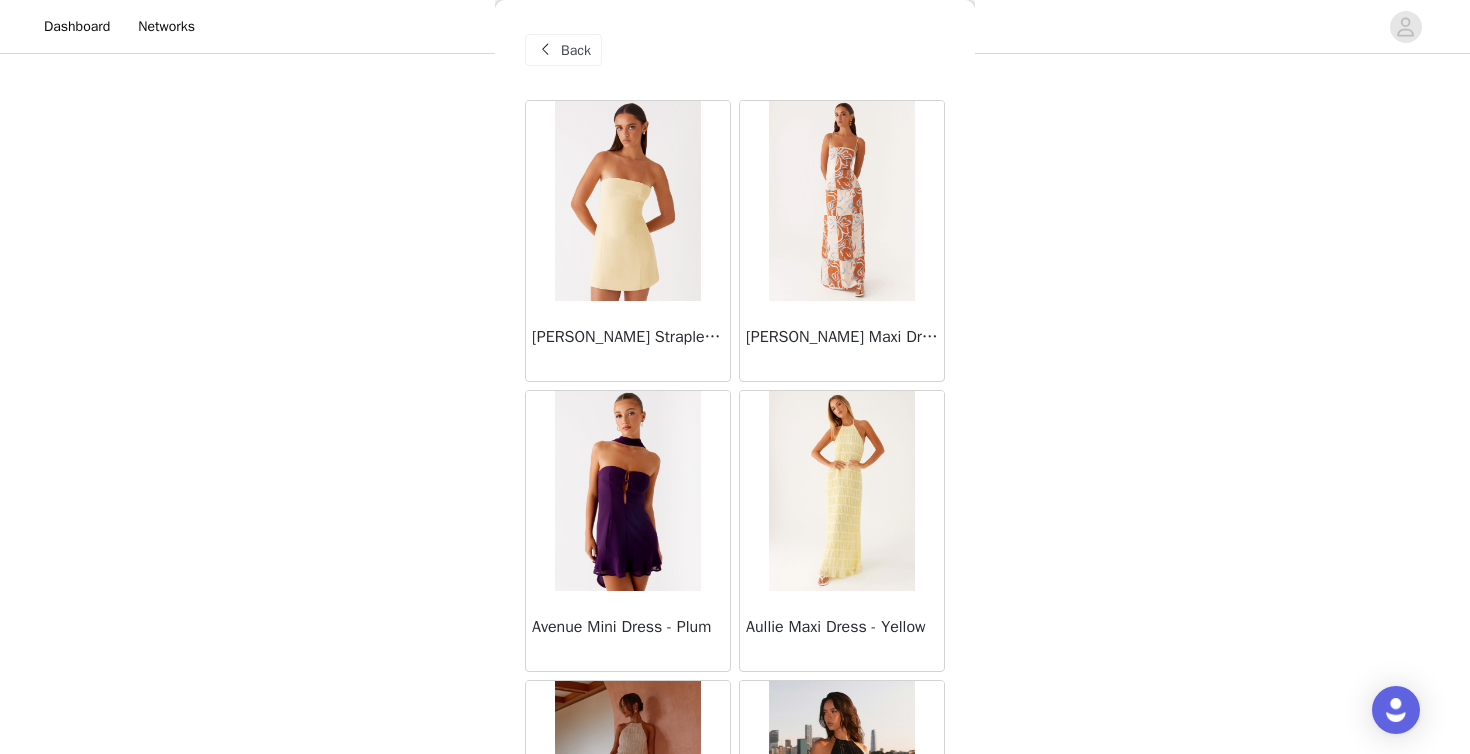 scroll, scrollTop: 337, scrollLeft: 0, axis: vertical 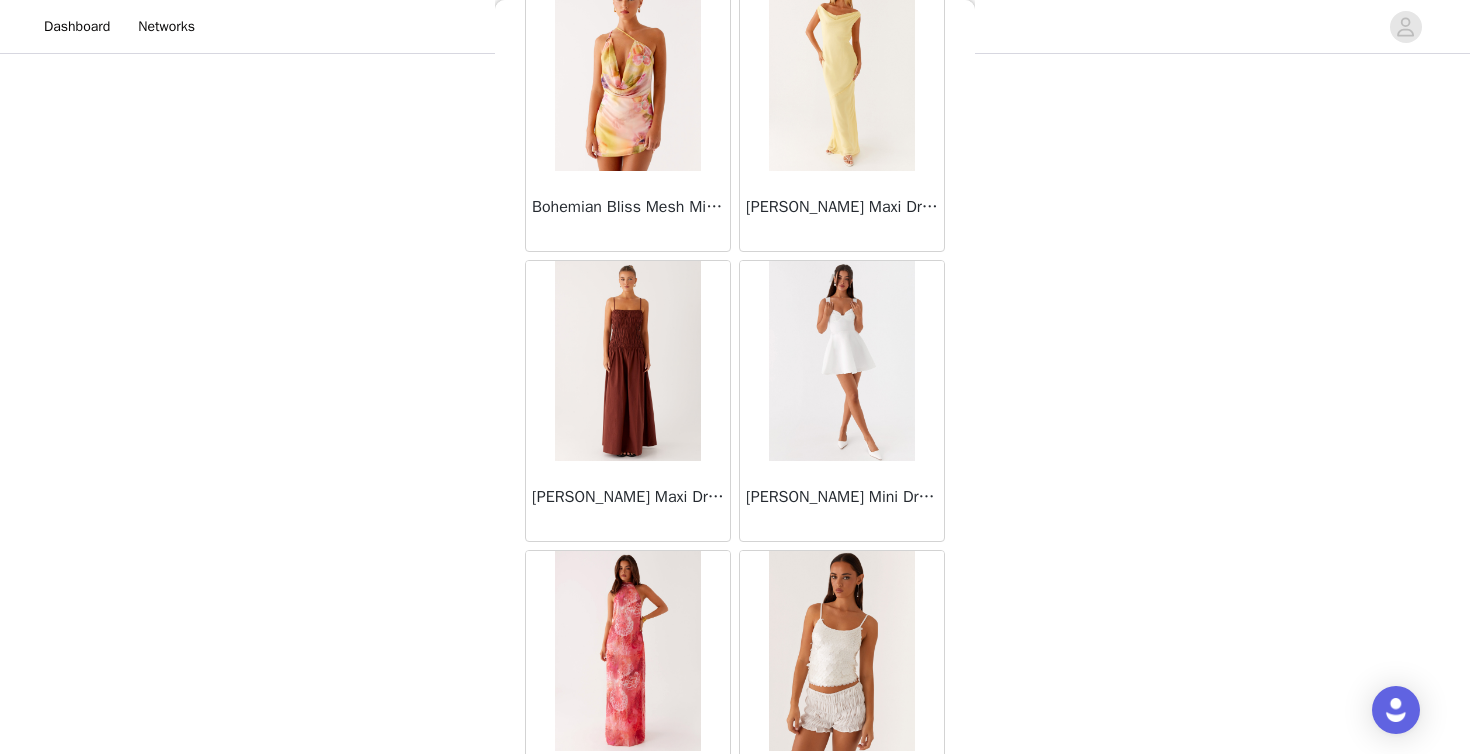 click on "[PERSON_NAME] Mini Dress - White" at bounding box center (842, 497) 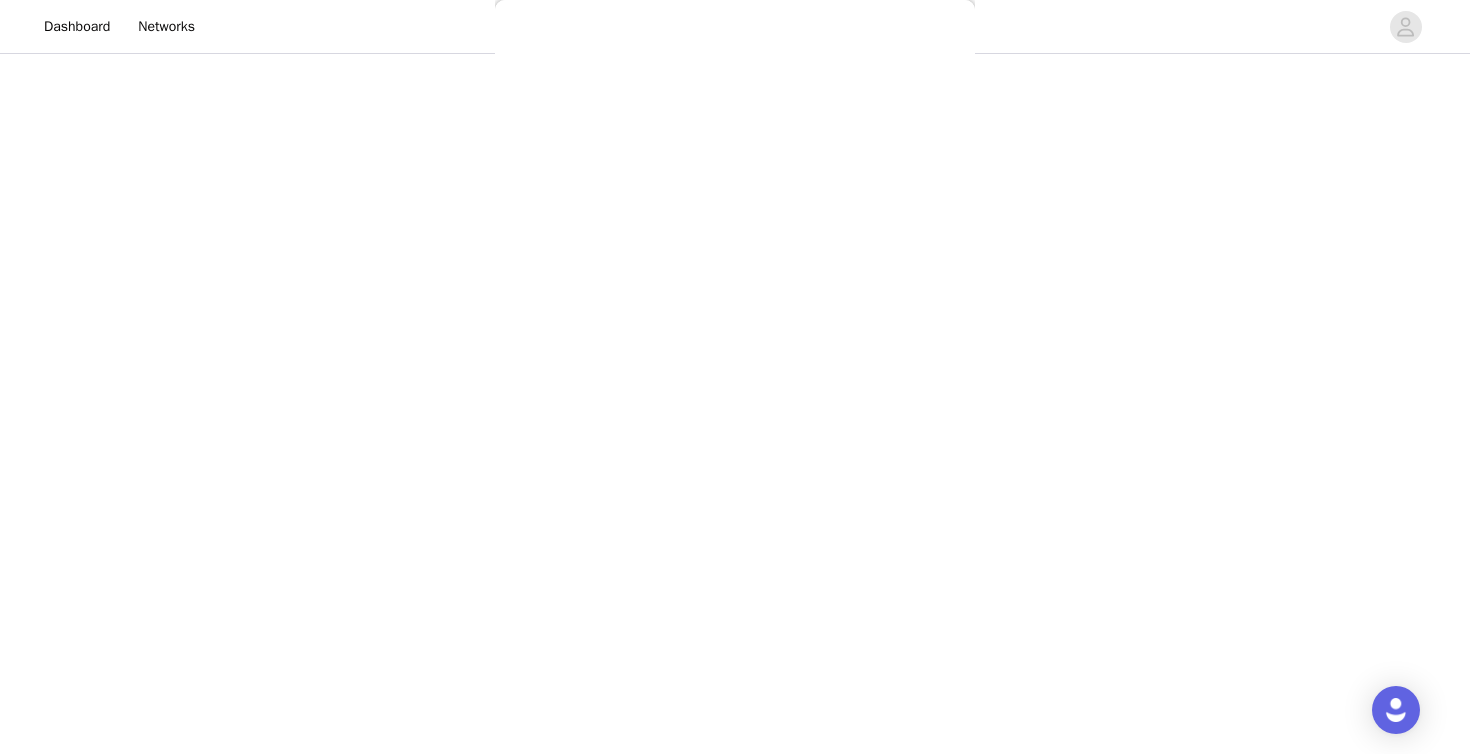 scroll, scrollTop: 0, scrollLeft: 0, axis: both 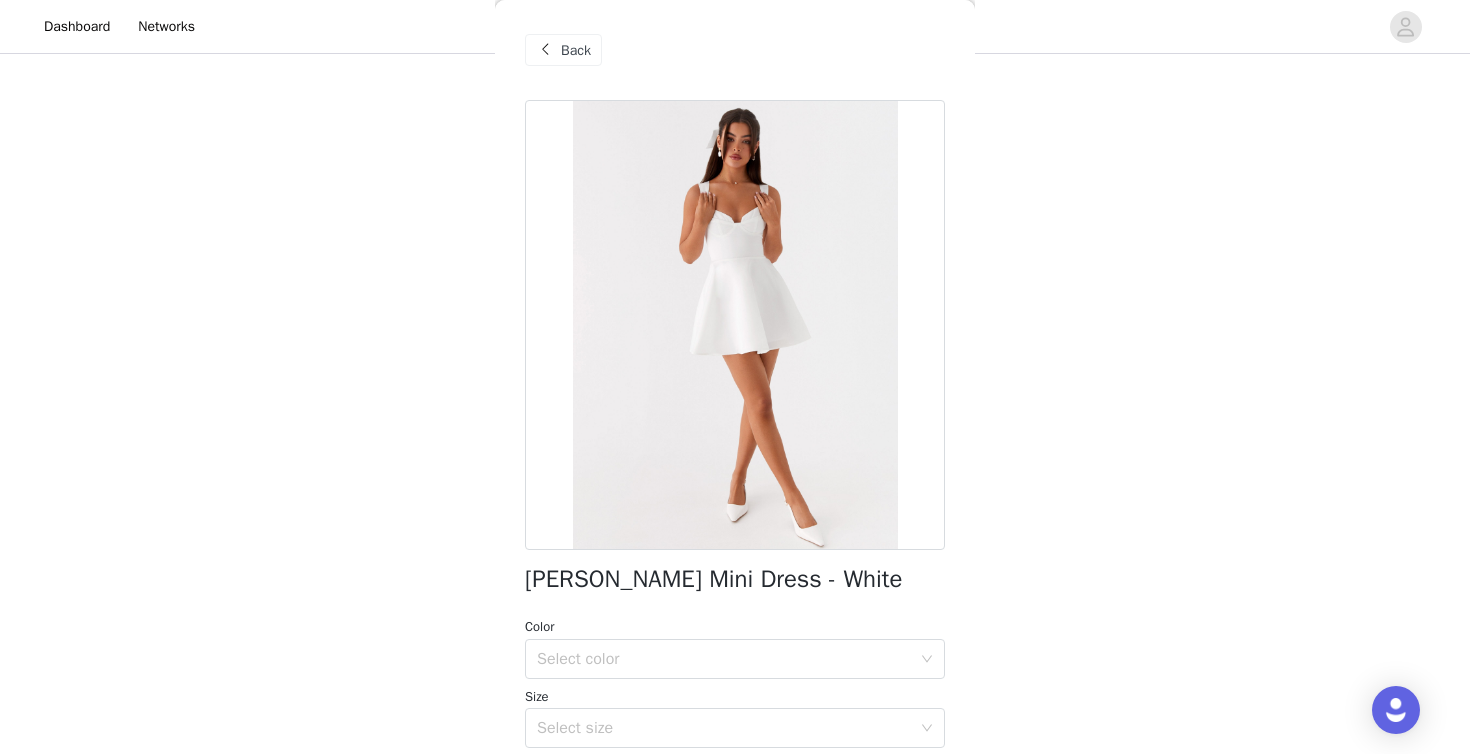 click at bounding box center [545, 50] 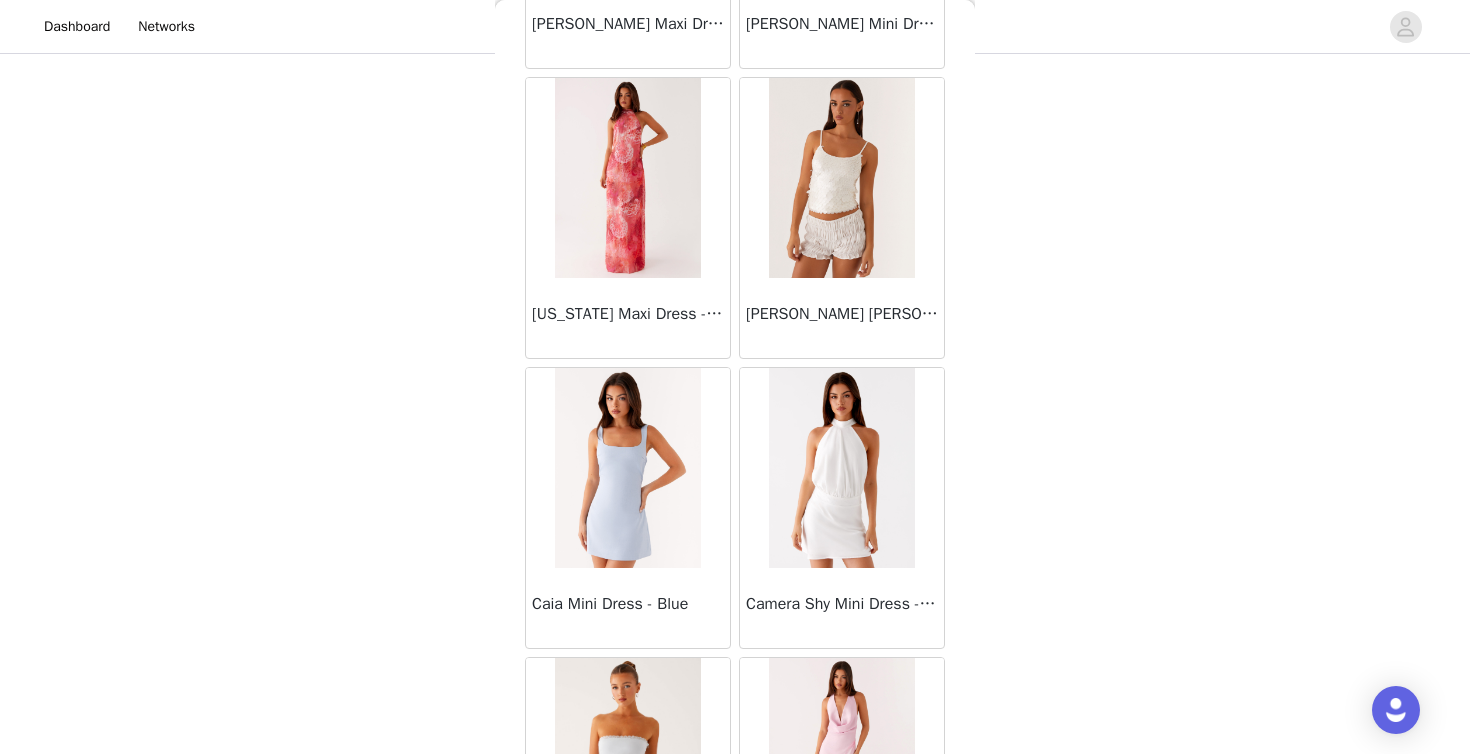 scroll, scrollTop: 5531, scrollLeft: 0, axis: vertical 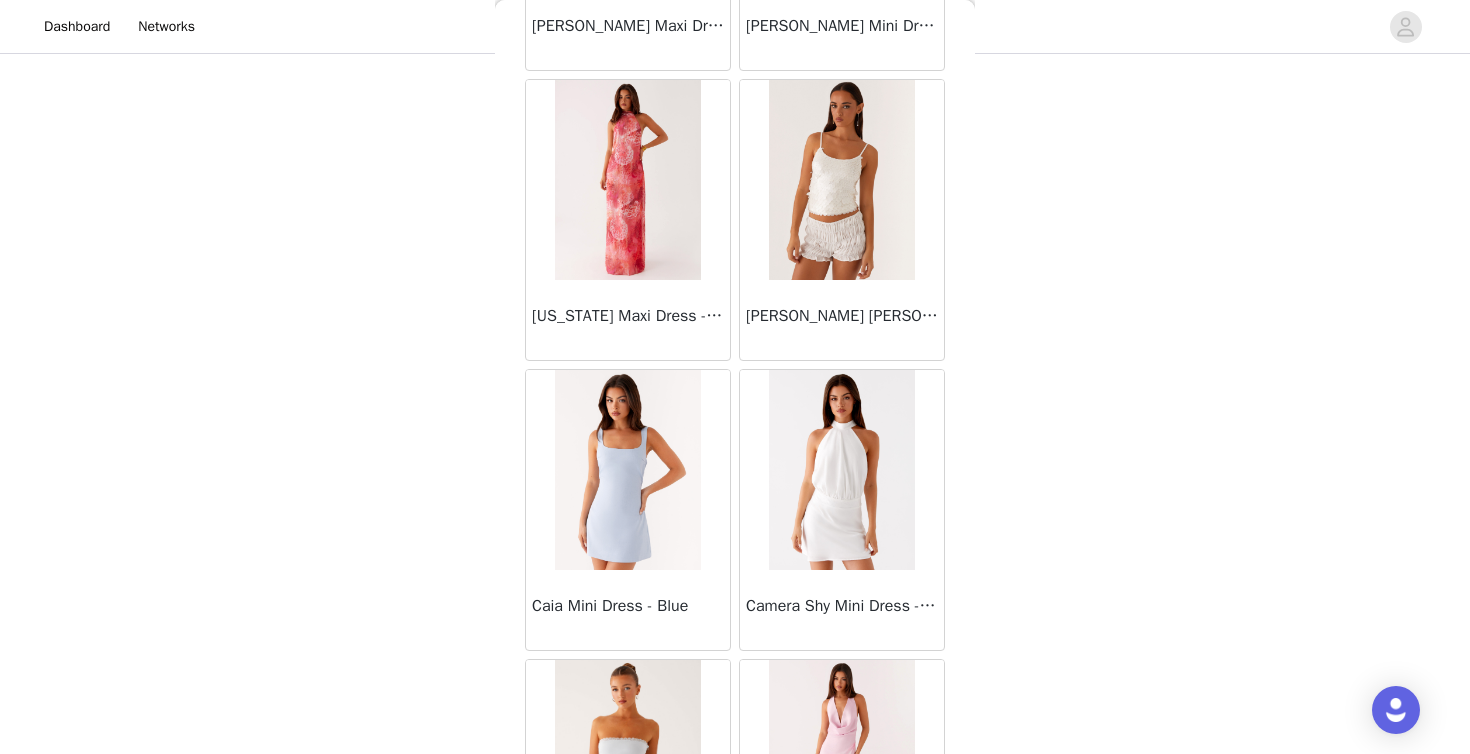 click on "[US_STATE] Maxi Dress - Flamingo Fling" at bounding box center [628, 316] 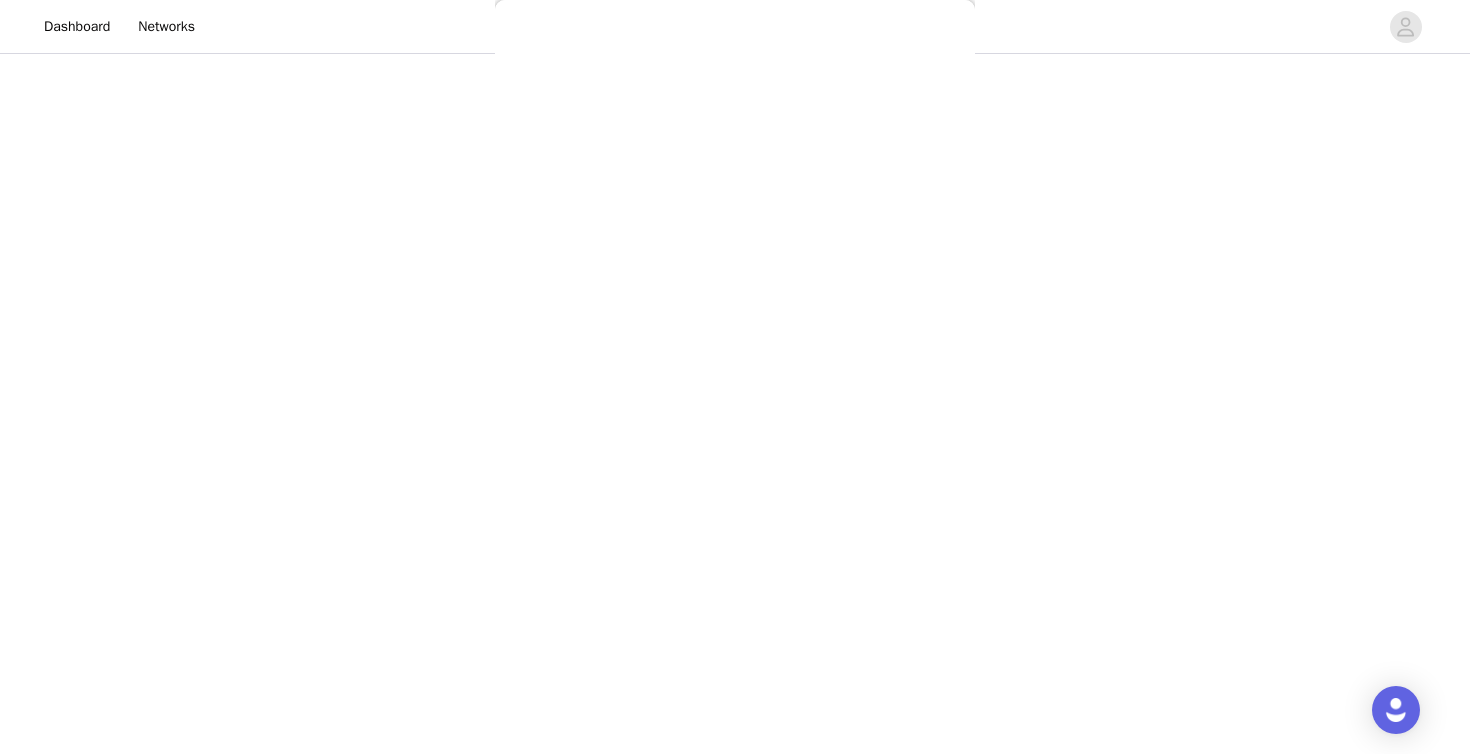 scroll, scrollTop: 0, scrollLeft: 0, axis: both 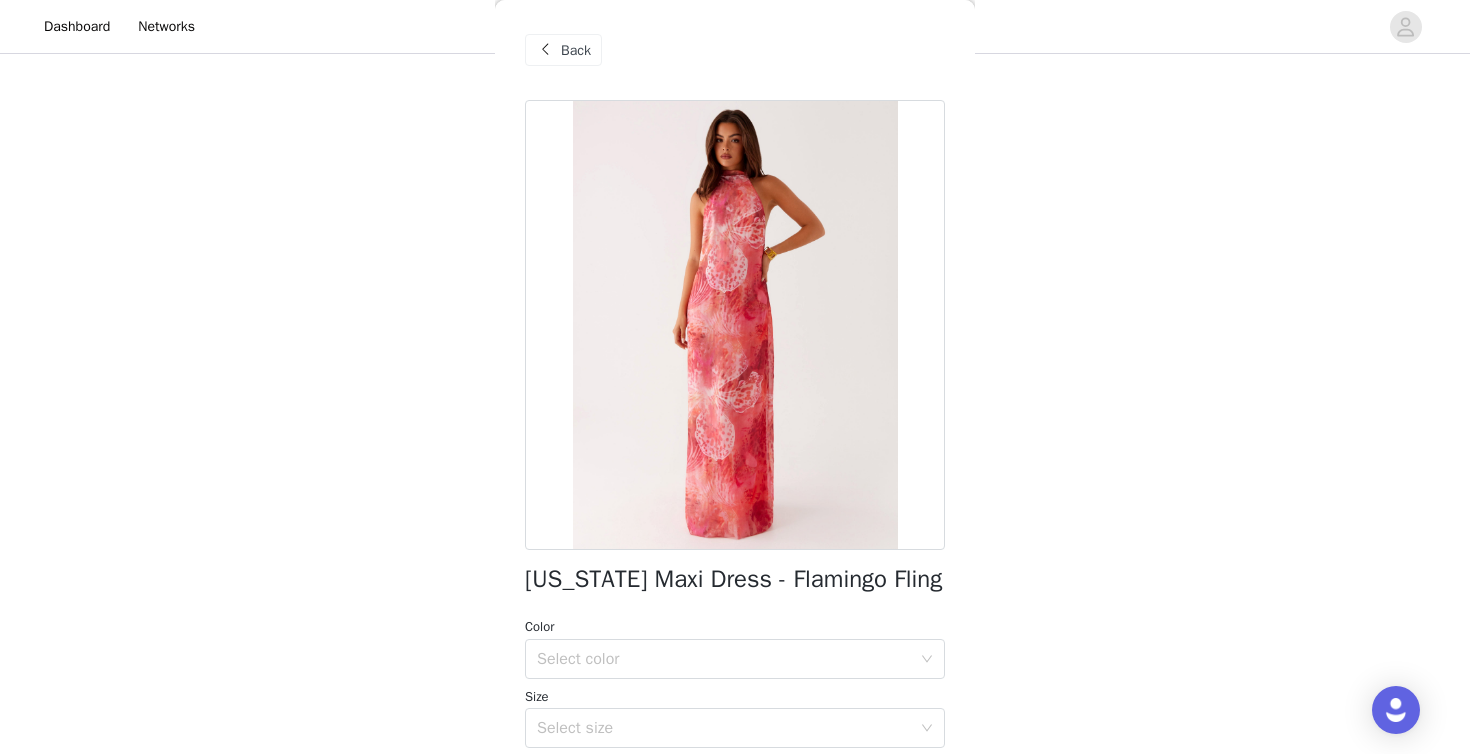 click on "Back" at bounding box center [576, 50] 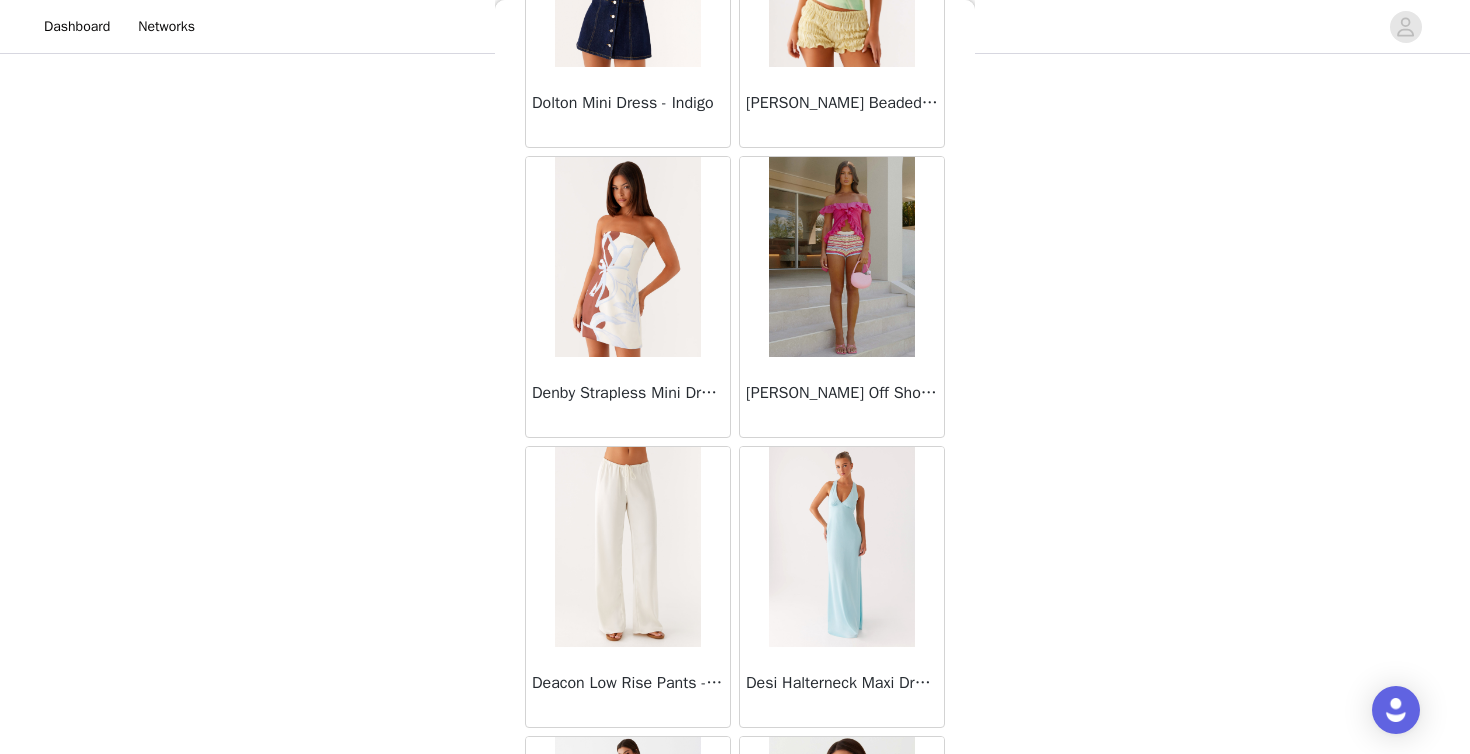 scroll, scrollTop: 14076, scrollLeft: 0, axis: vertical 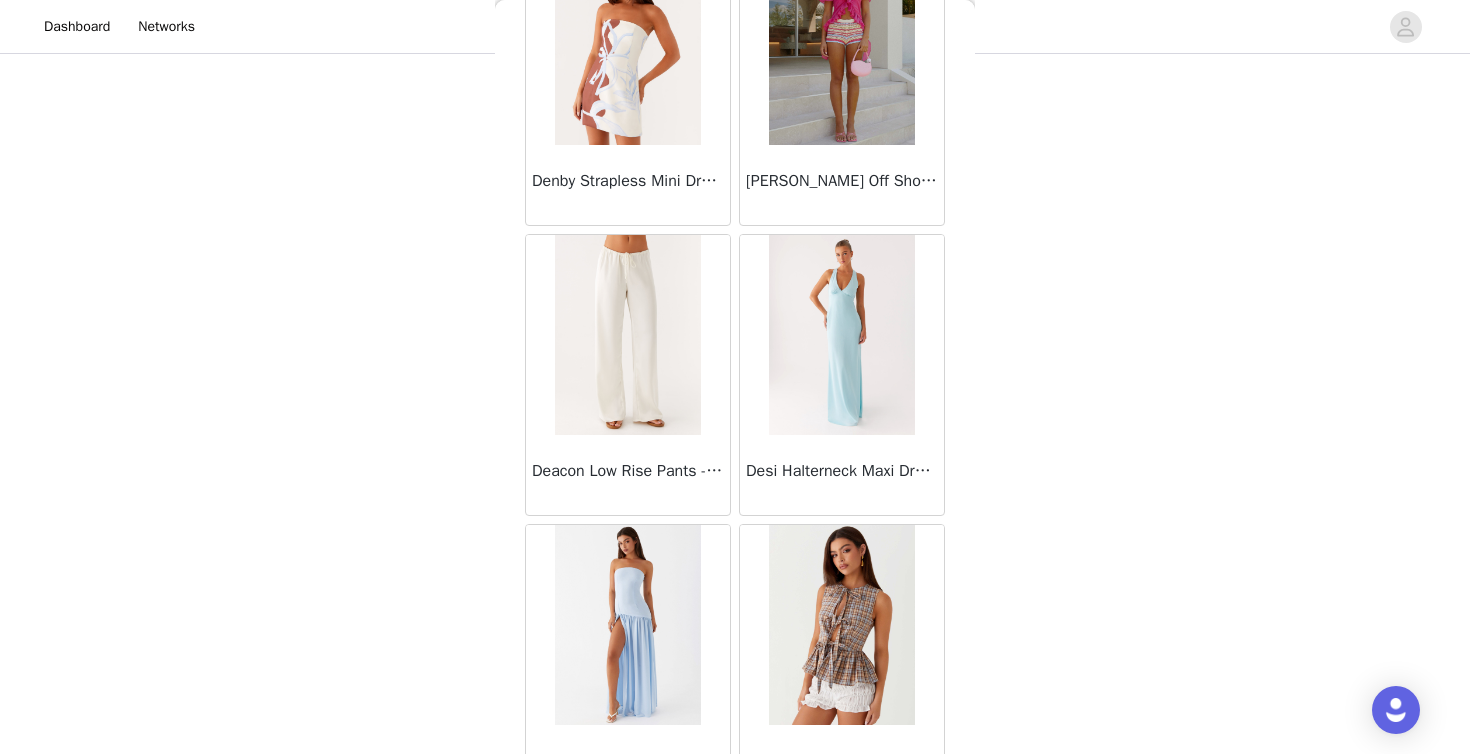 click on "Denby Strapless Mini Dress - Bloom Wave Print" at bounding box center (628, 185) 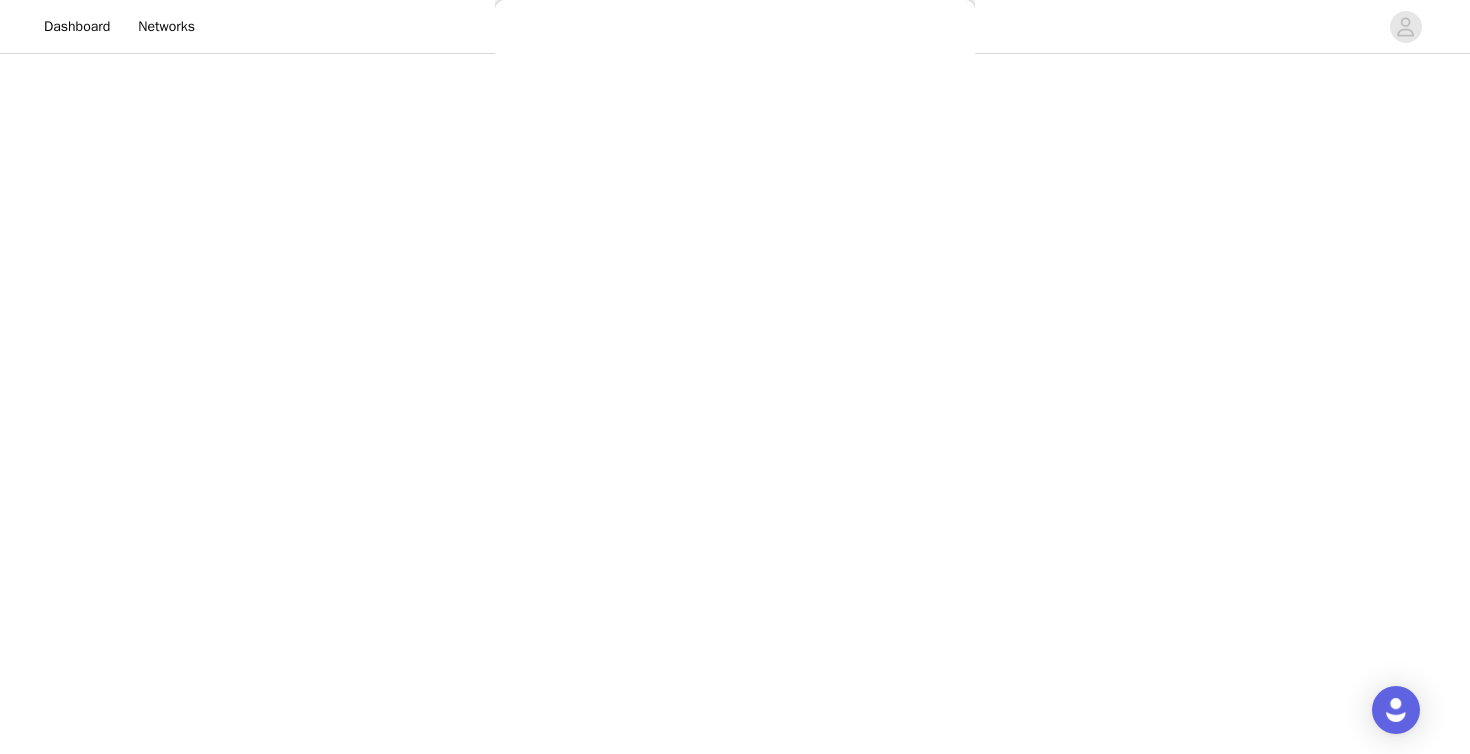 scroll, scrollTop: 368, scrollLeft: 0, axis: vertical 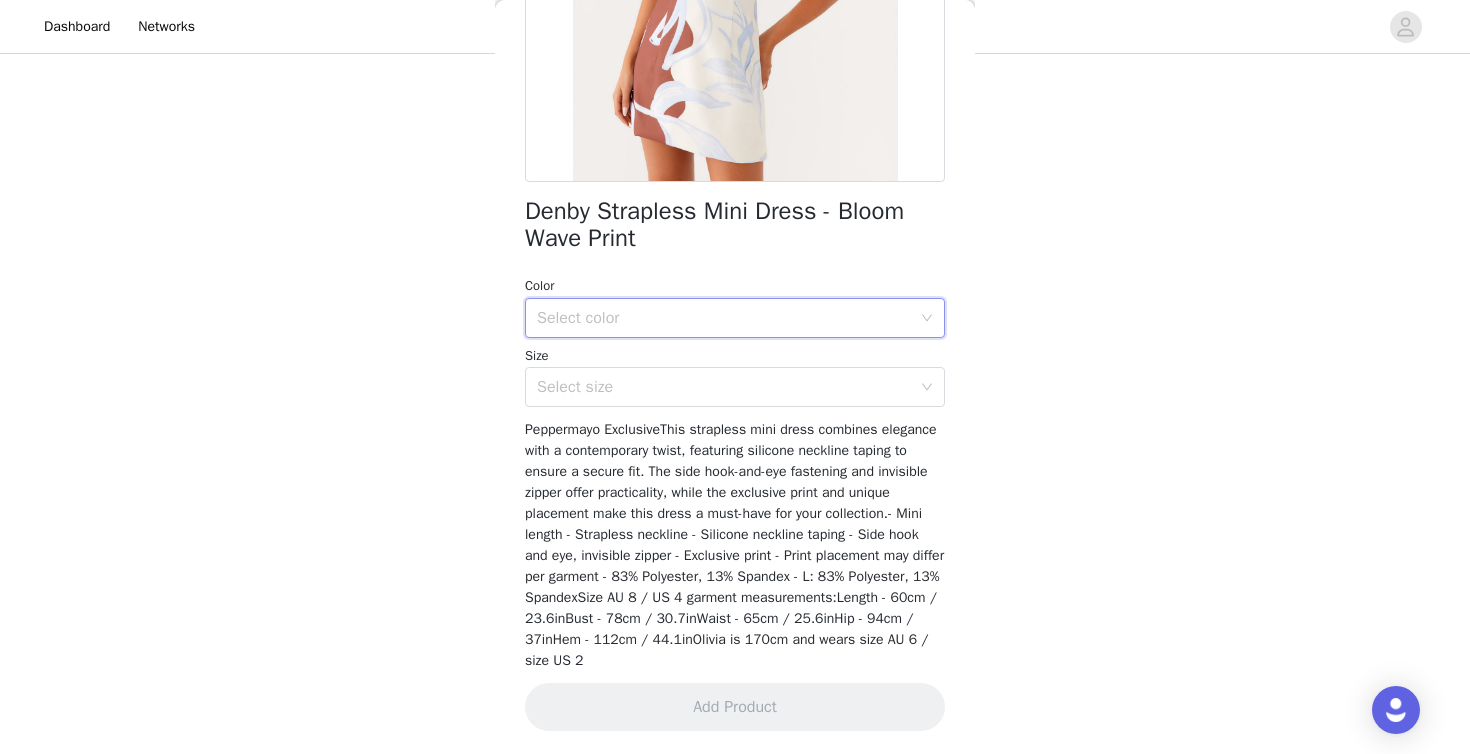 click on "Select color" at bounding box center [728, 318] 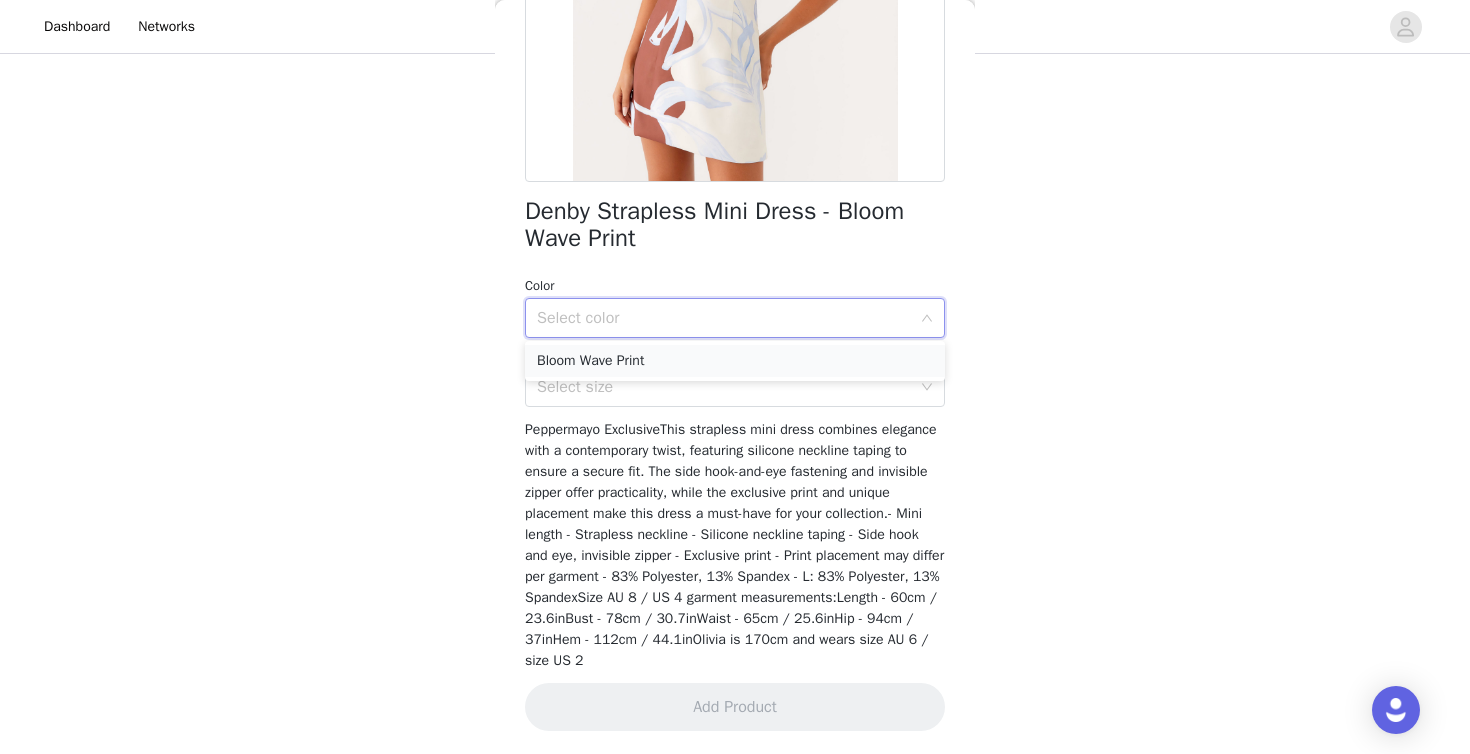 click on "Bloom Wave Print" at bounding box center [735, 361] 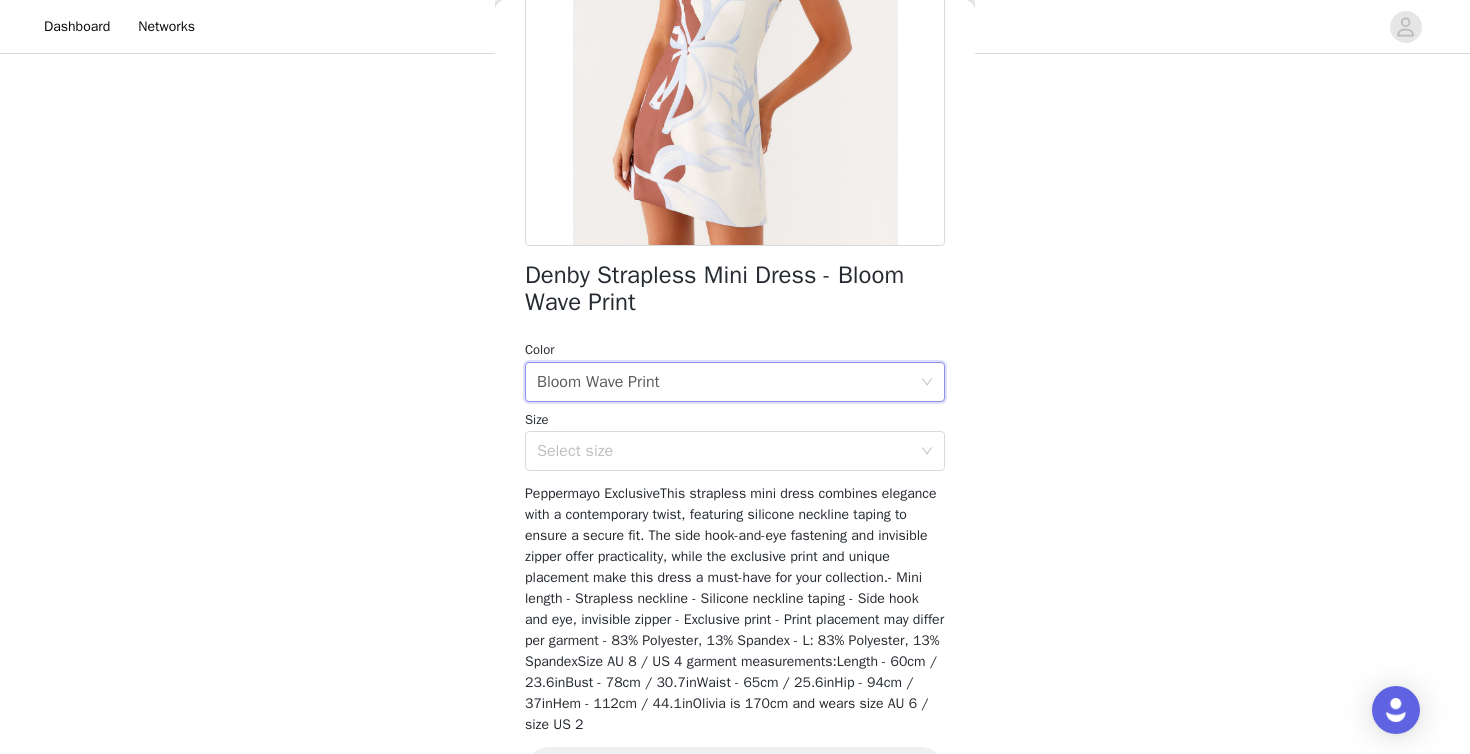 scroll, scrollTop: 321, scrollLeft: 0, axis: vertical 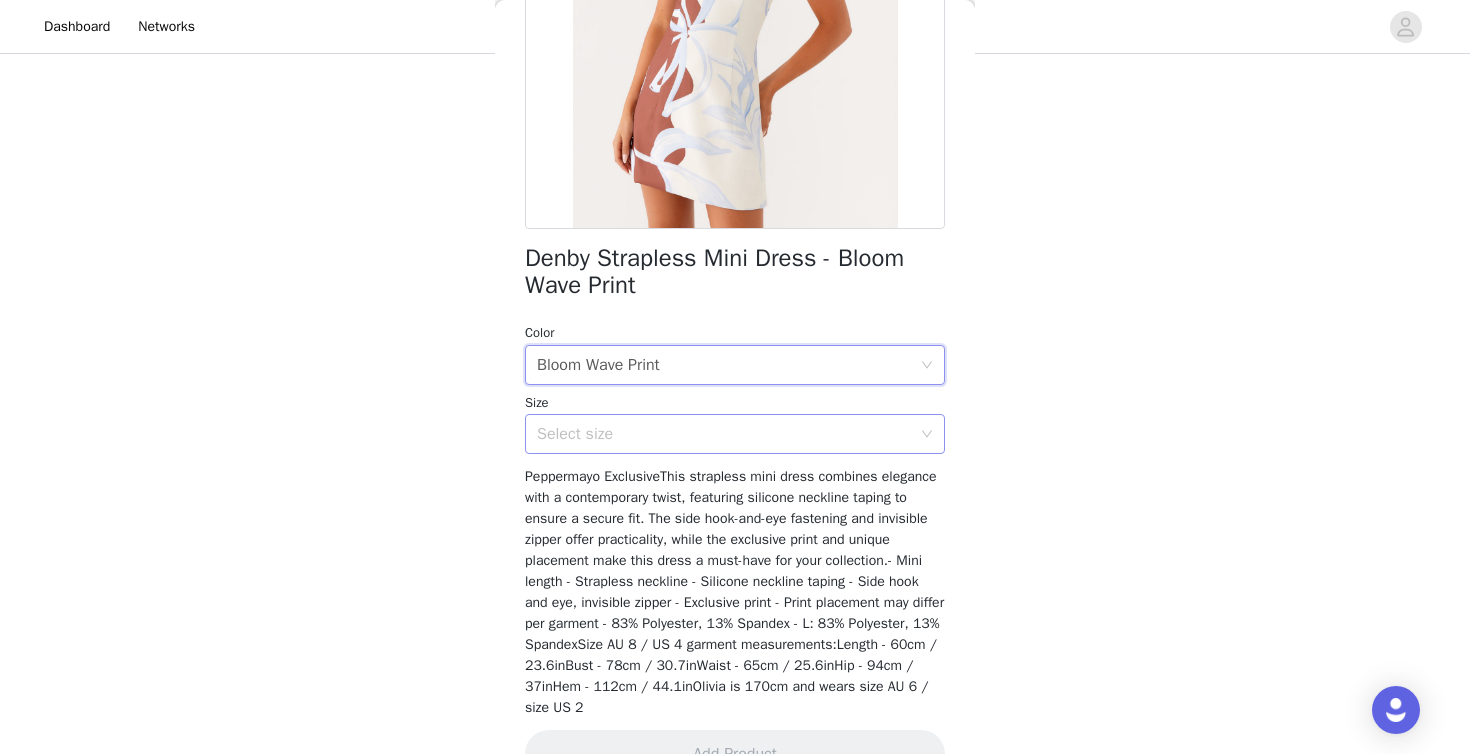 click on "Select size" at bounding box center [724, 434] 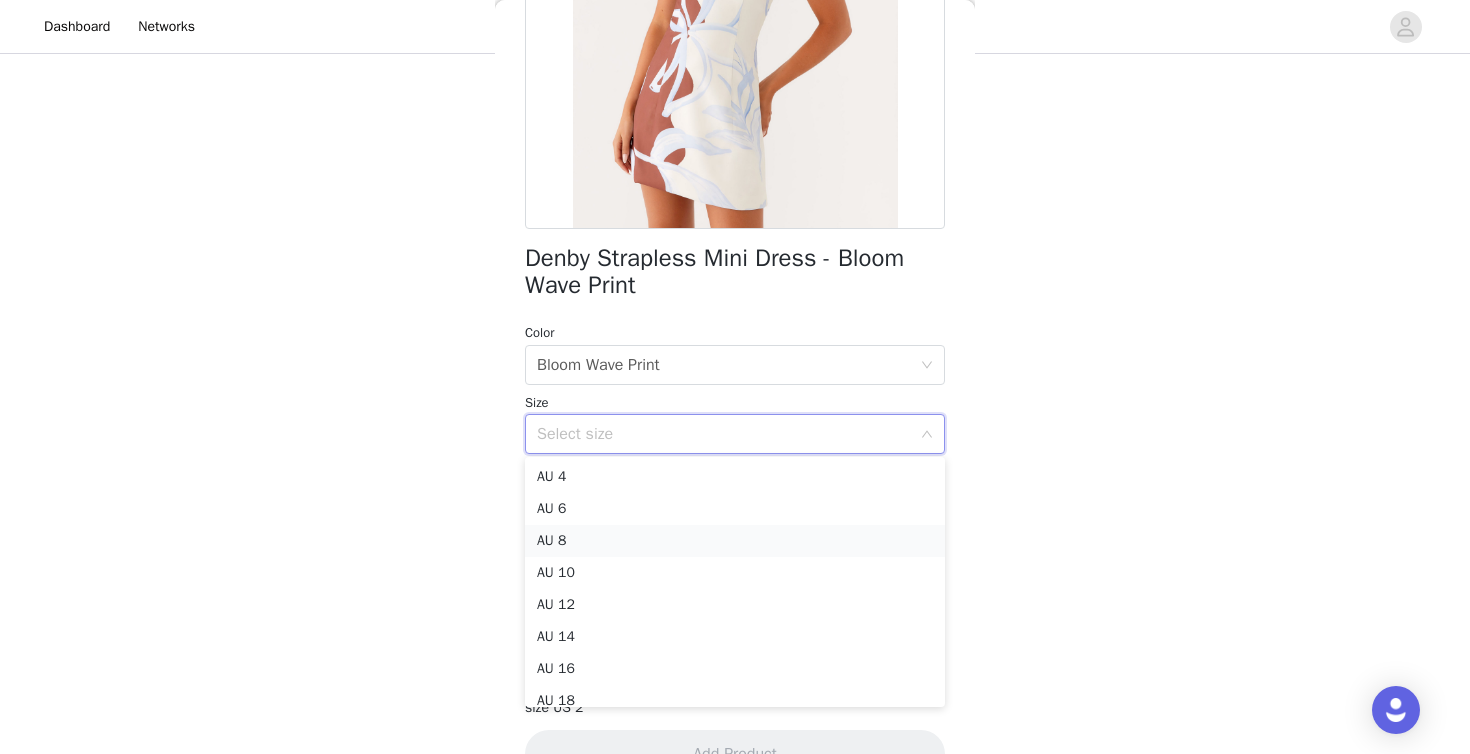 click on "AU 8" at bounding box center [735, 541] 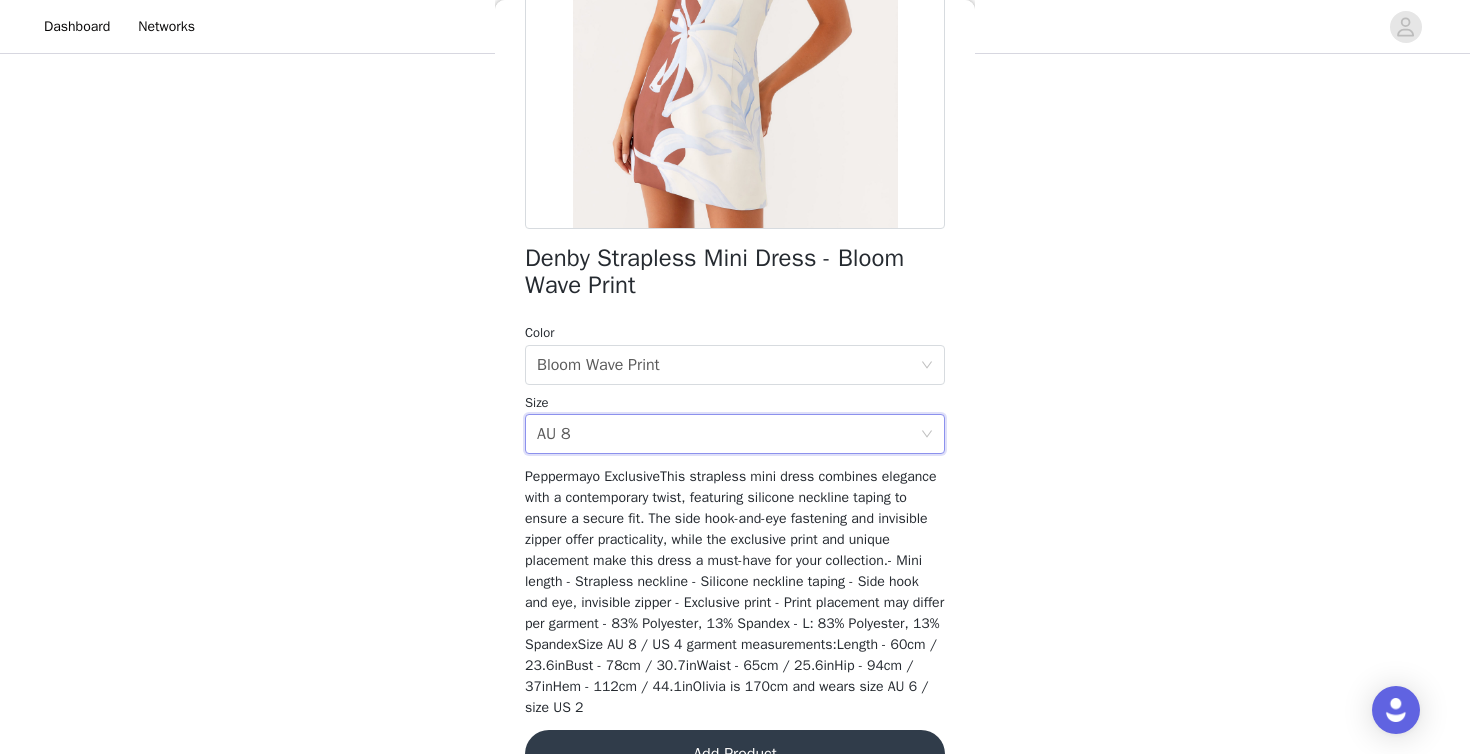 click on "Add Product" at bounding box center [735, 754] 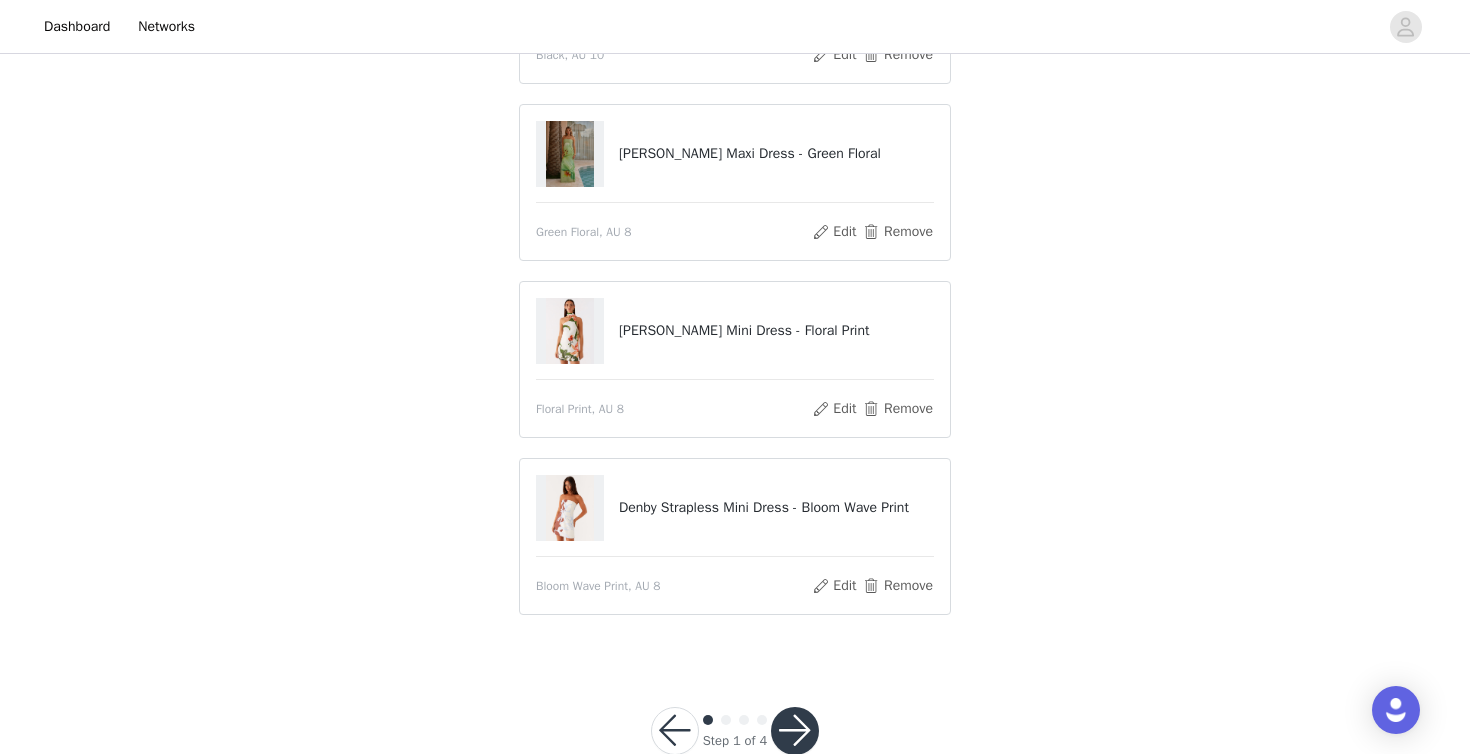 click at bounding box center (795, 731) 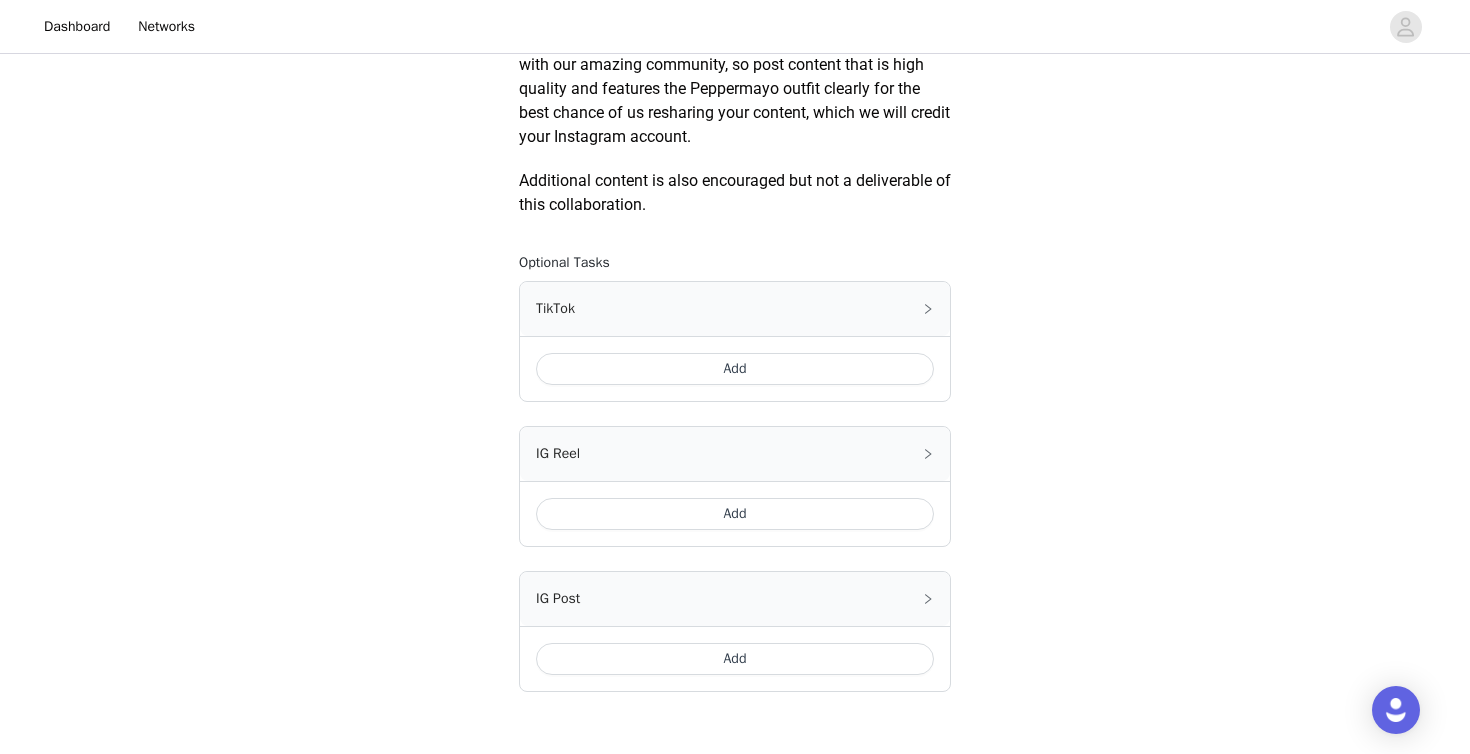 scroll, scrollTop: 1005, scrollLeft: 0, axis: vertical 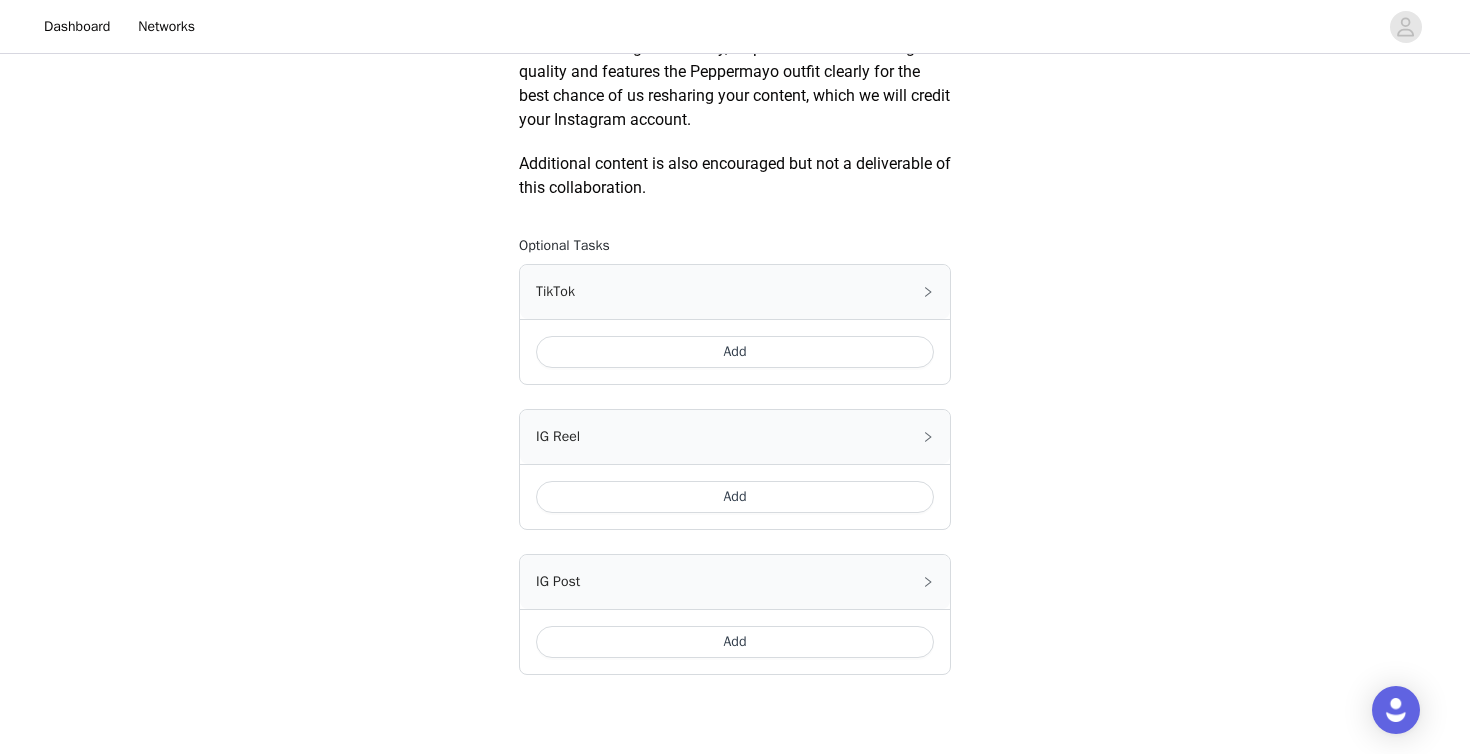 click on "TikTok" at bounding box center [735, 292] 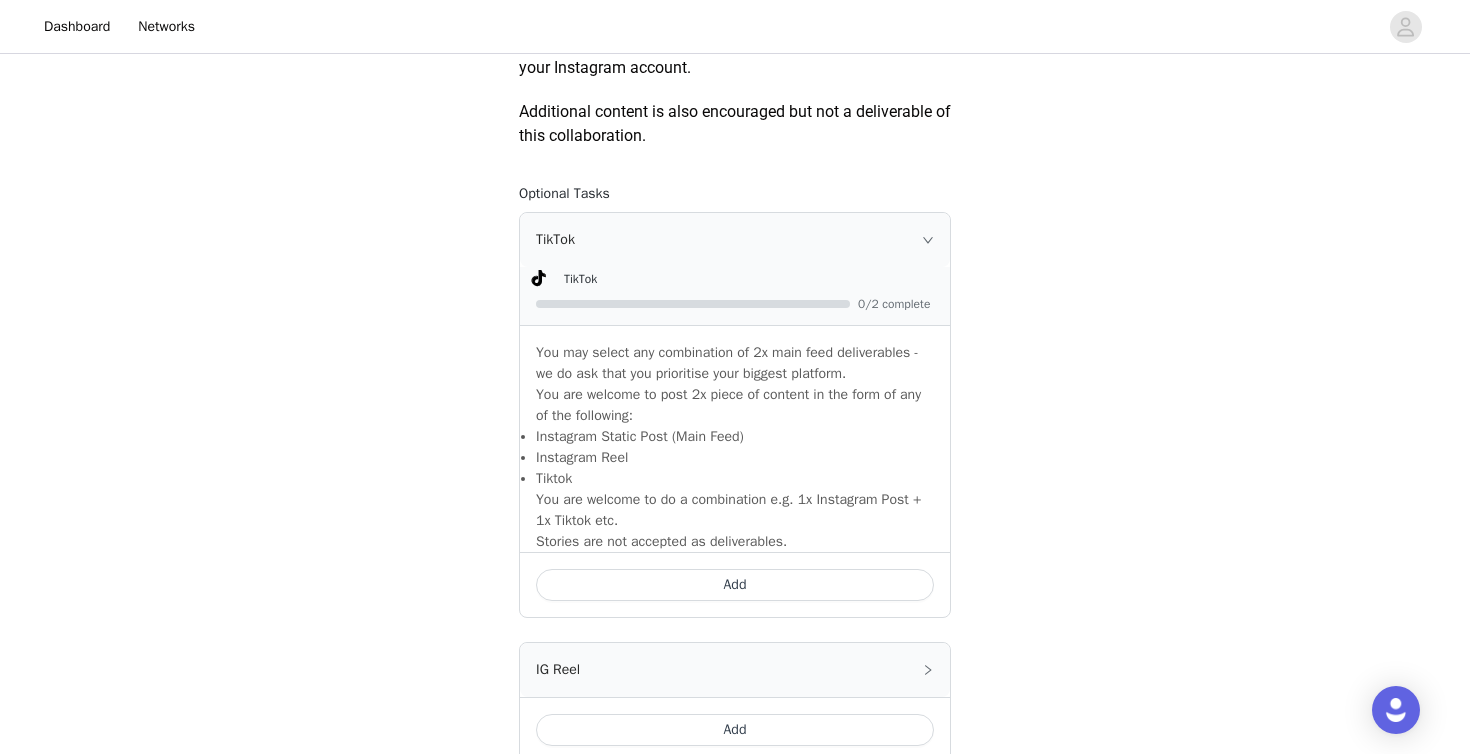 scroll, scrollTop: 1056, scrollLeft: 0, axis: vertical 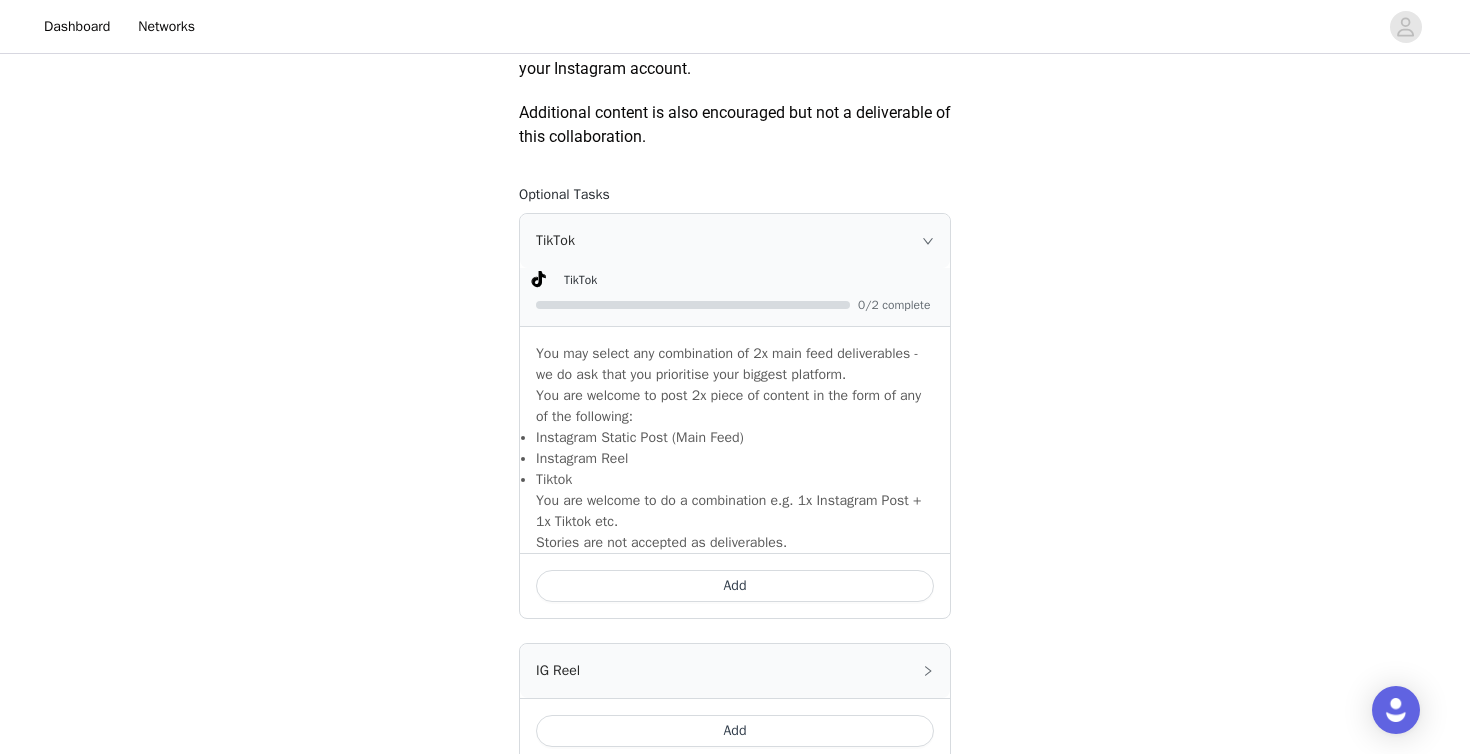 click on "TikTok" at bounding box center (735, 241) 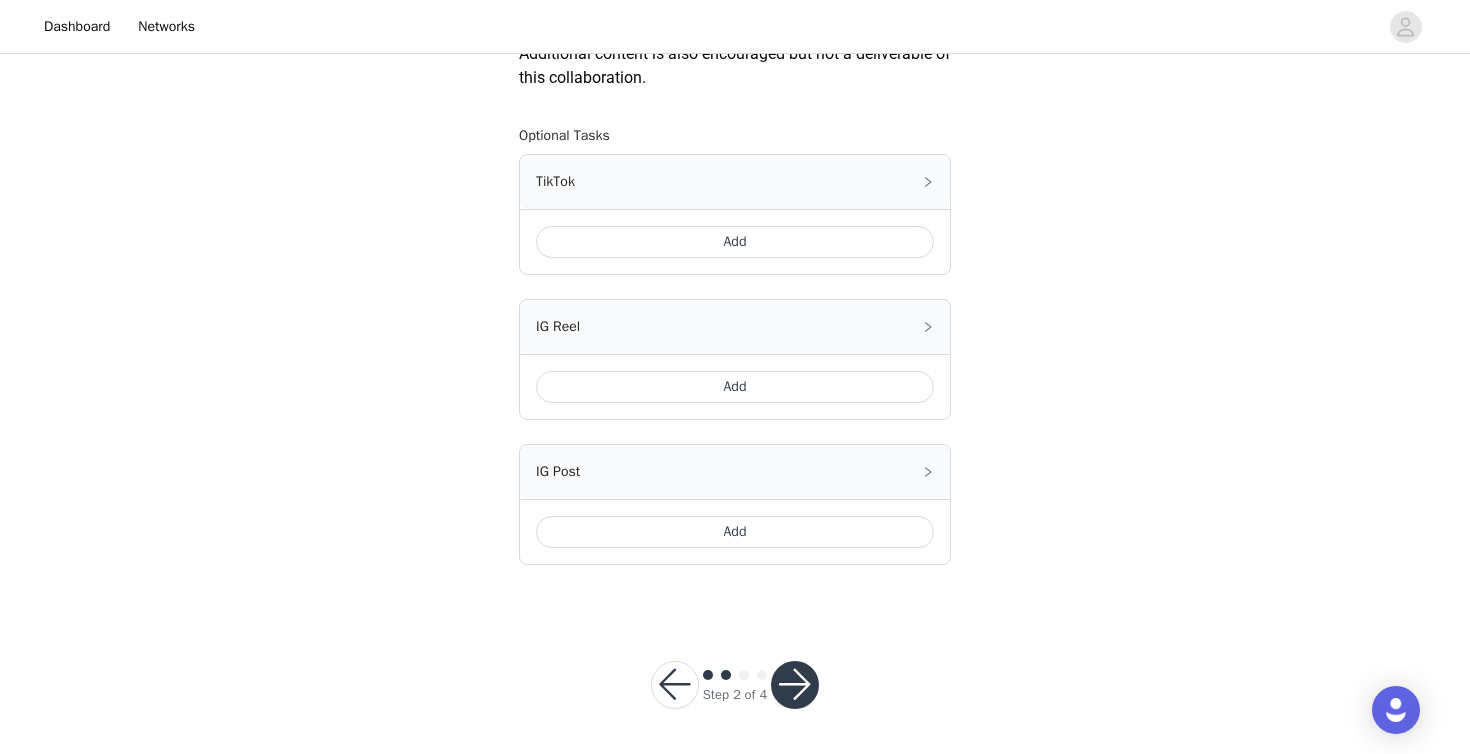 scroll, scrollTop: 1114, scrollLeft: 0, axis: vertical 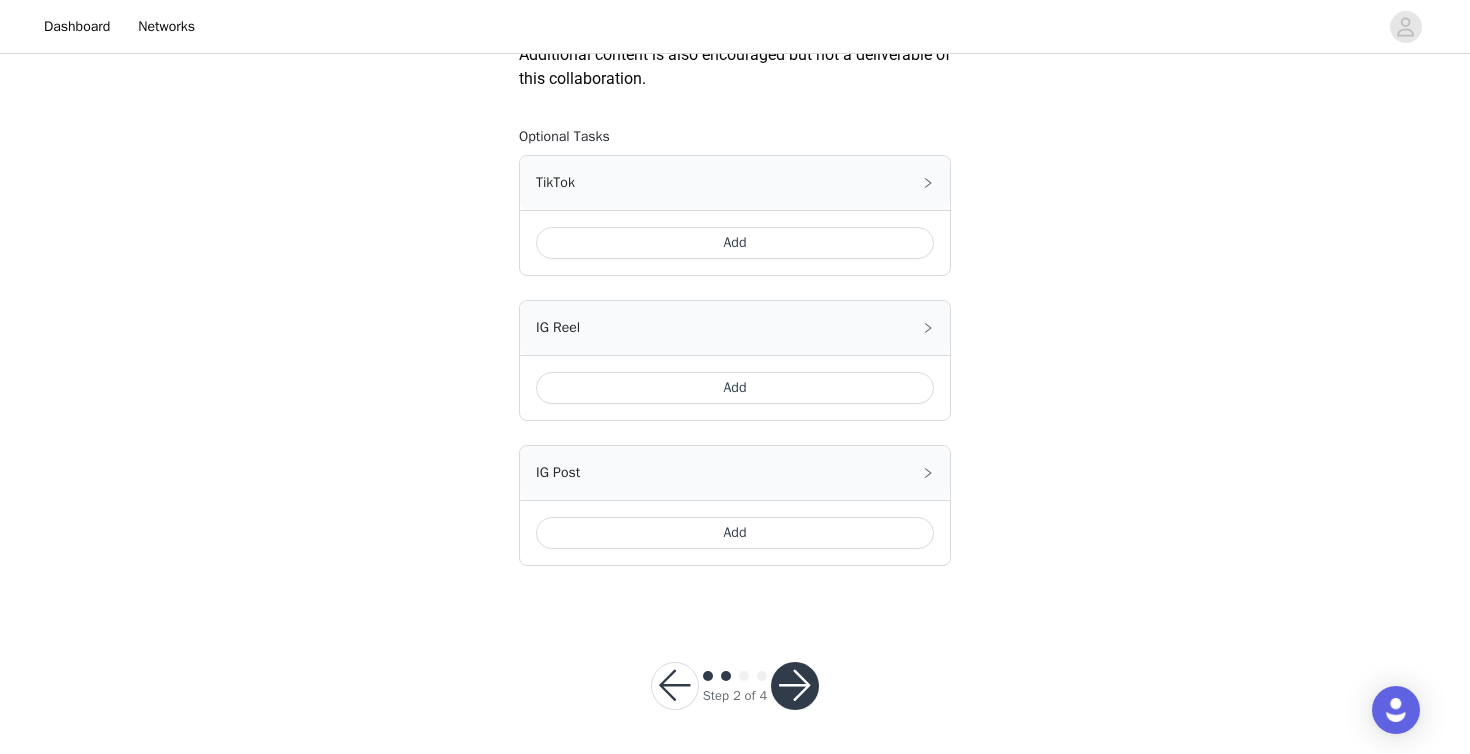 click on "Add" at bounding box center [735, 243] 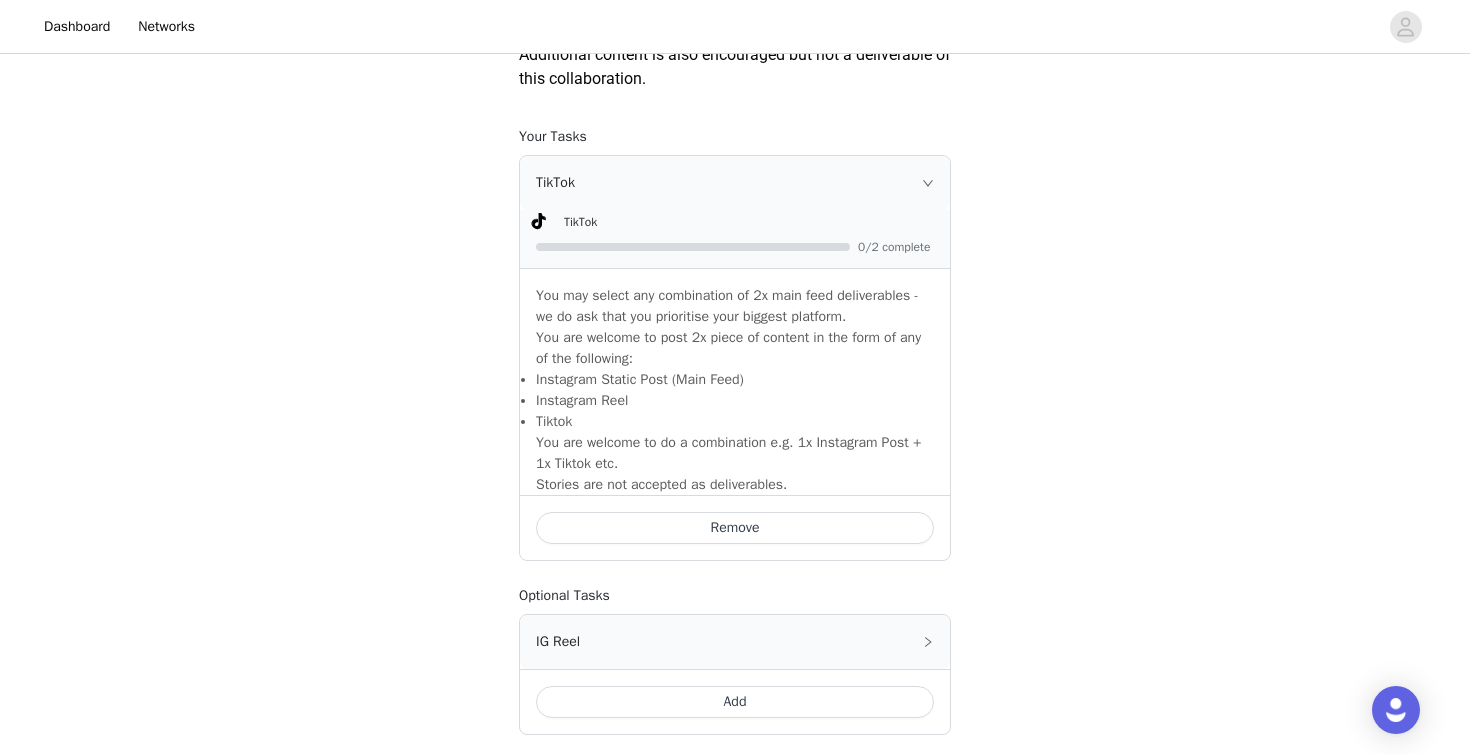 click on "Remove" at bounding box center (735, 528) 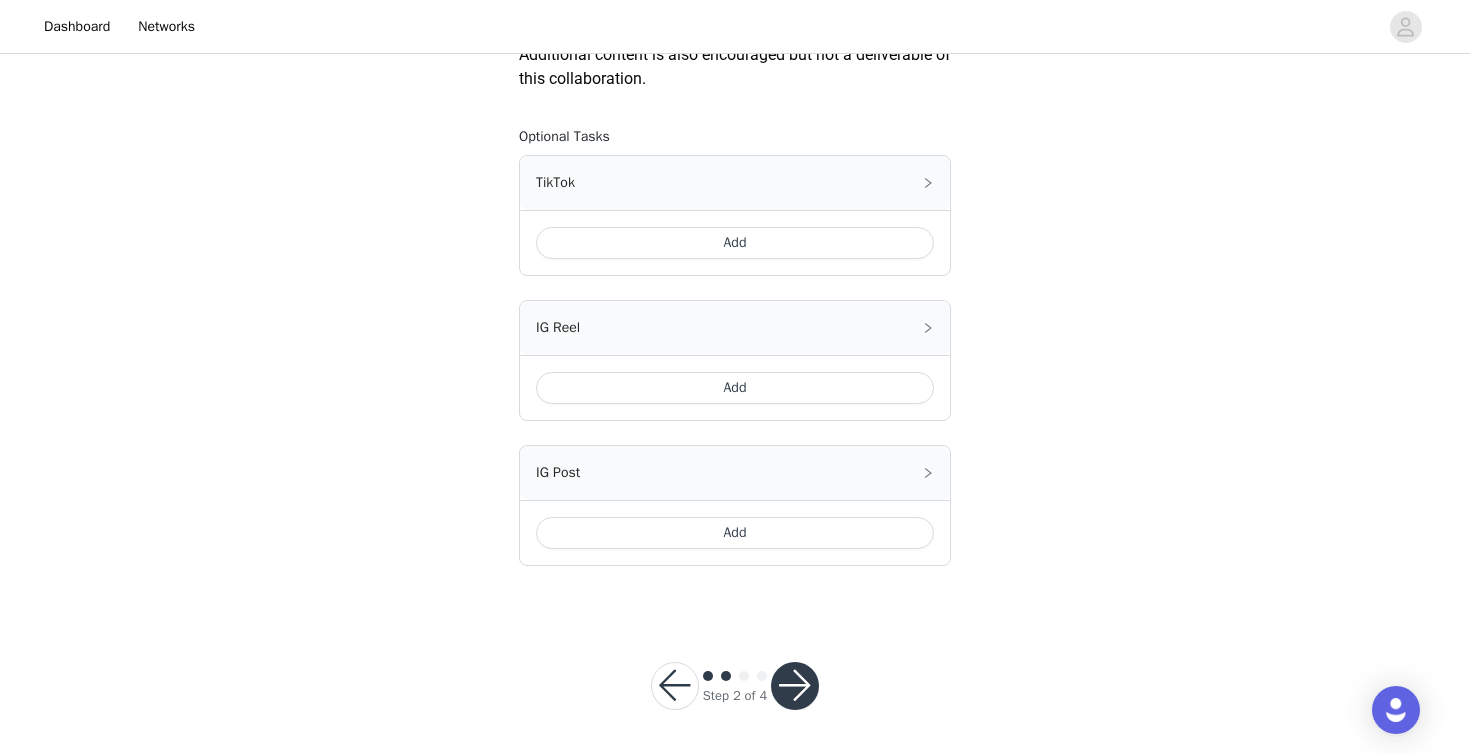 click on "Add" at bounding box center [735, 243] 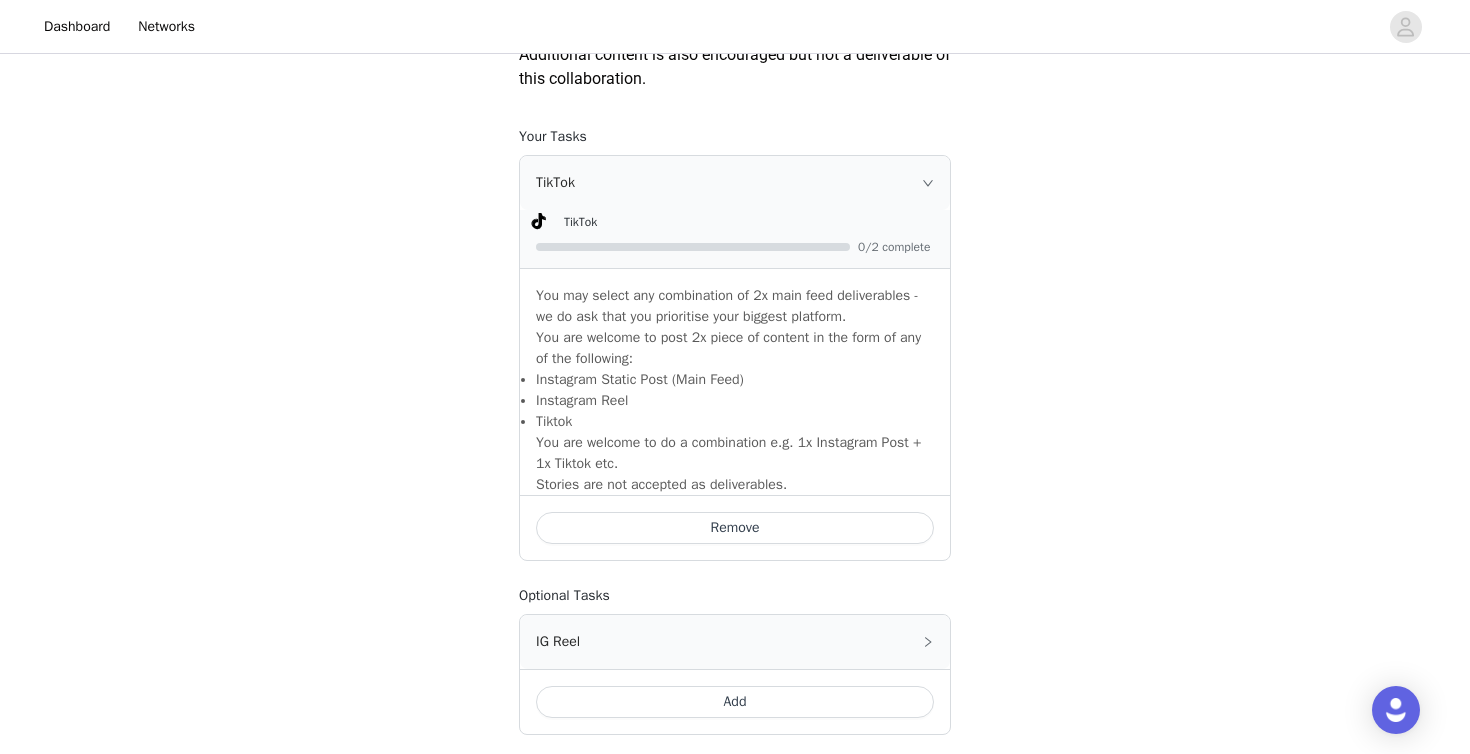 click on "TikTok" at bounding box center [735, 183] 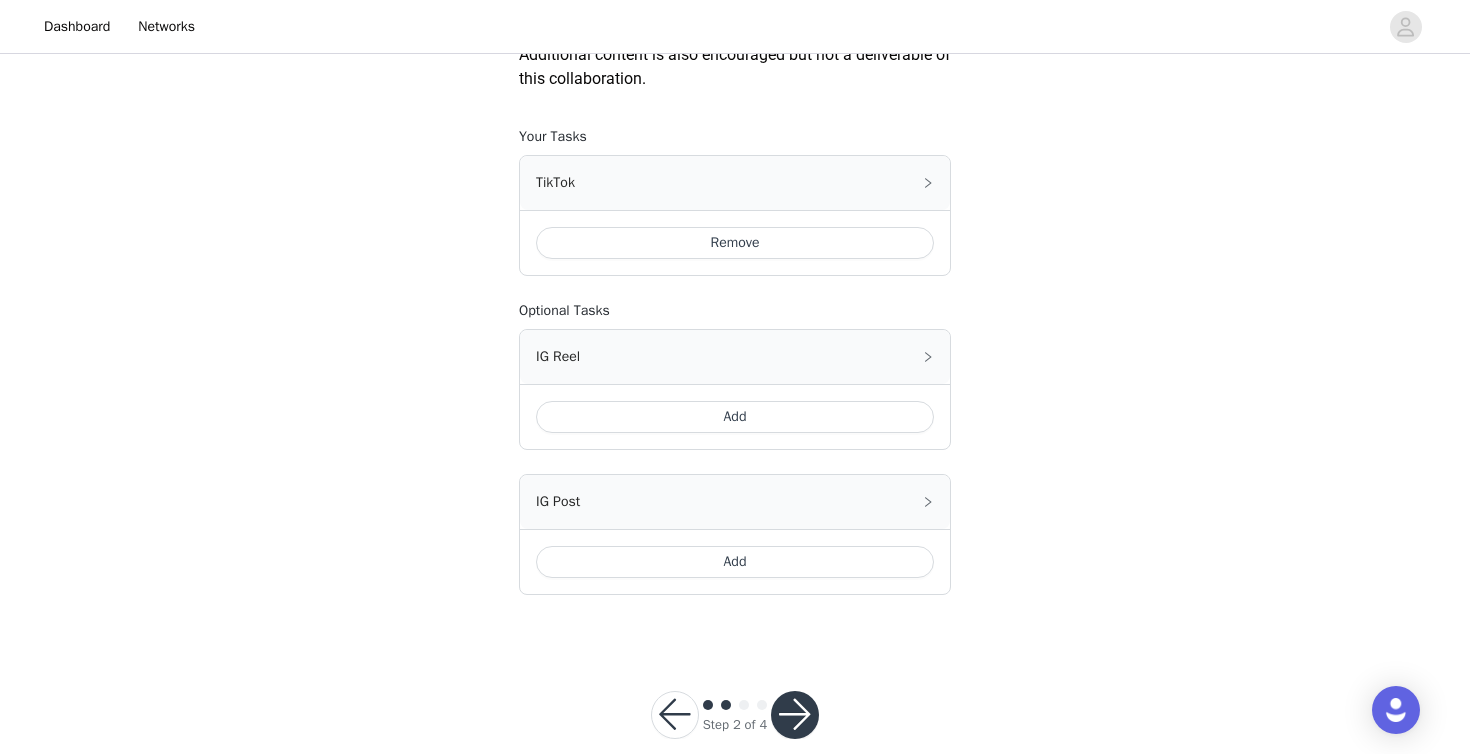 click on "IG Reel" at bounding box center (735, 357) 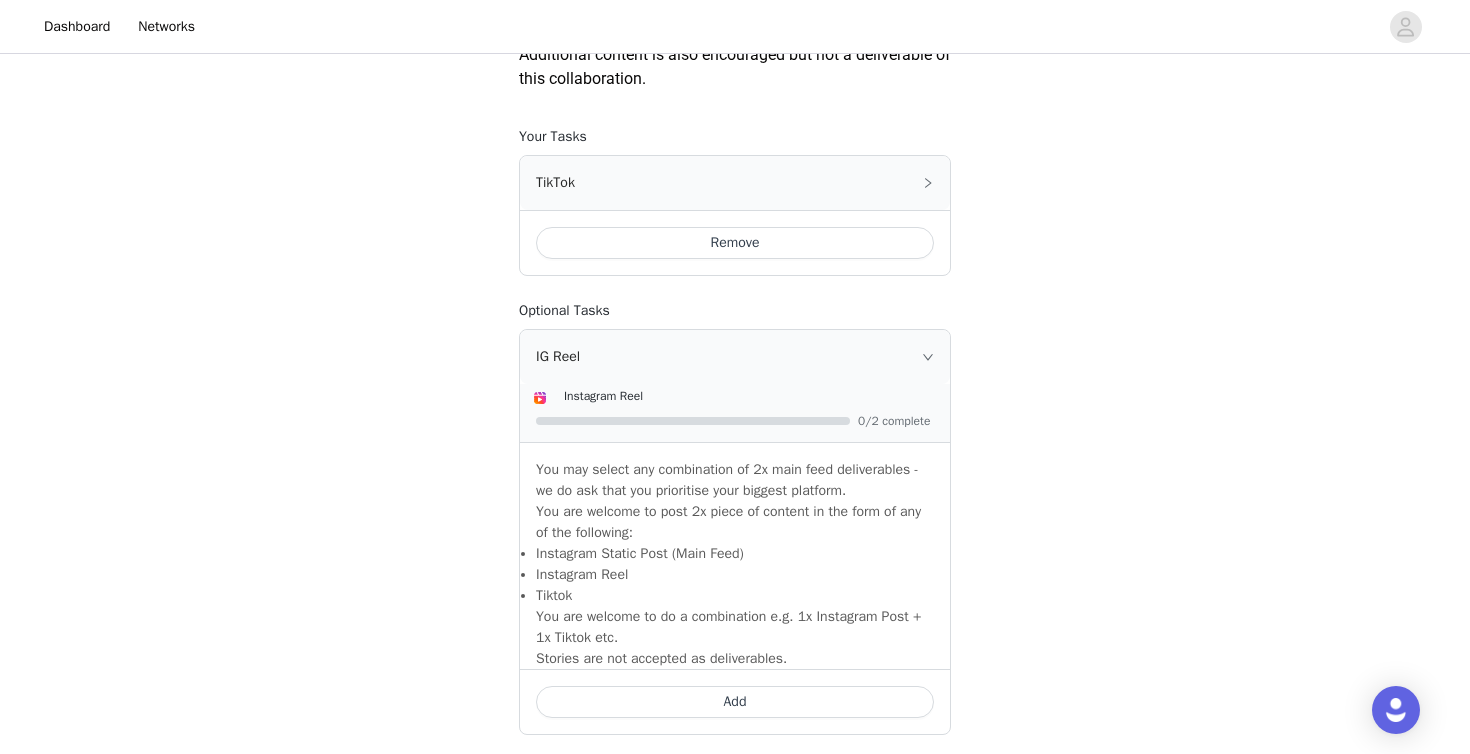 click on "IG Reel" at bounding box center [735, 357] 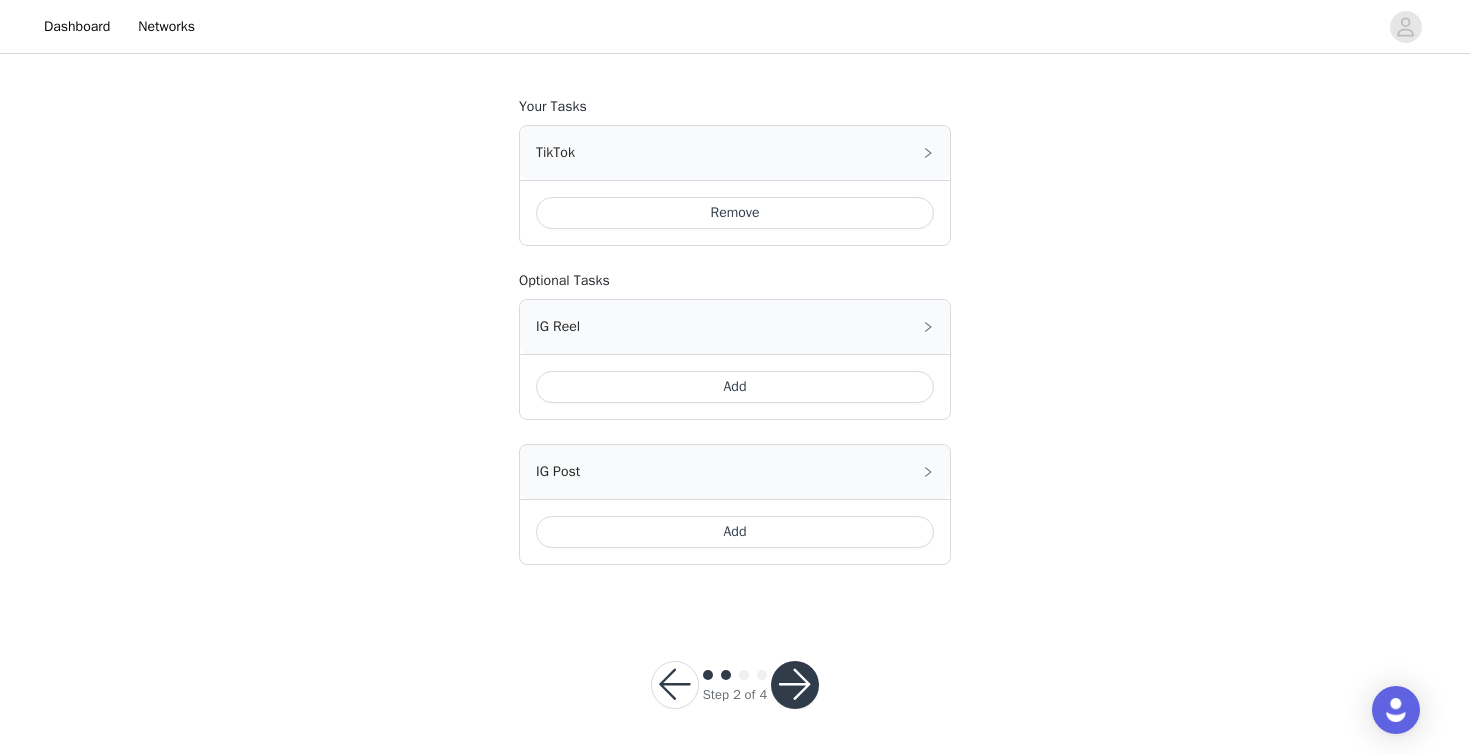 scroll, scrollTop: 1143, scrollLeft: 0, axis: vertical 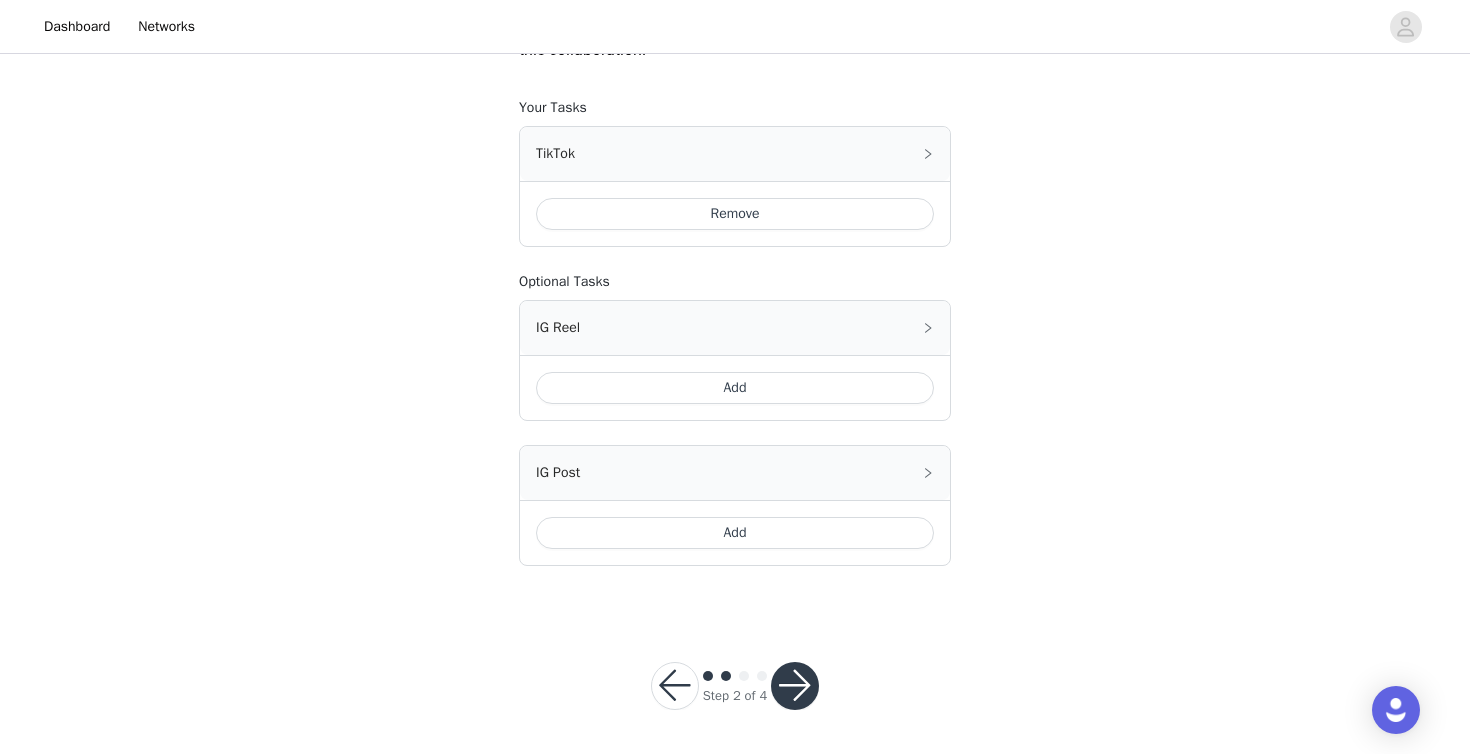 click on "Add" at bounding box center [735, 388] 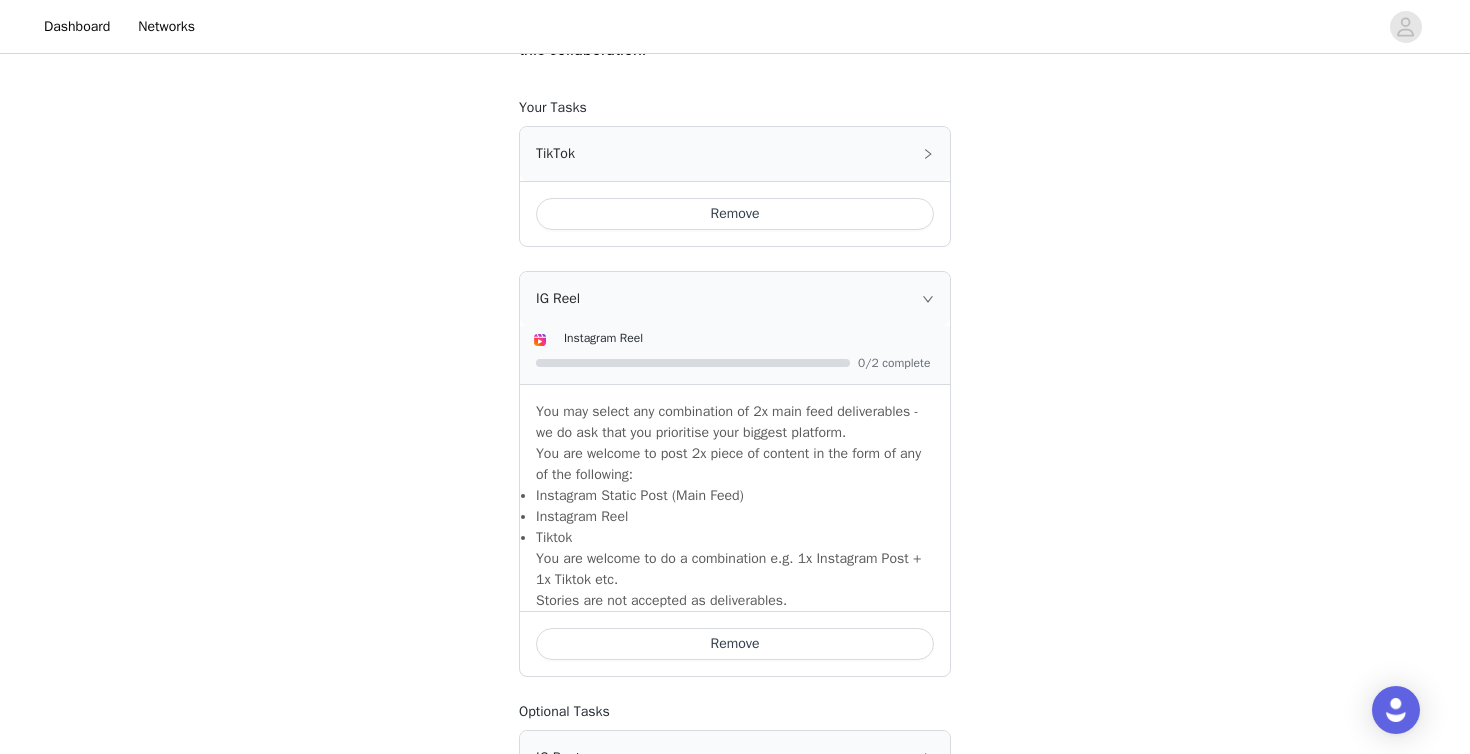 click on "Remove" at bounding box center [735, 644] 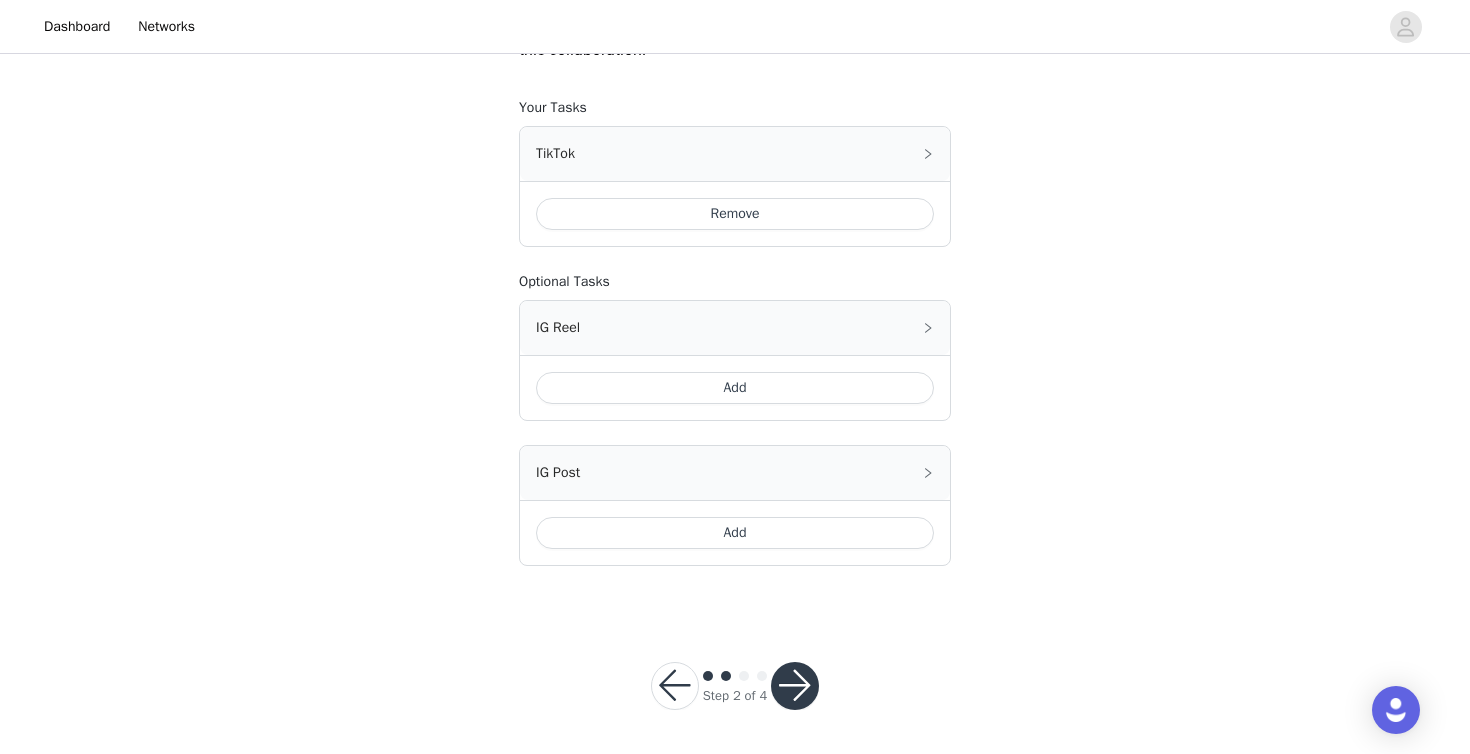 click on "IG Post" at bounding box center (735, 473) 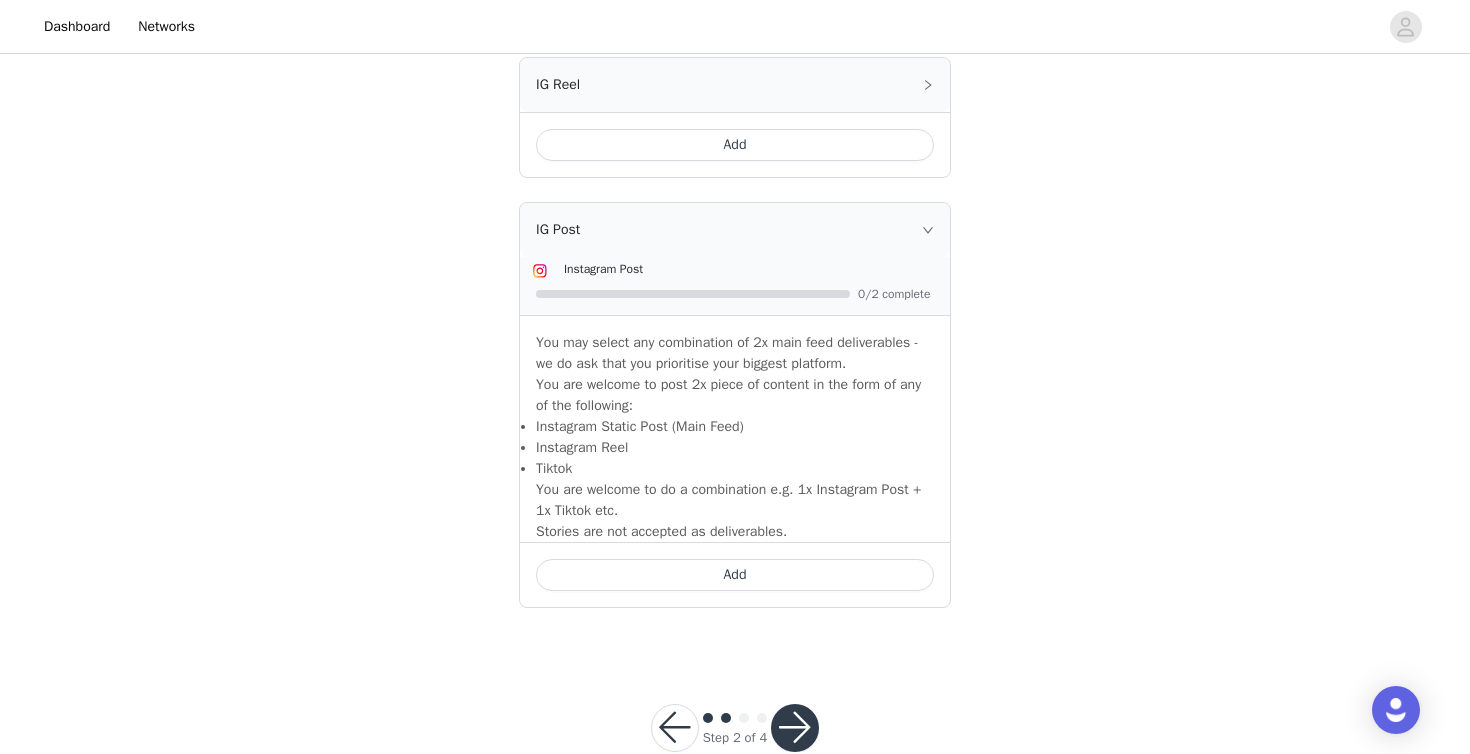 scroll, scrollTop: 1169, scrollLeft: 0, axis: vertical 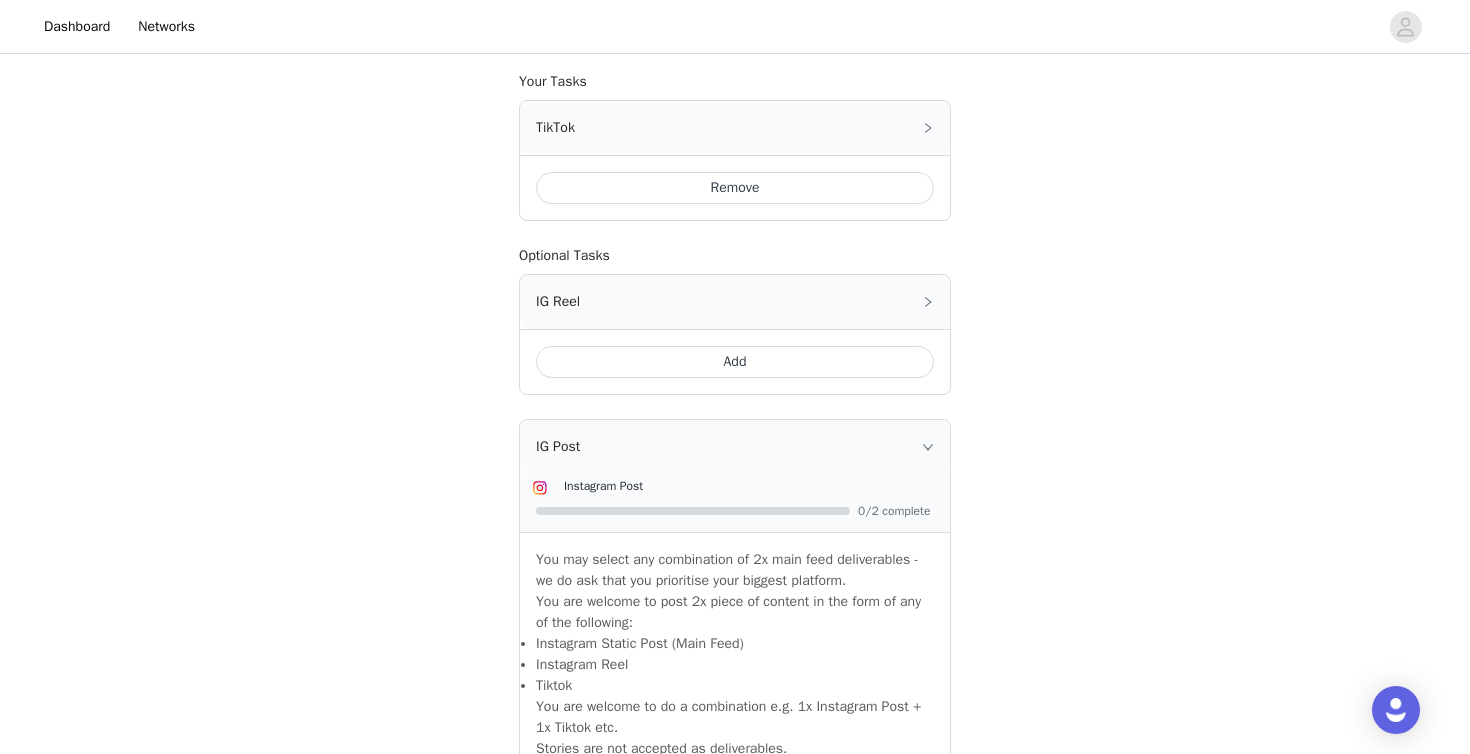 click on "IG Post" at bounding box center (735, 447) 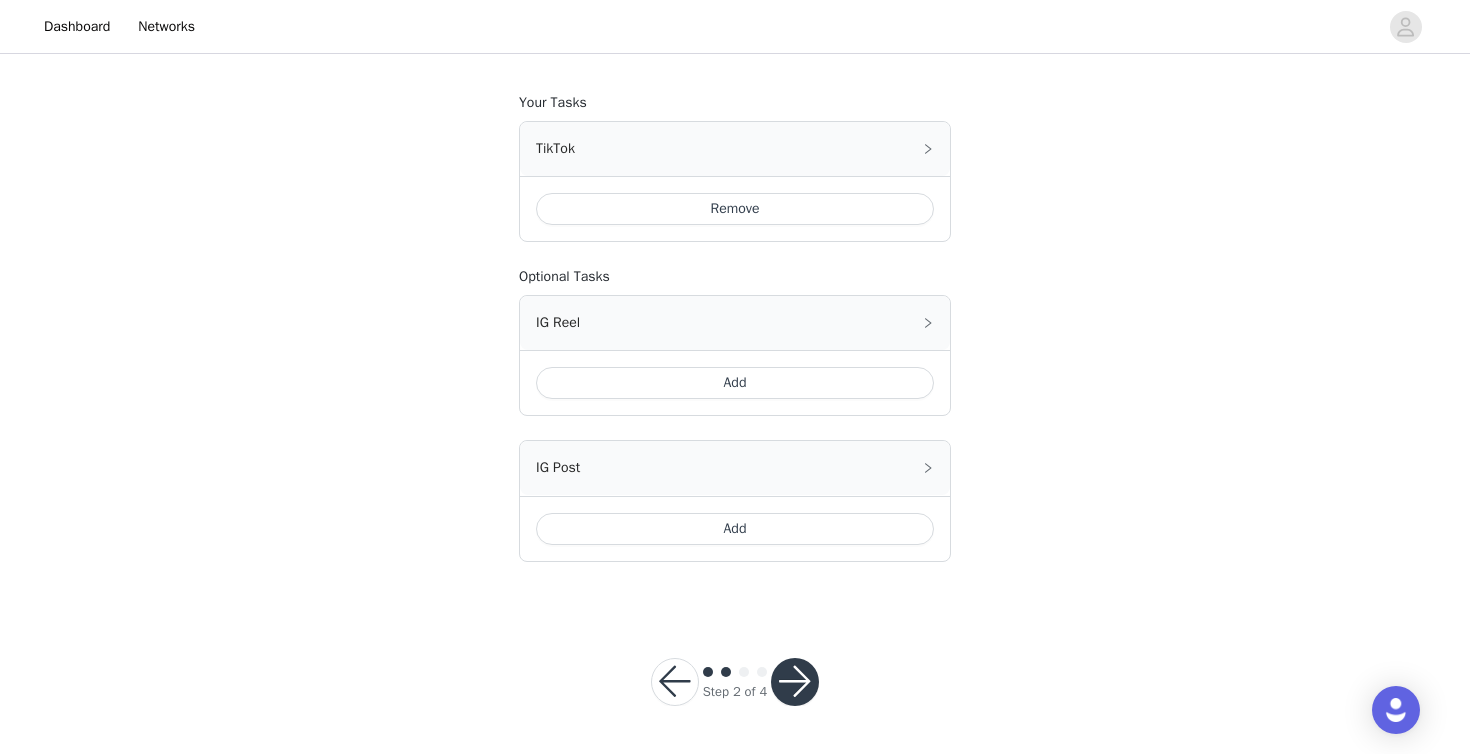 scroll, scrollTop: 1143, scrollLeft: 0, axis: vertical 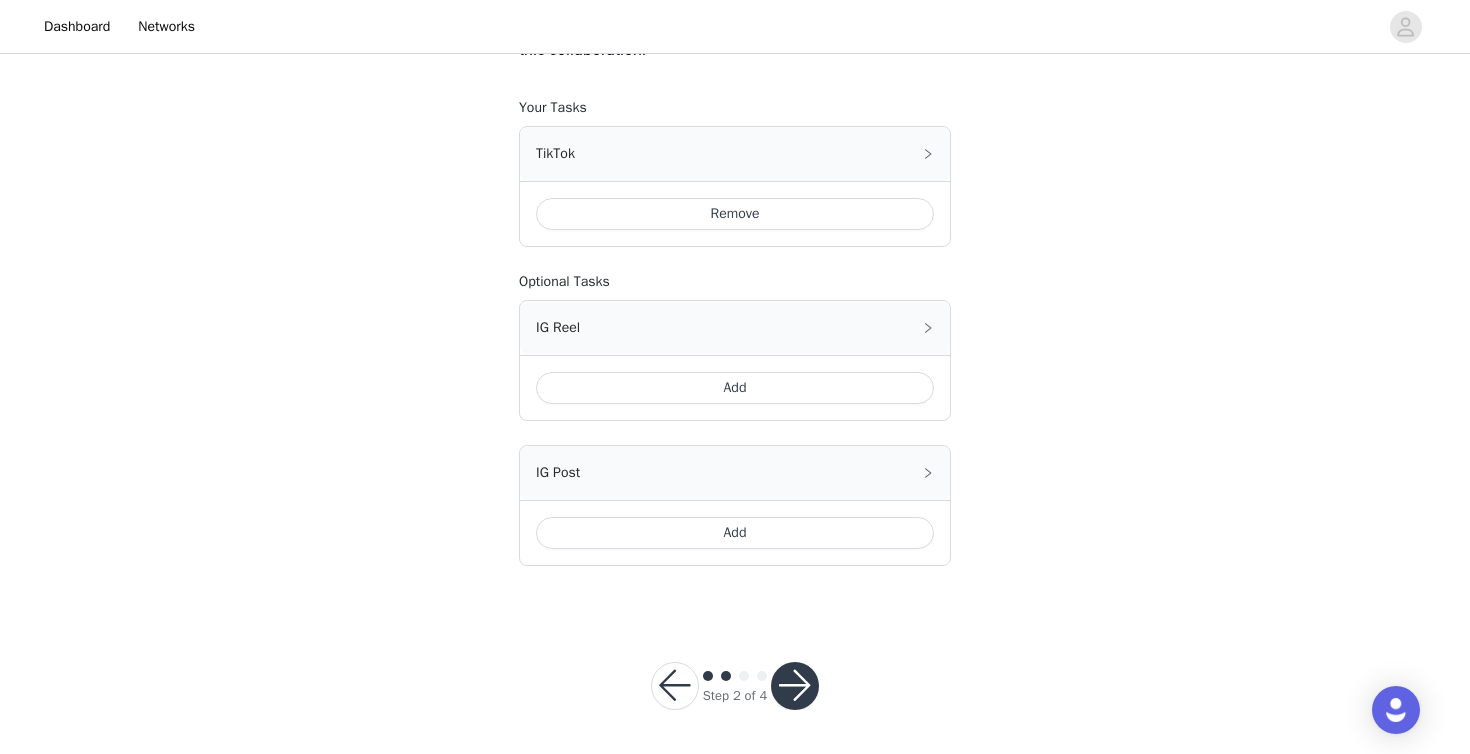 click on "Add" at bounding box center [735, 533] 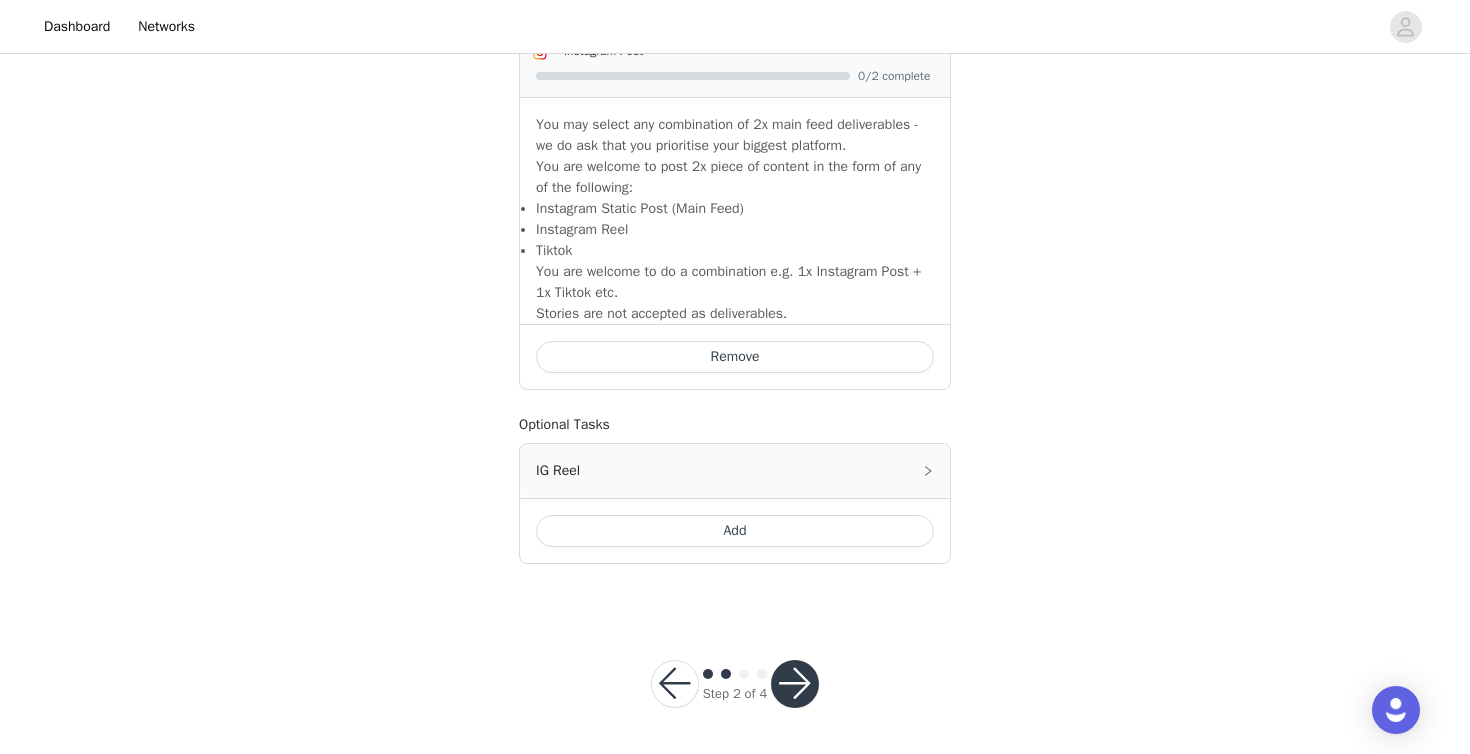scroll, scrollTop: 1428, scrollLeft: 0, axis: vertical 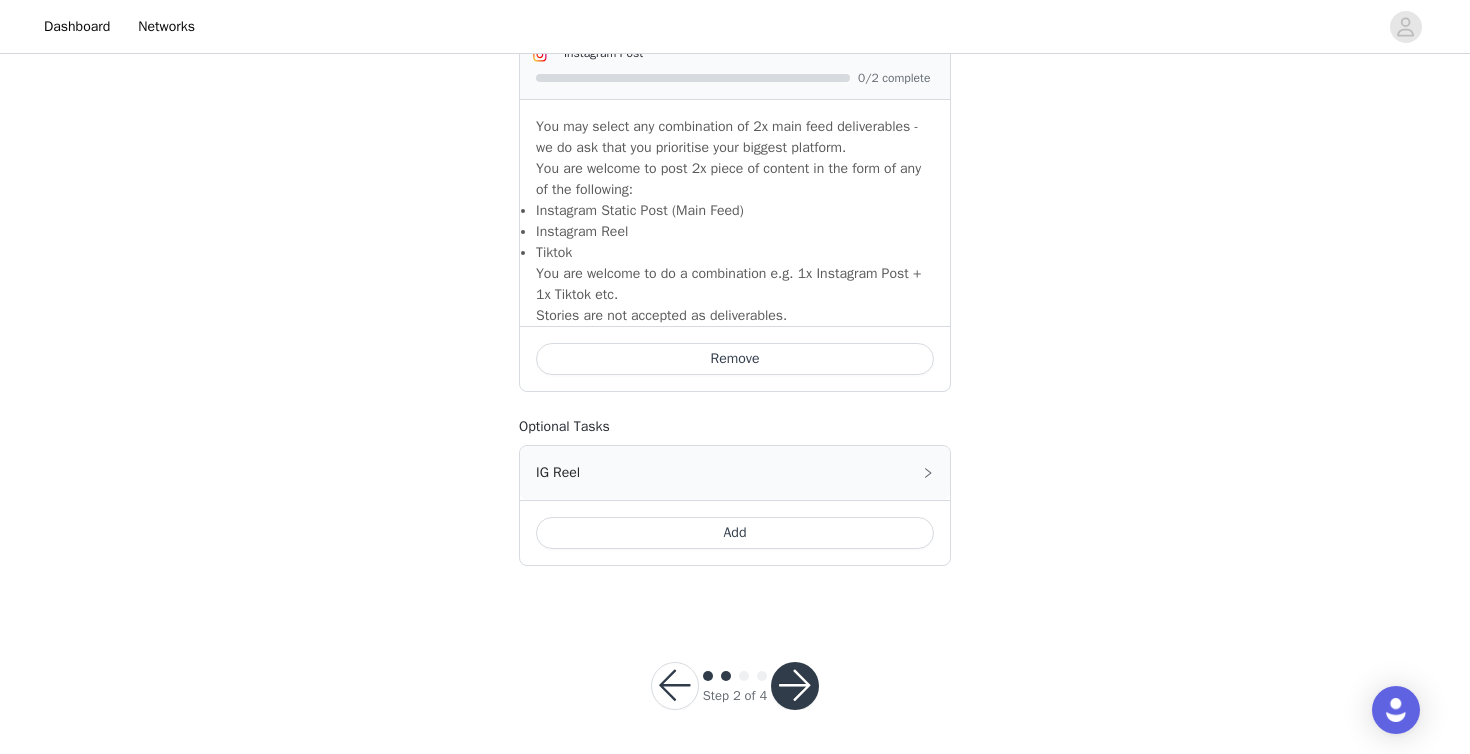 click at bounding box center (795, 686) 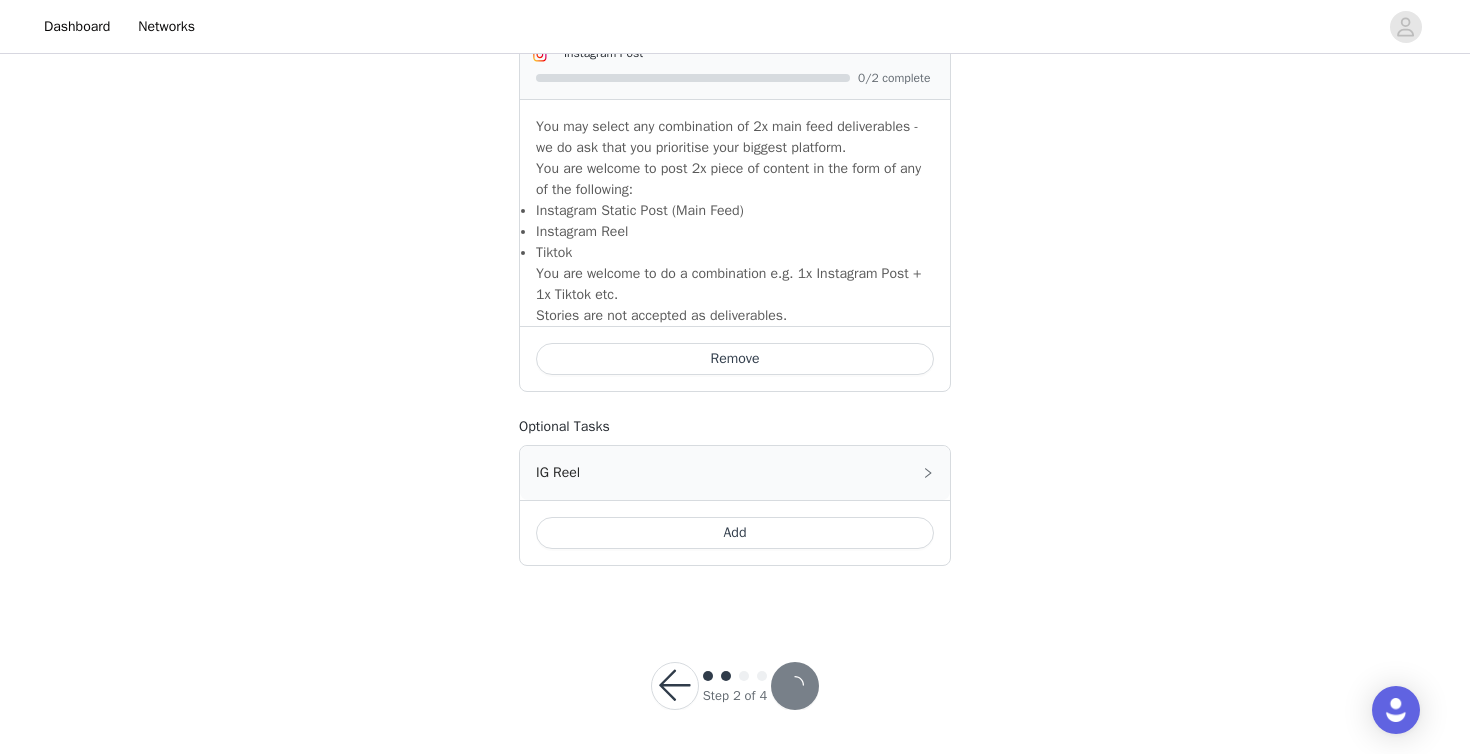 scroll, scrollTop: 0, scrollLeft: 0, axis: both 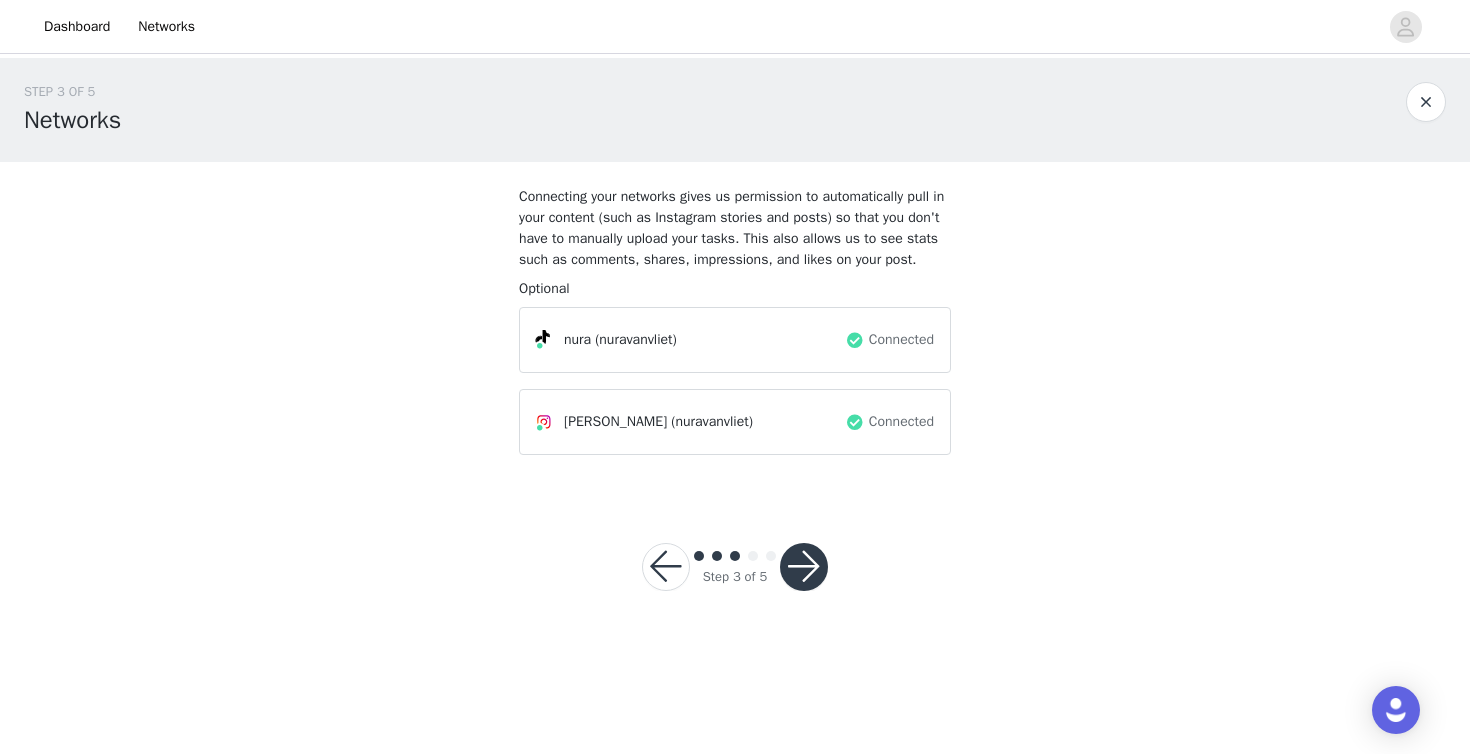 click at bounding box center [804, 567] 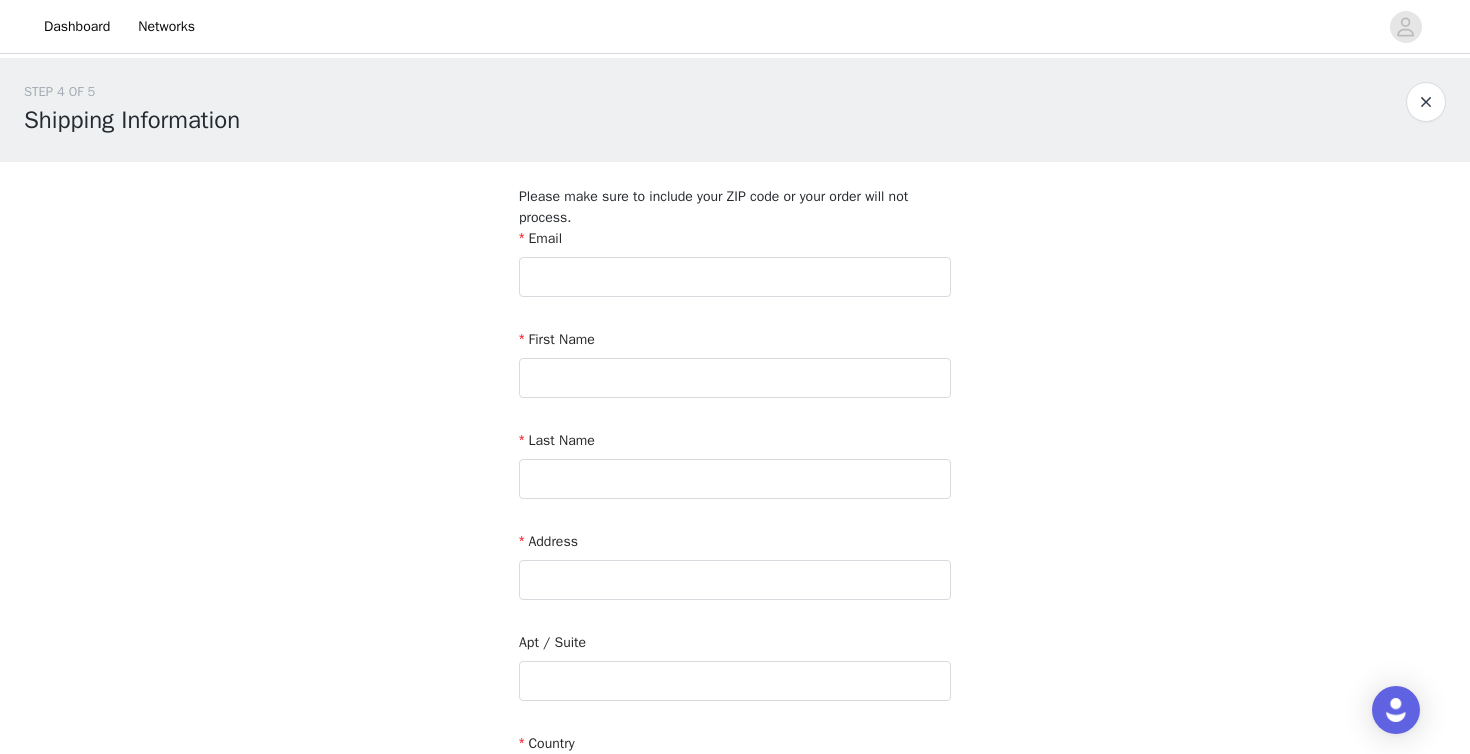 click on "Email" at bounding box center [735, 266] 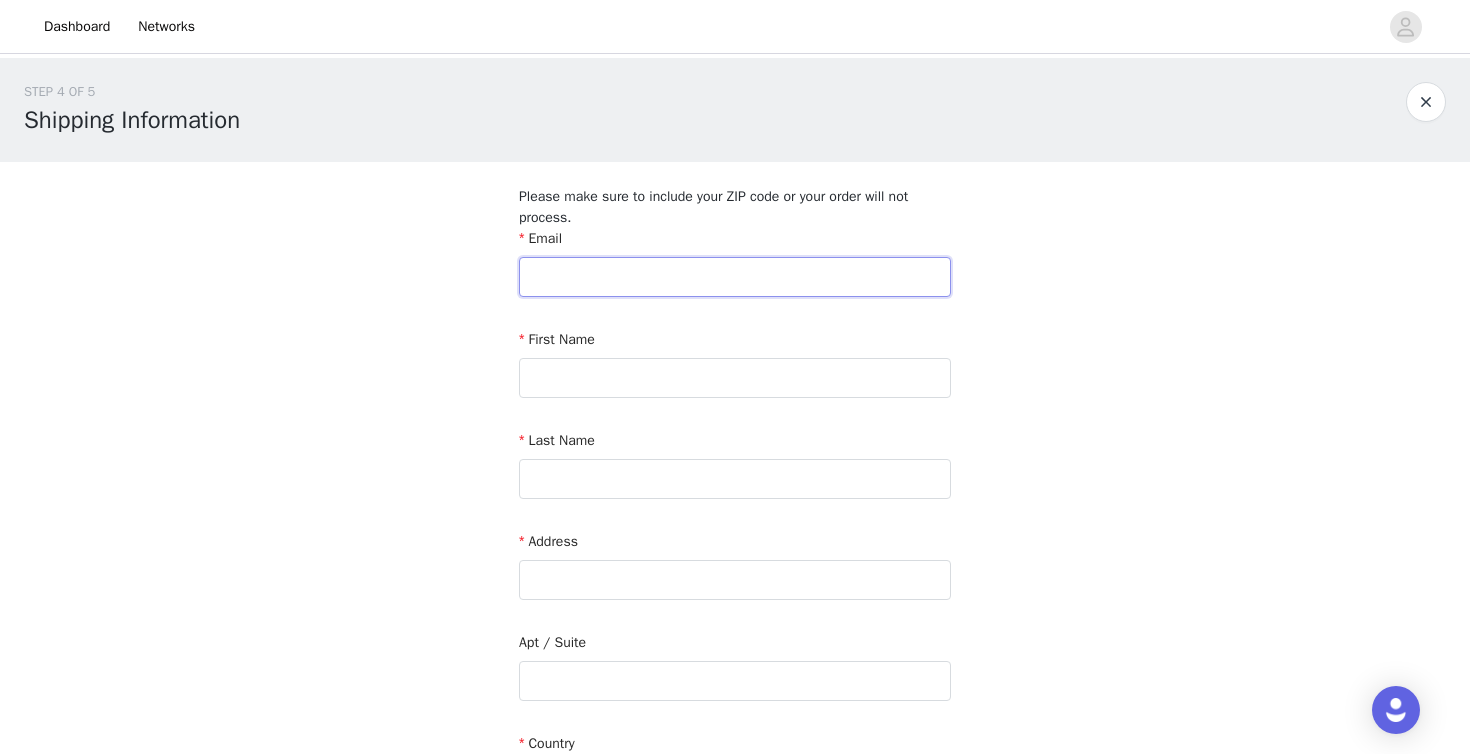 type on "n" 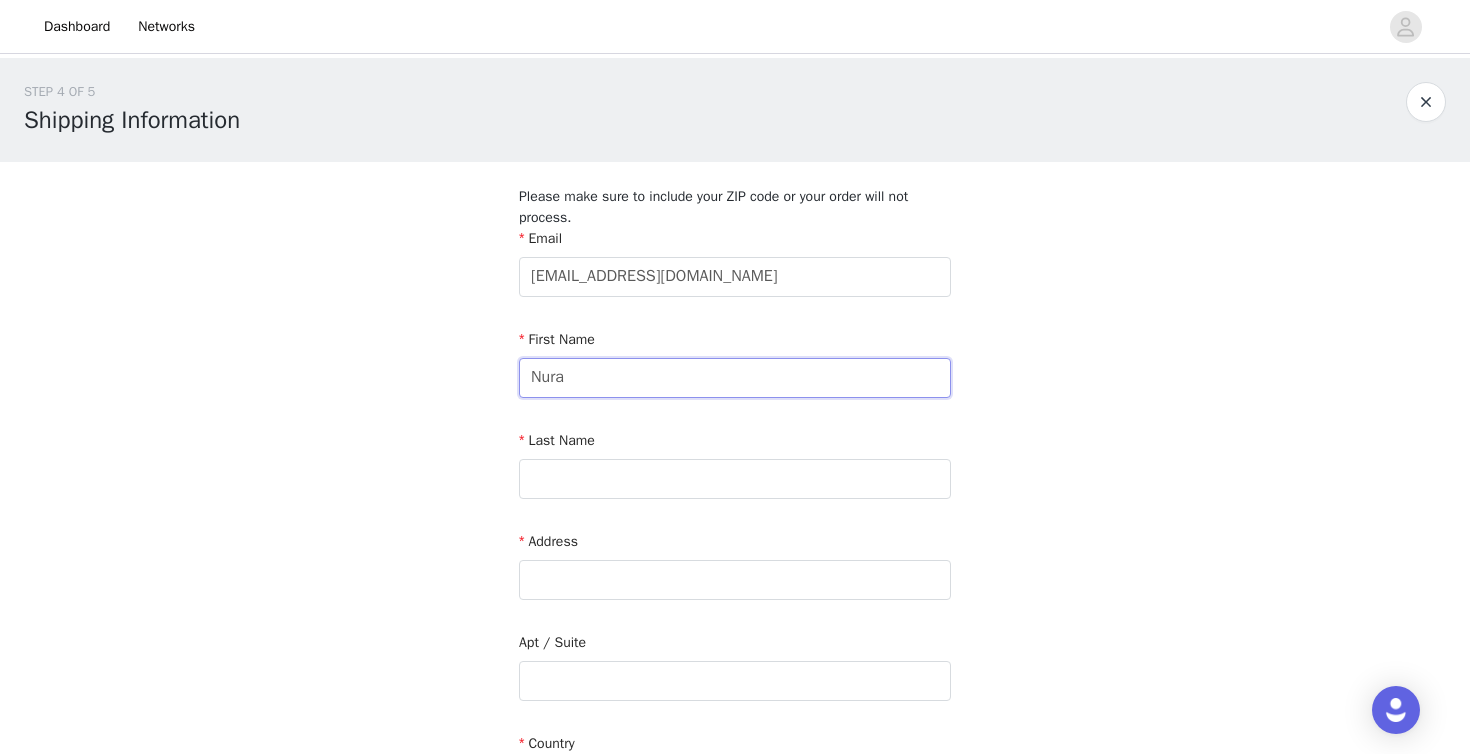 type on "Nura" 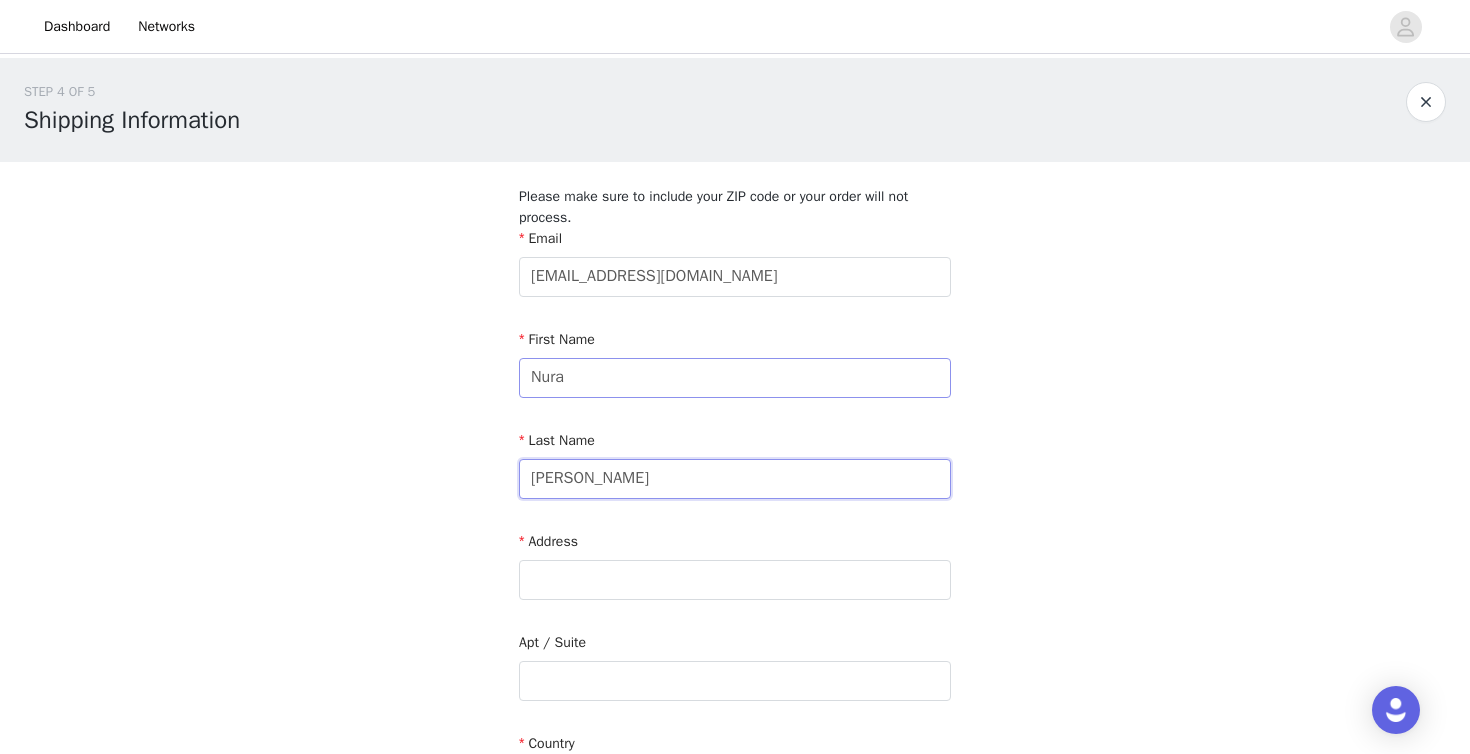 type on "[PERSON_NAME]" 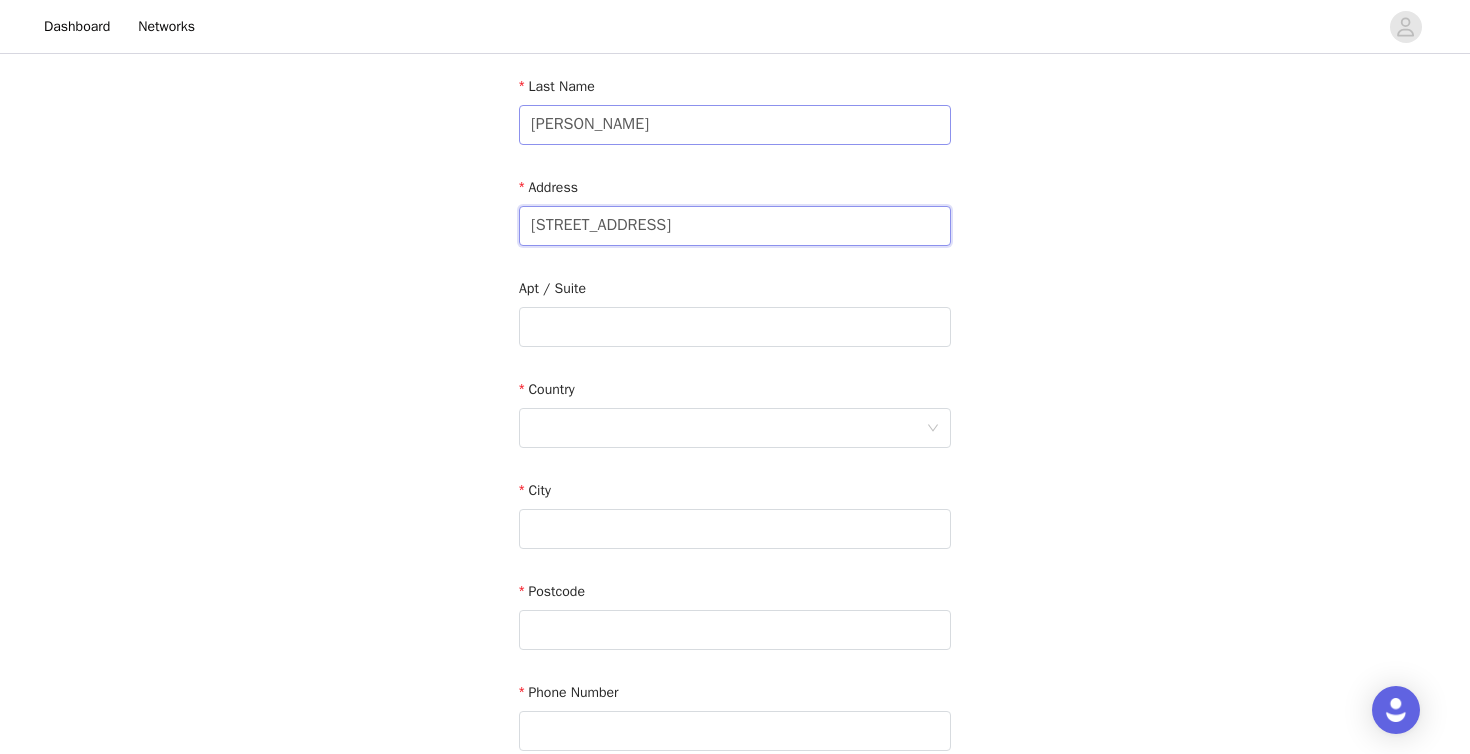 scroll, scrollTop: 495, scrollLeft: 0, axis: vertical 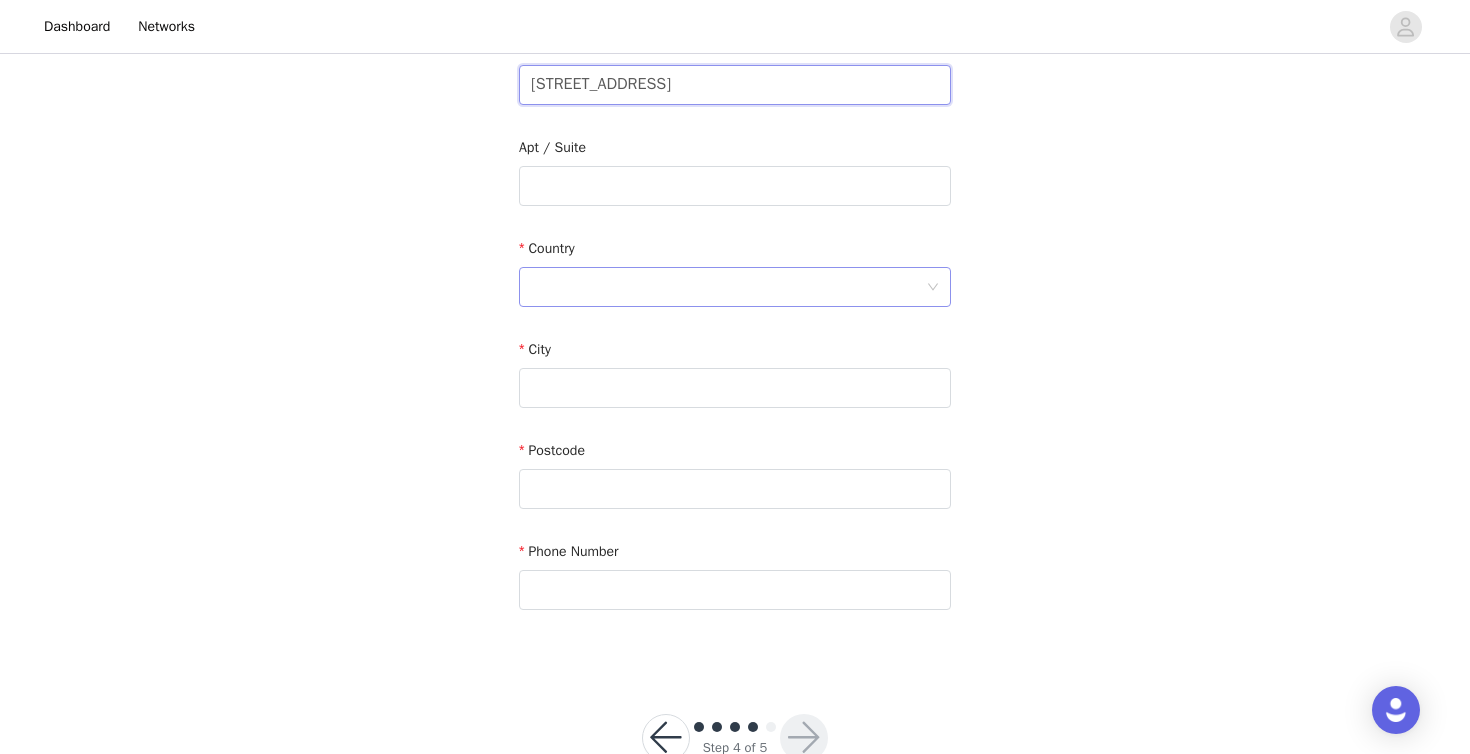 type on "[STREET_ADDRESS]" 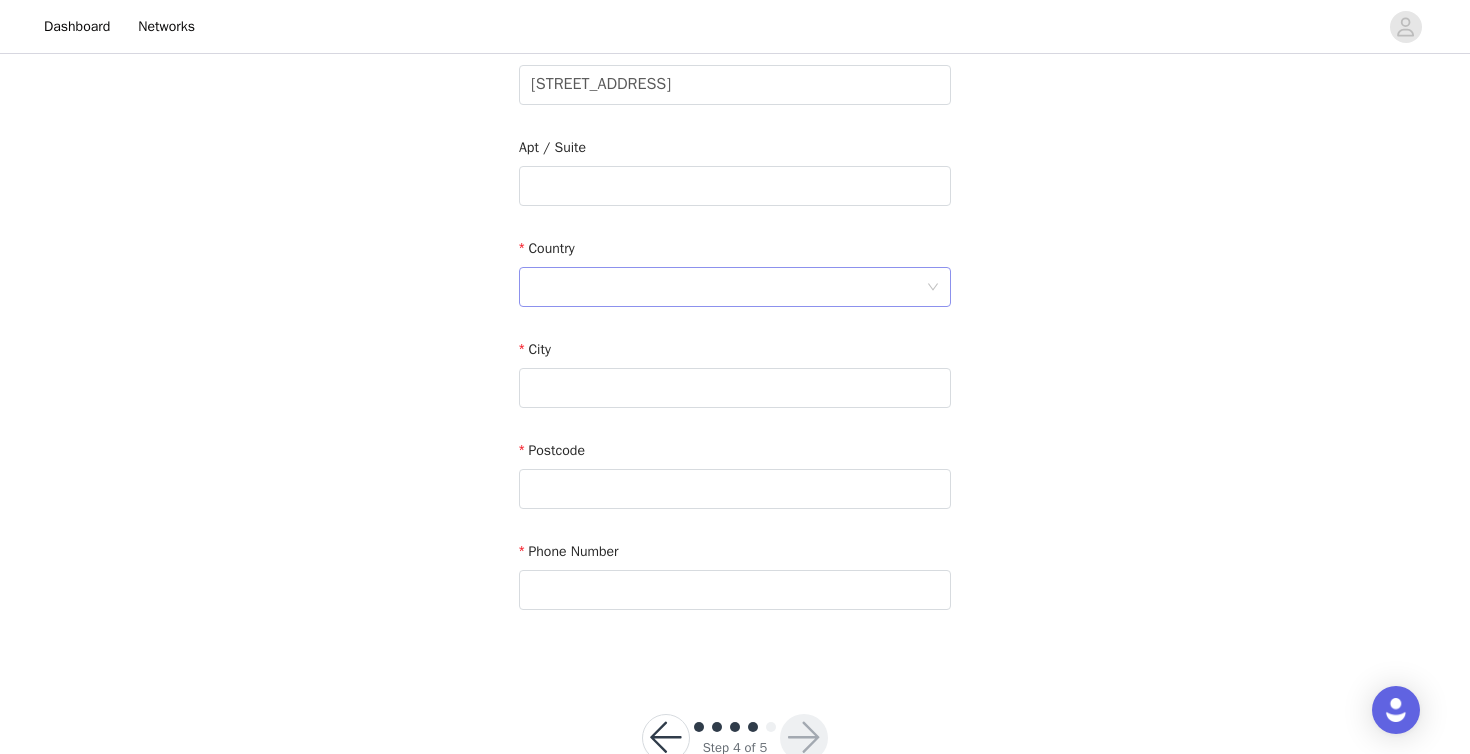 click at bounding box center (728, 287) 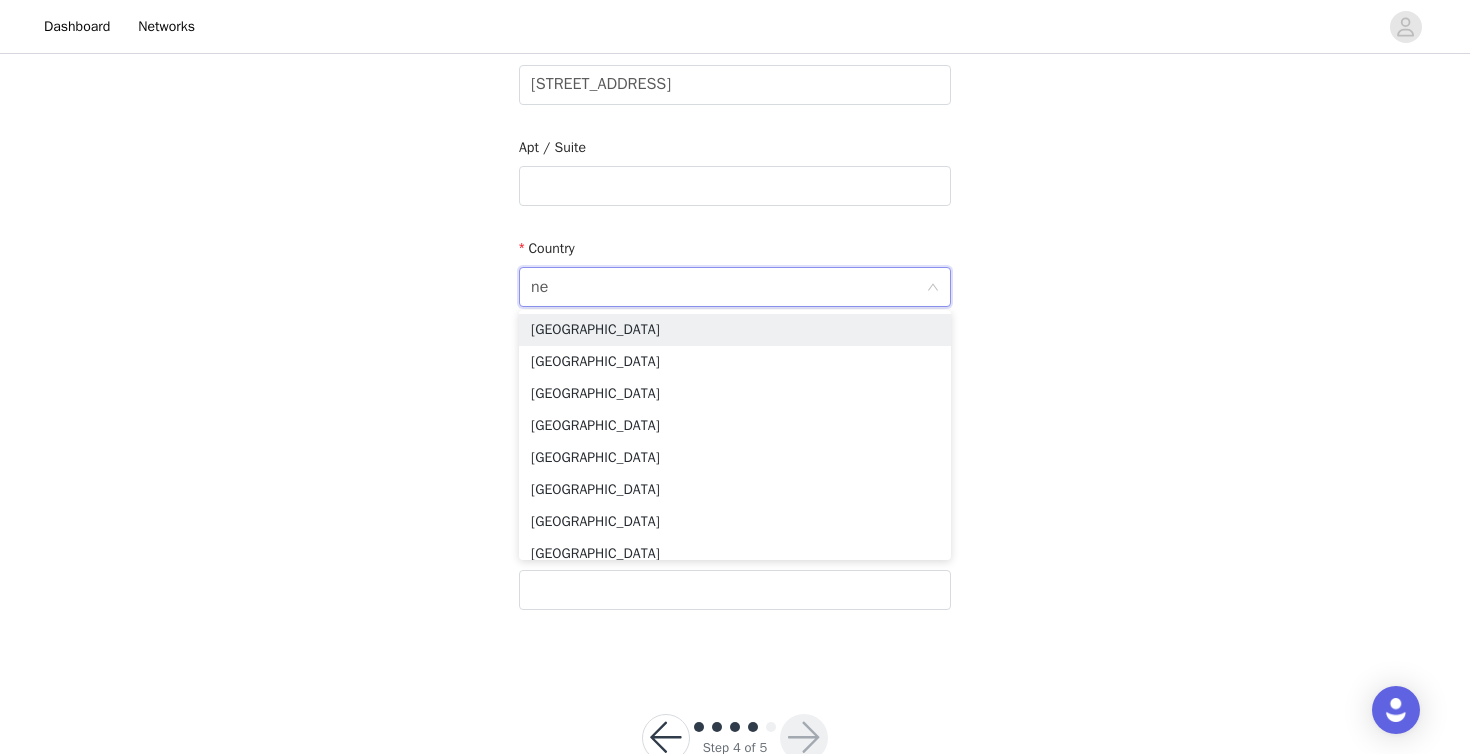type on "net" 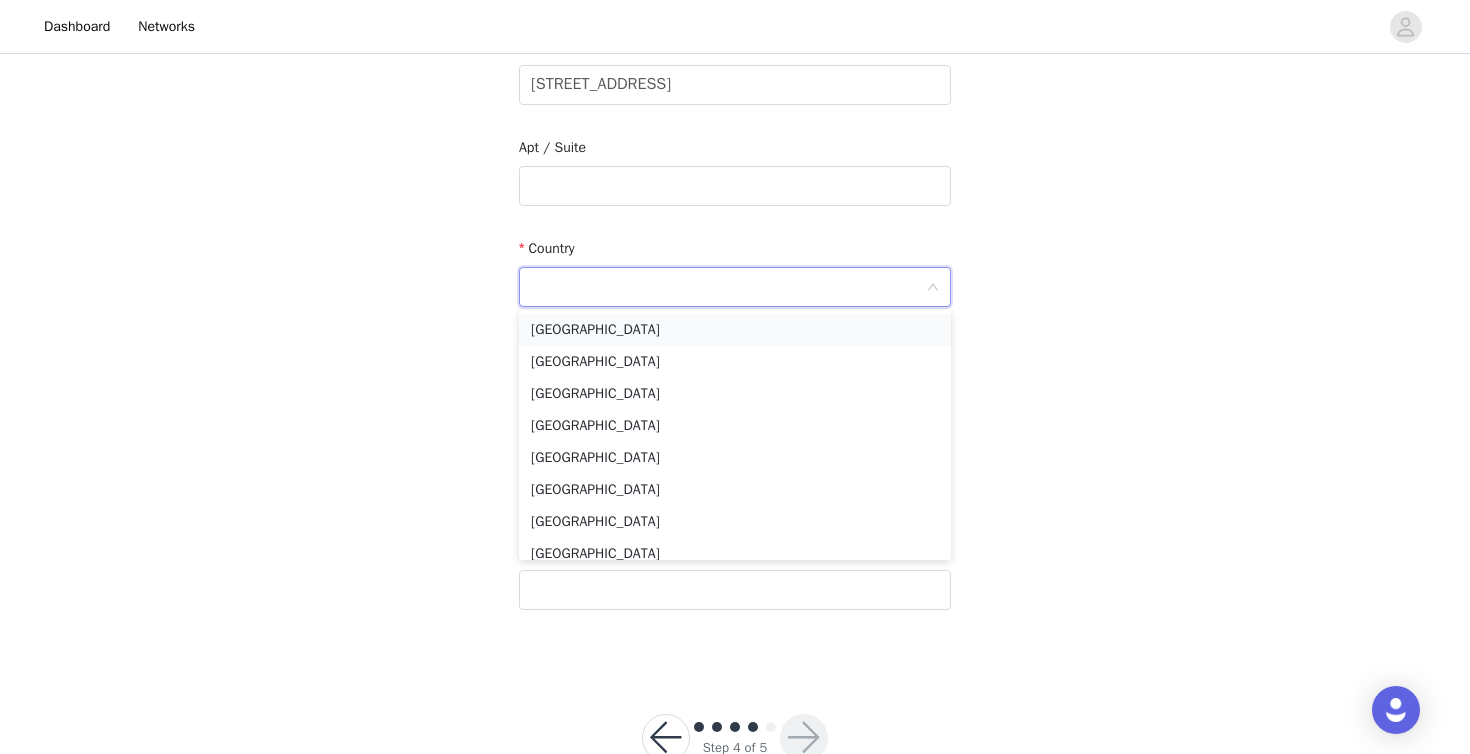 type on "[GEOGRAPHIC_DATA]" 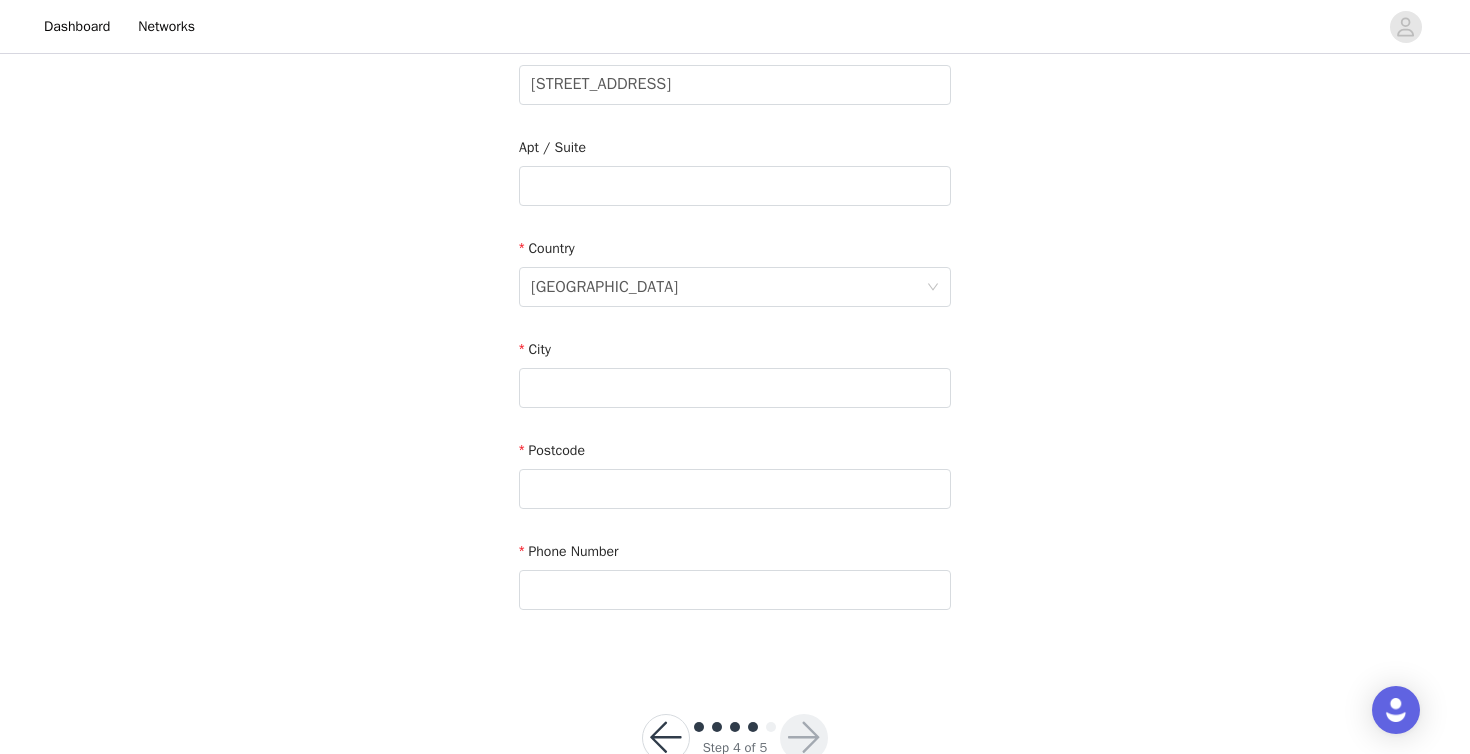click on "Email [EMAIL_ADDRESS][DOMAIN_NAME]   First Name [PERSON_NAME]   Last Name [PERSON_NAME]   Address [STREET_ADDRESS]     Postcode   Phone Number" at bounding box center (735, 175) 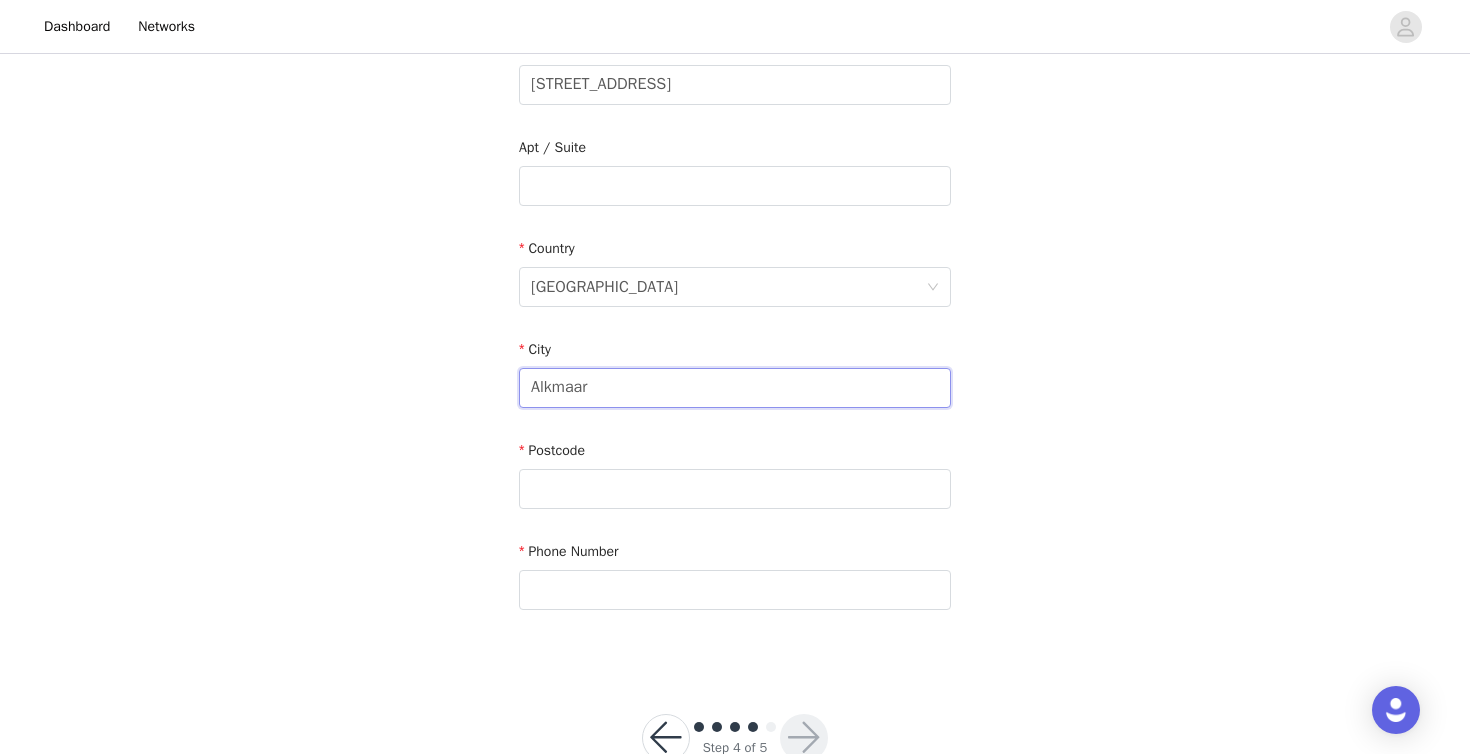 type on "Alkmaar" 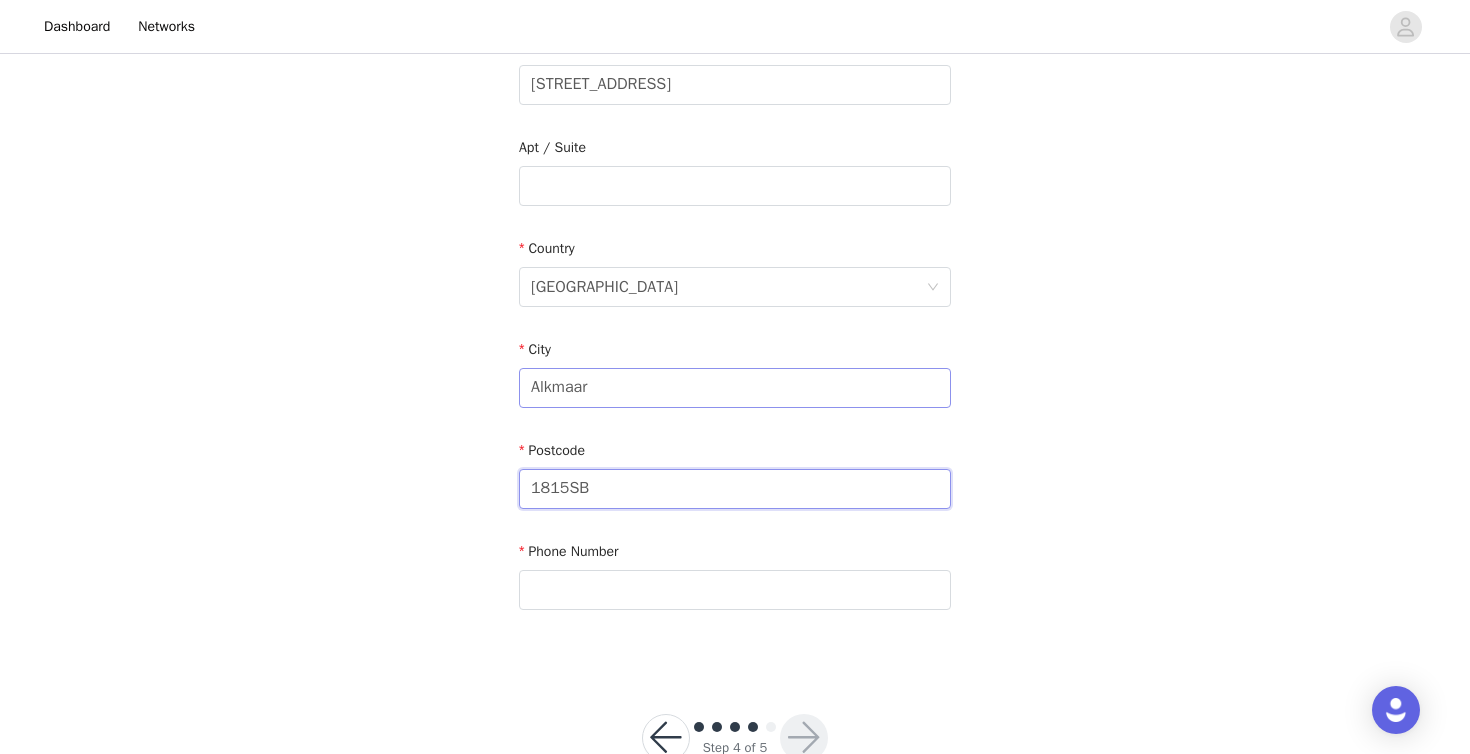 type on "1815SB" 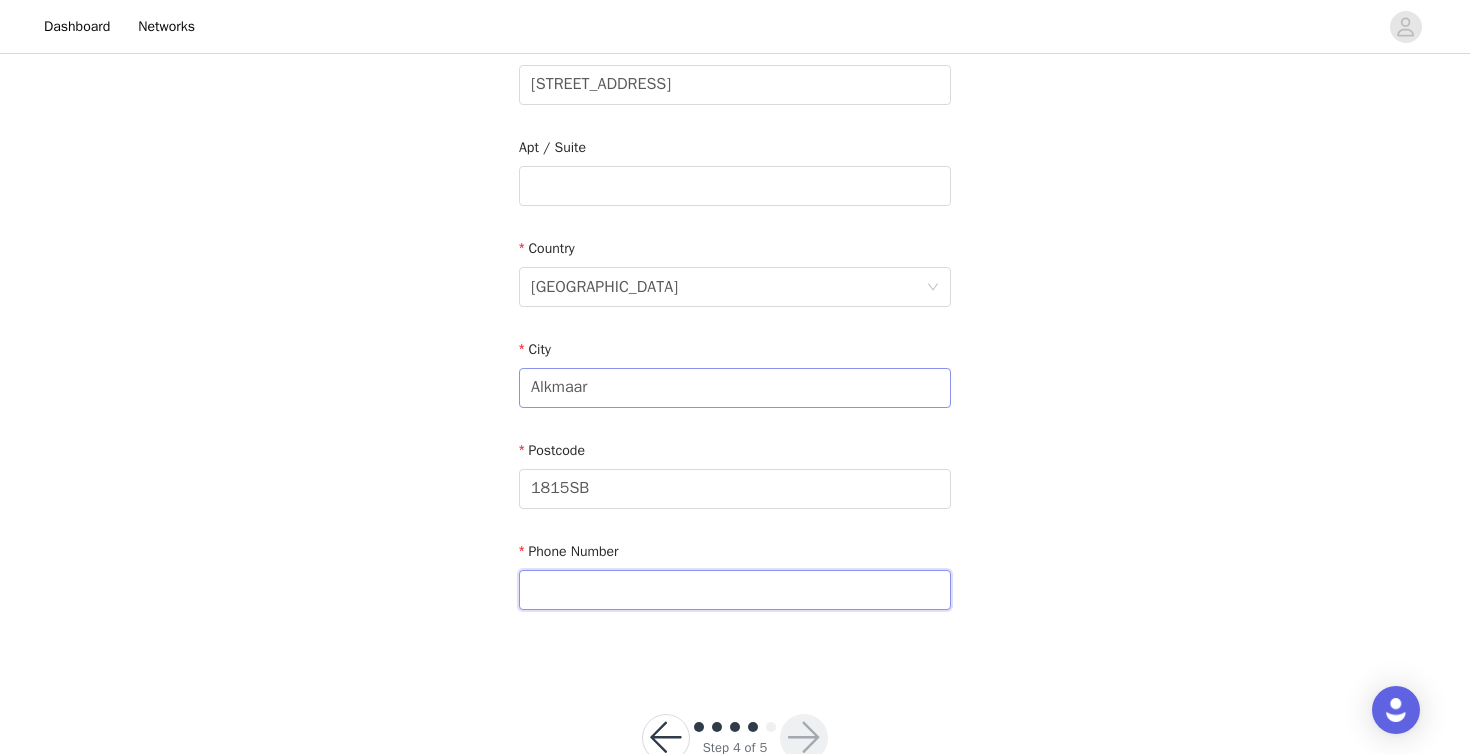 type on "0" 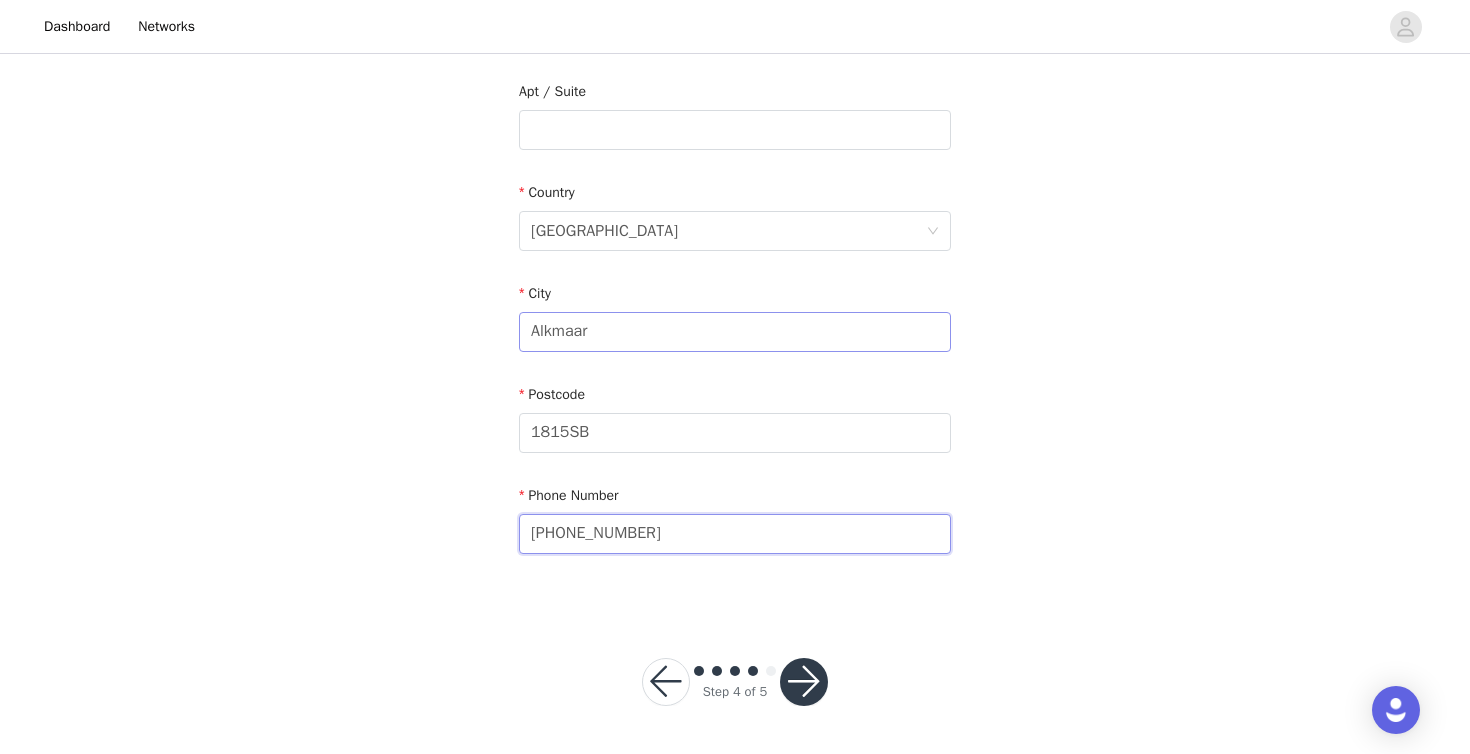 scroll, scrollTop: 550, scrollLeft: 0, axis: vertical 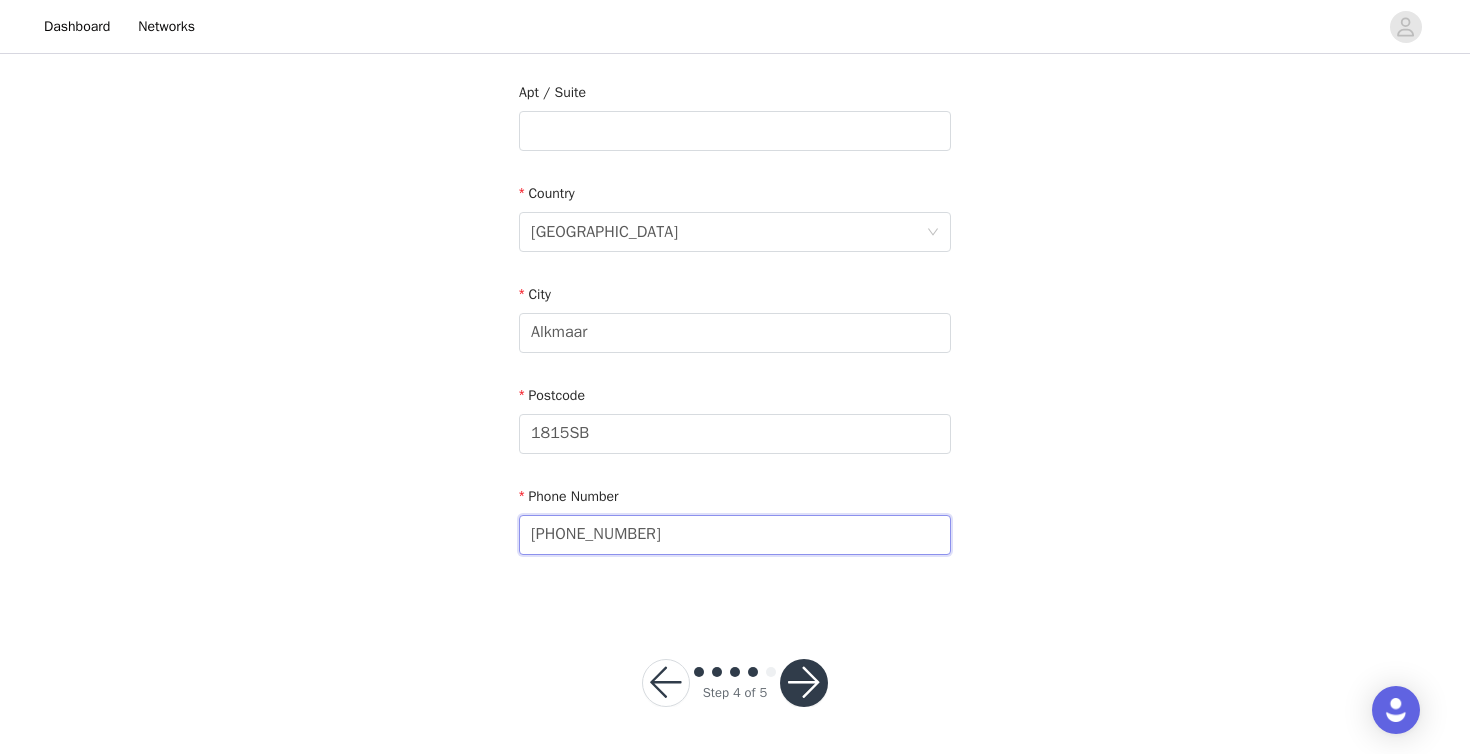 type on "[PHONE_NUMBER]" 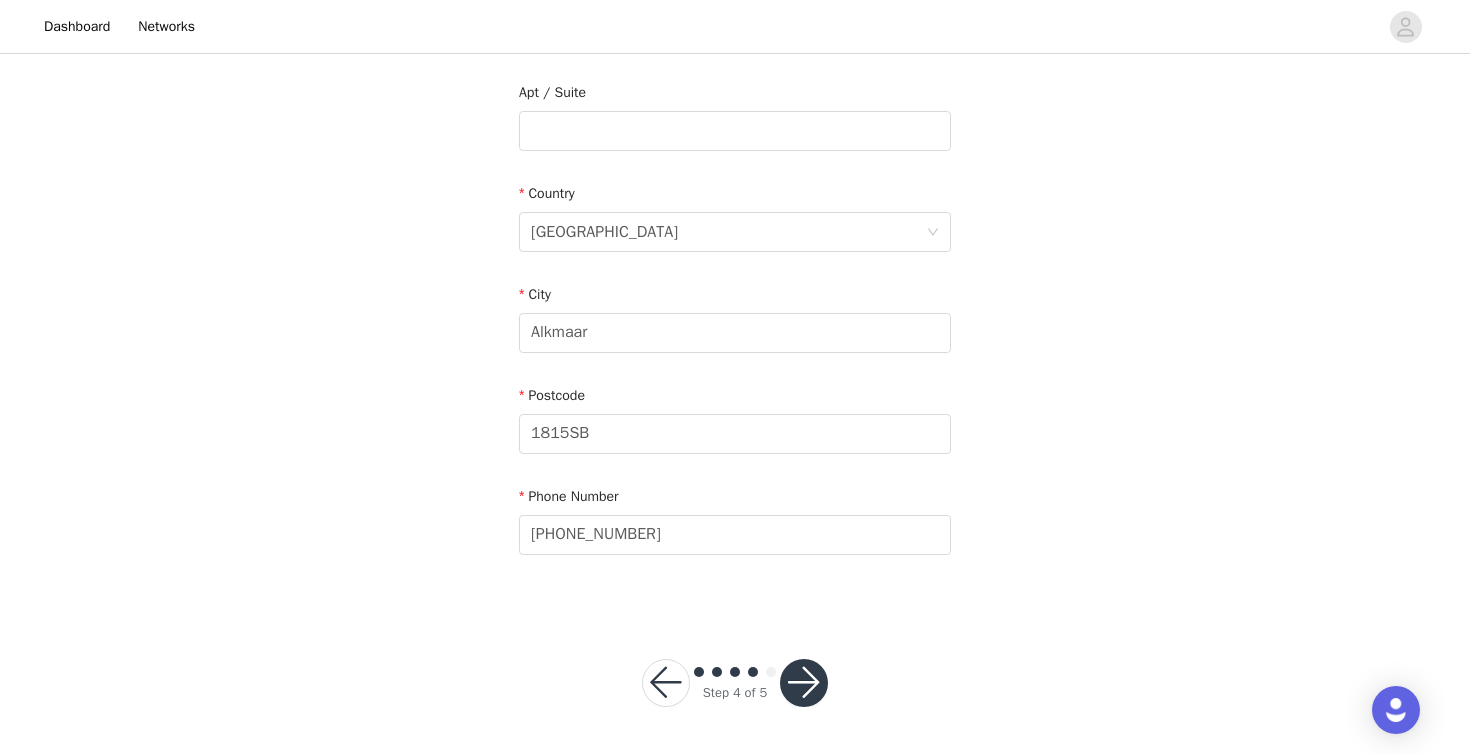 click at bounding box center [804, 683] 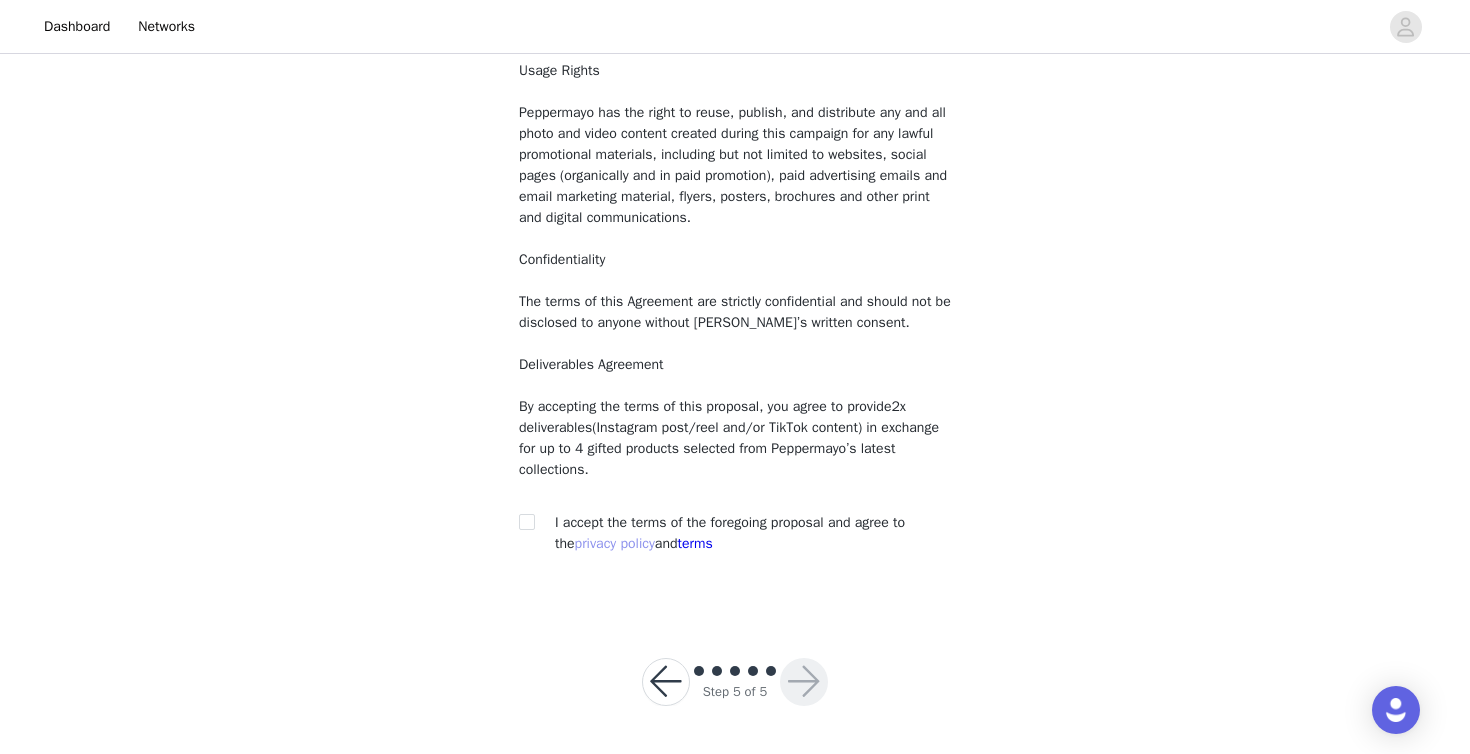 scroll, scrollTop: 170, scrollLeft: 0, axis: vertical 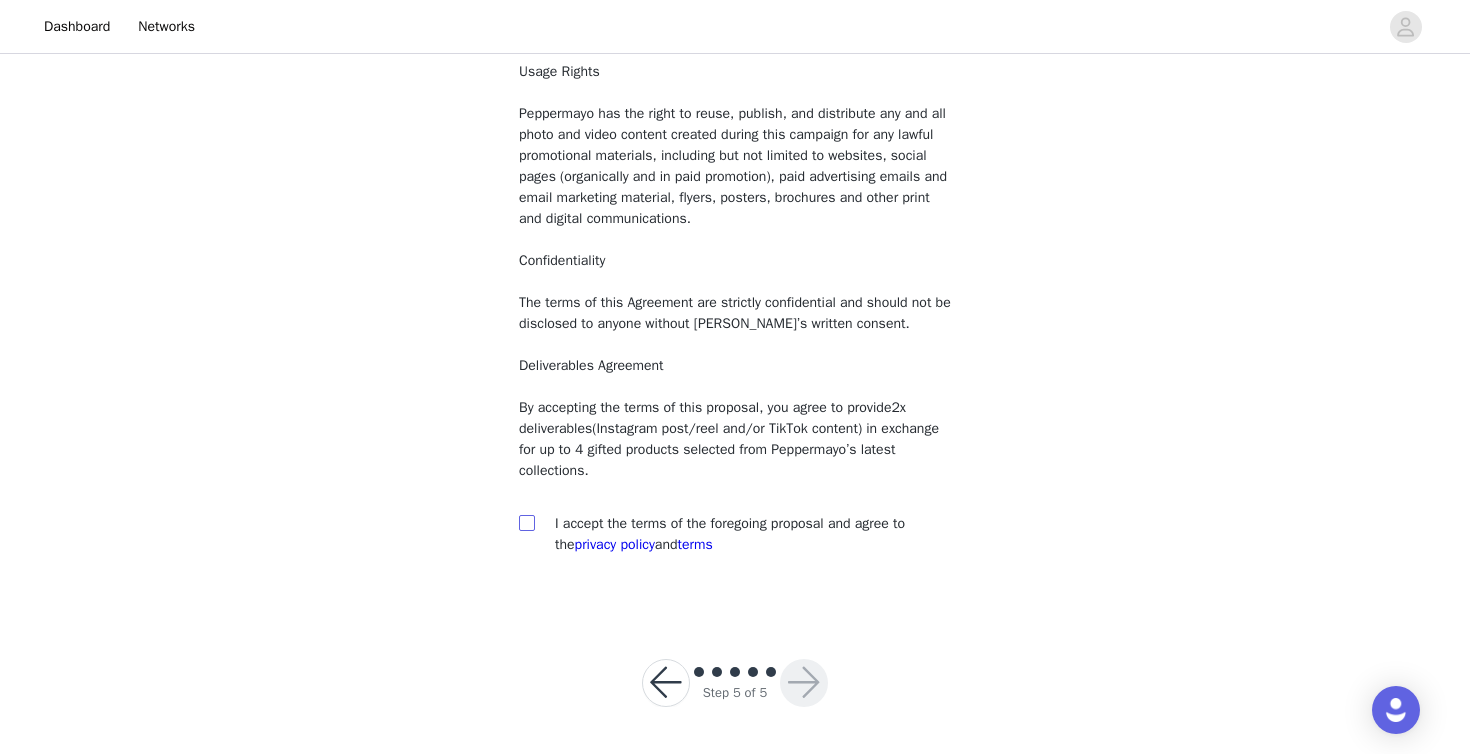 click at bounding box center (526, 522) 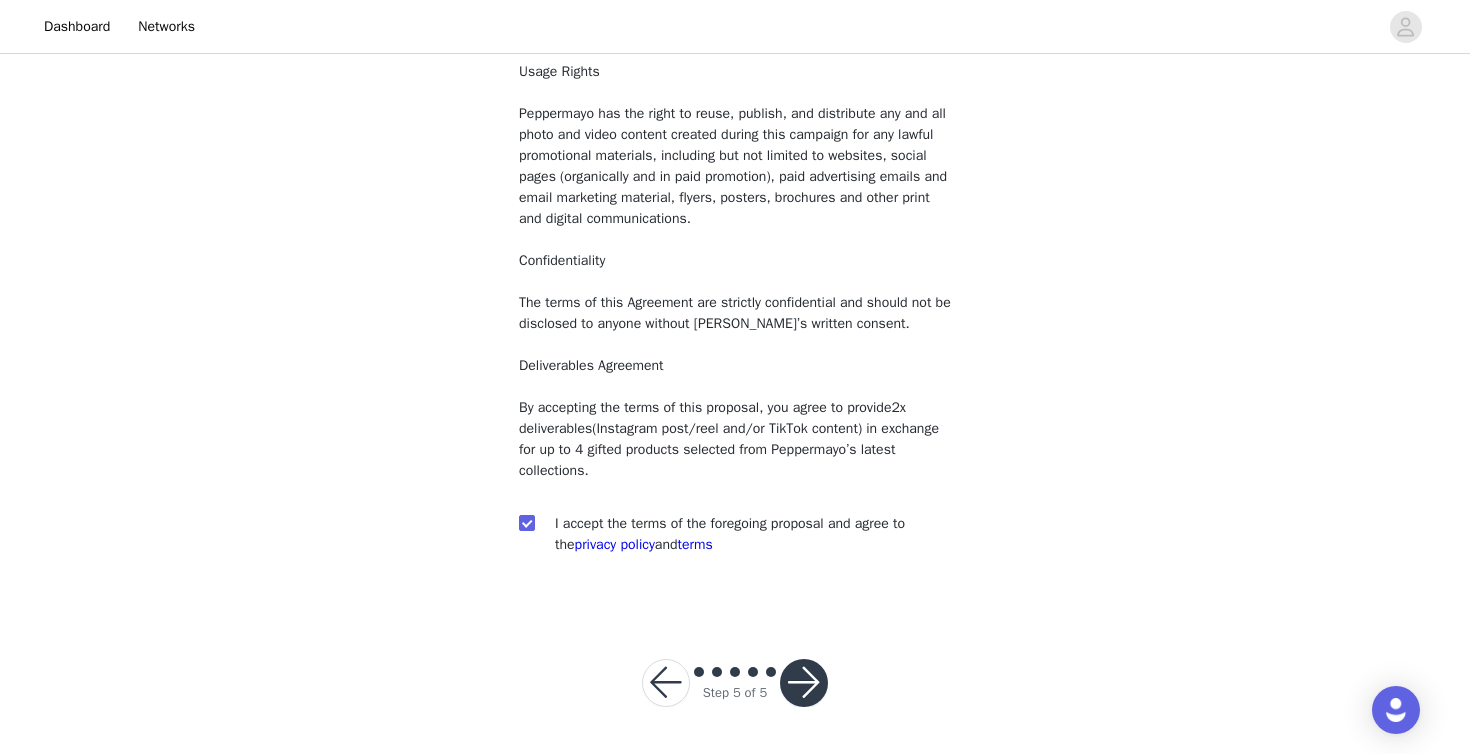 click at bounding box center (804, 683) 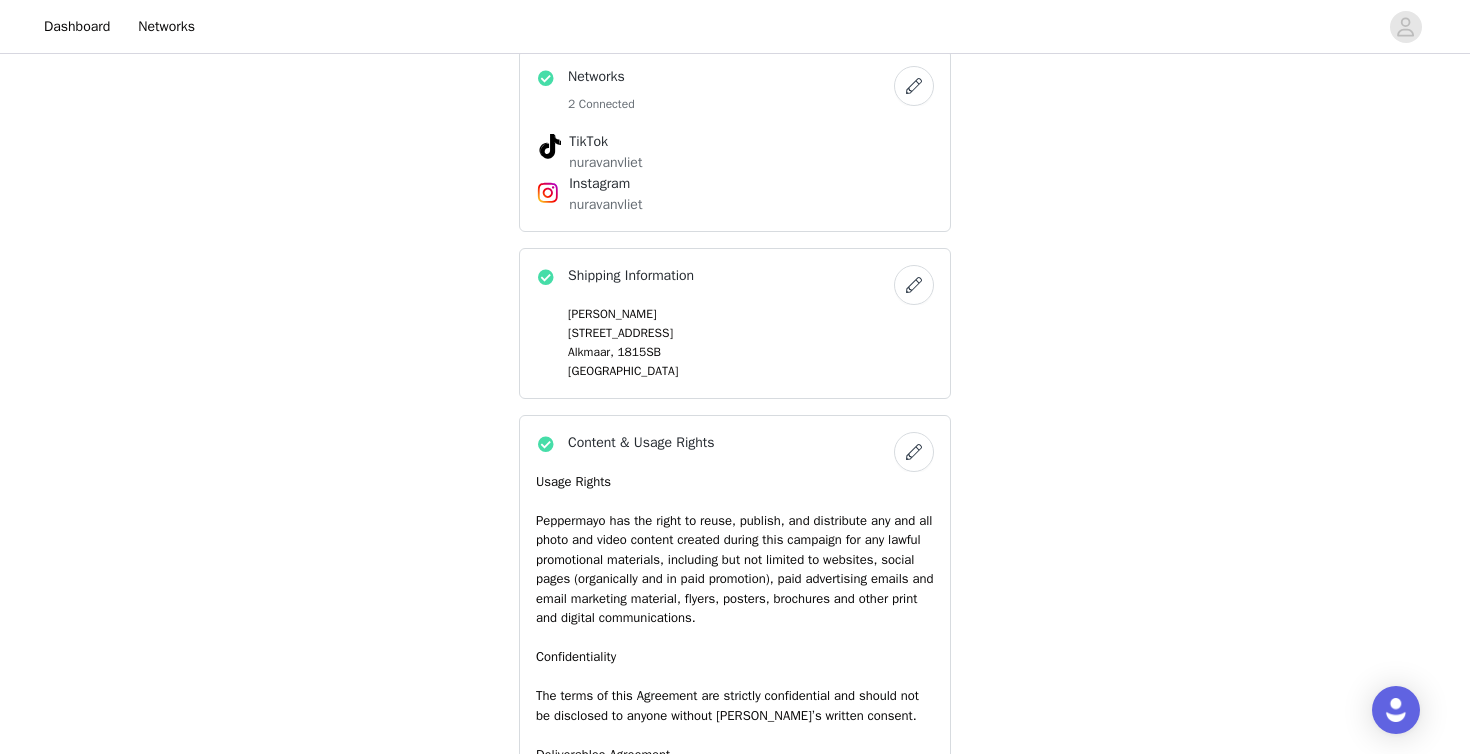 scroll, scrollTop: 1700, scrollLeft: 0, axis: vertical 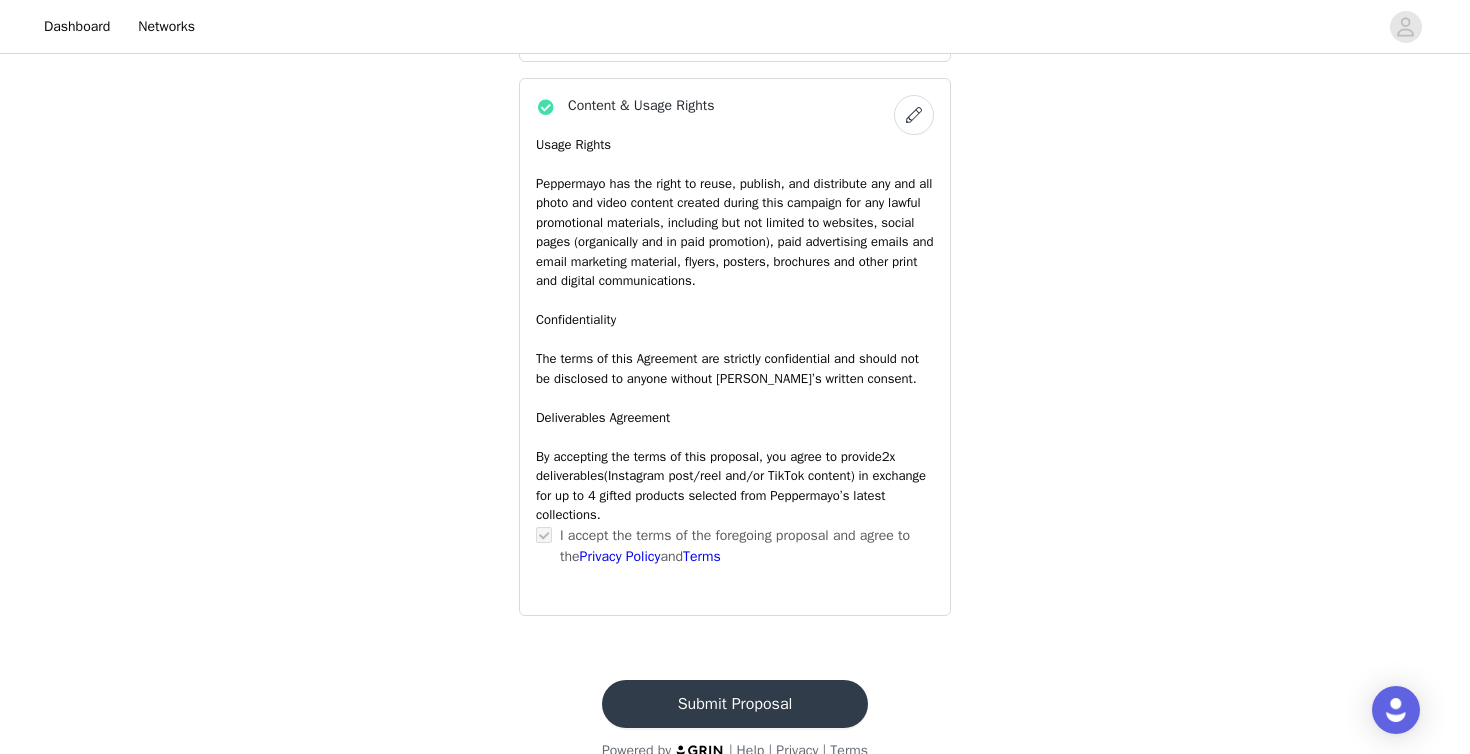 click on "Submit Proposal" at bounding box center (735, 704) 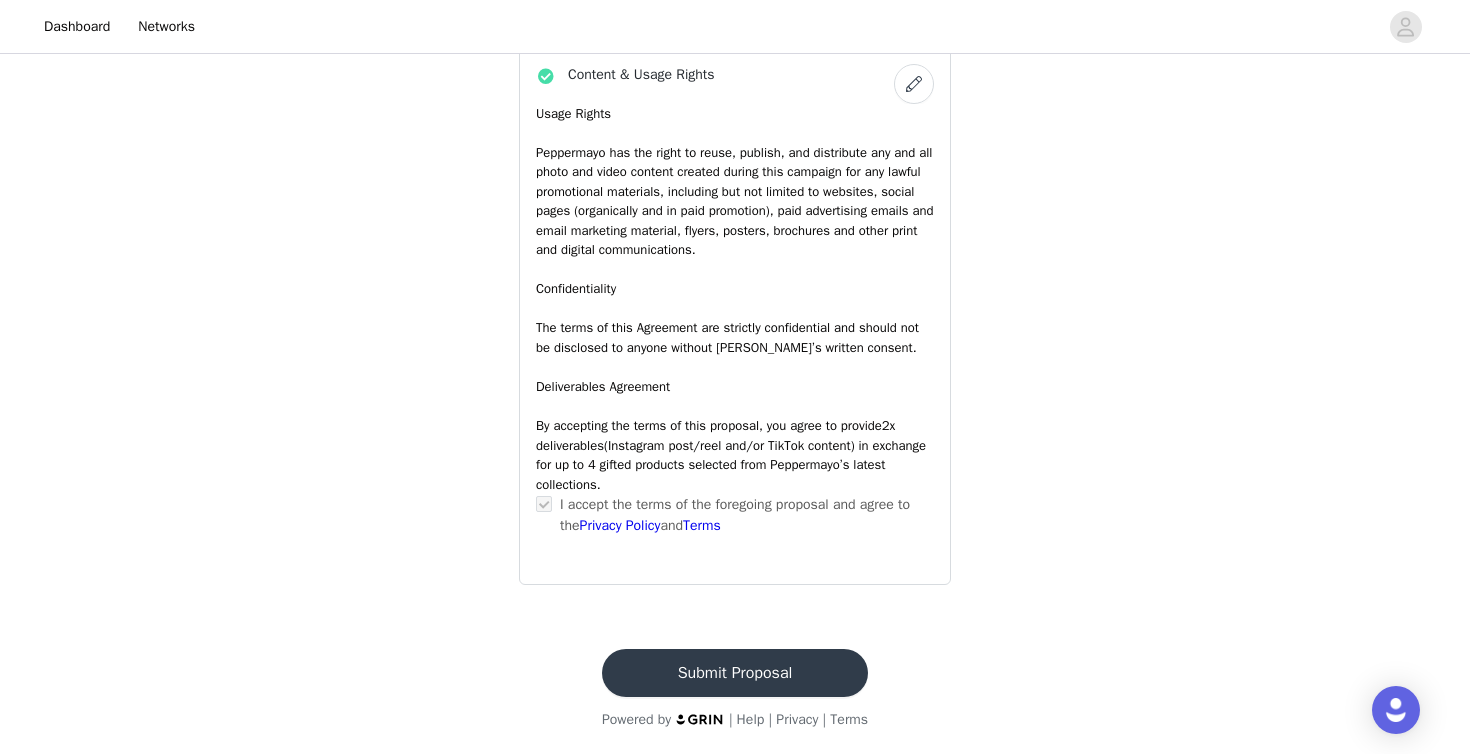 scroll, scrollTop: 0, scrollLeft: 0, axis: both 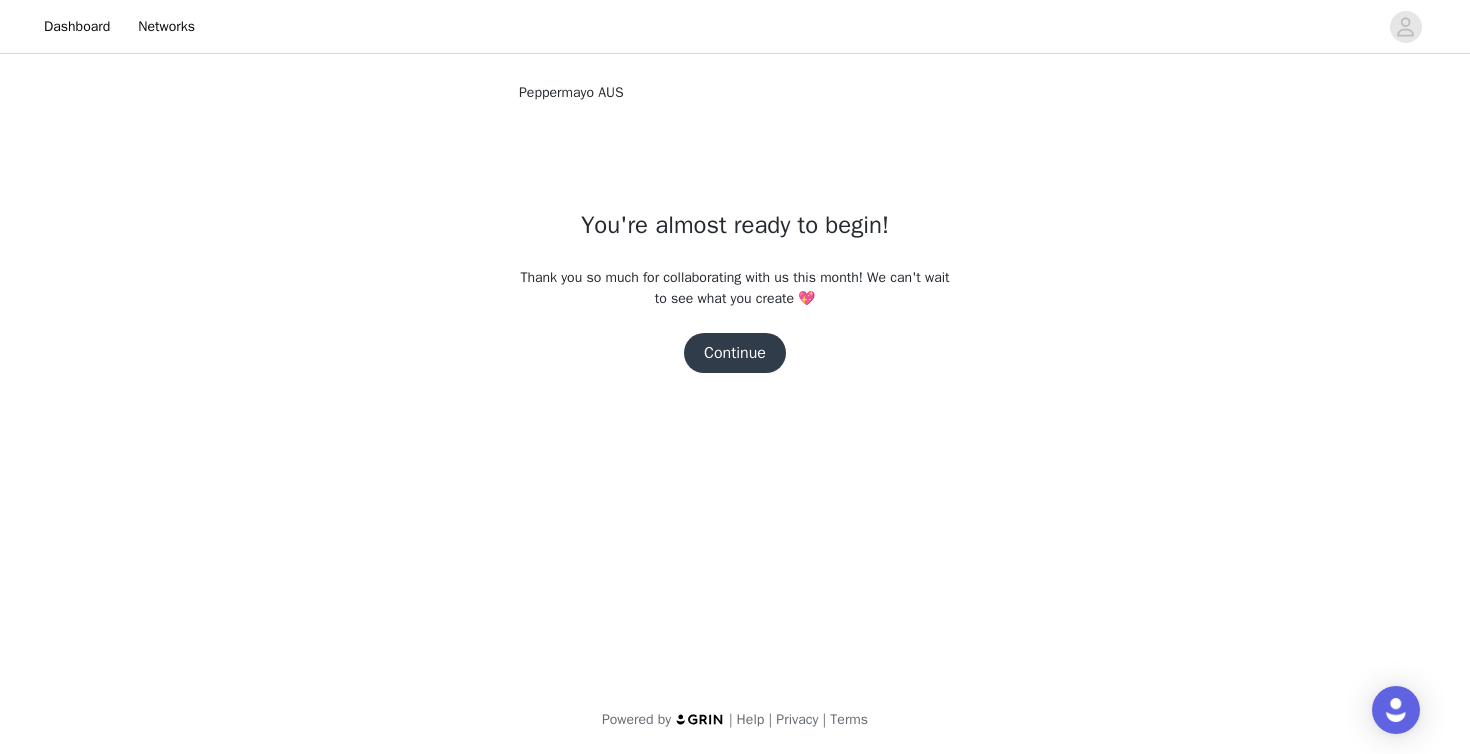 click on "Continue" at bounding box center (735, 353) 